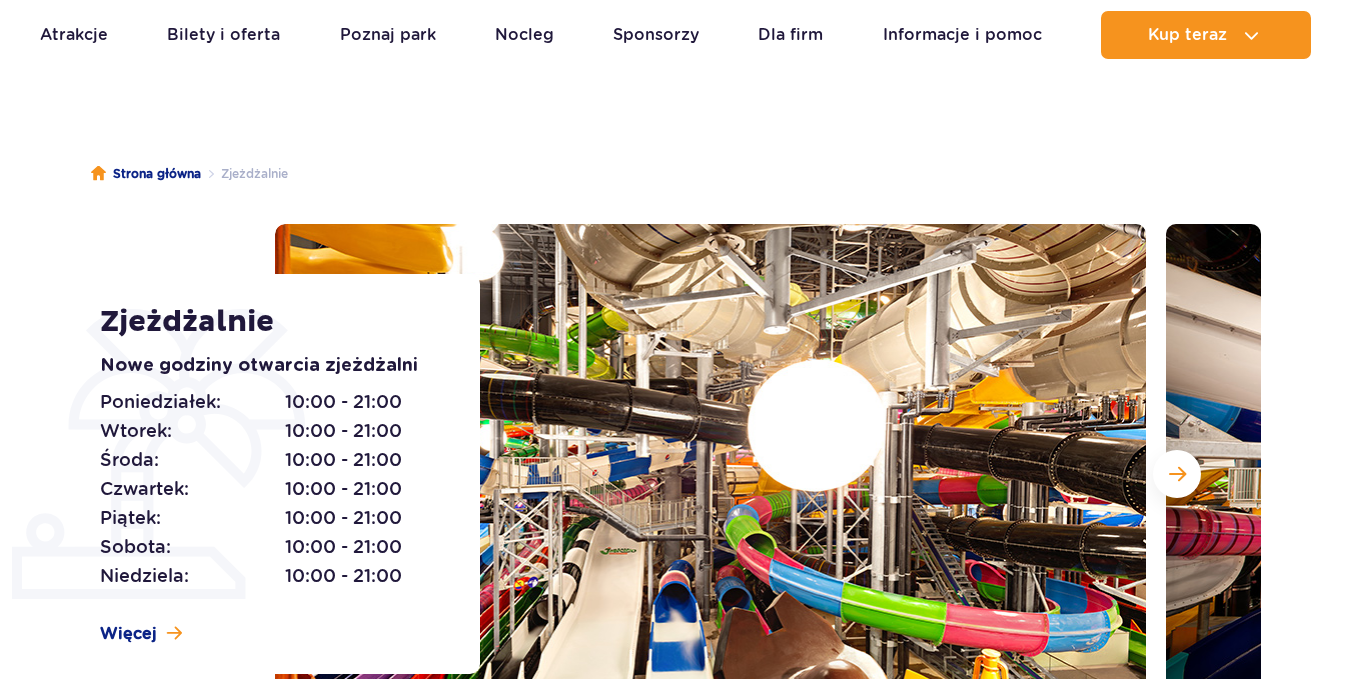 scroll, scrollTop: 100, scrollLeft: 0, axis: vertical 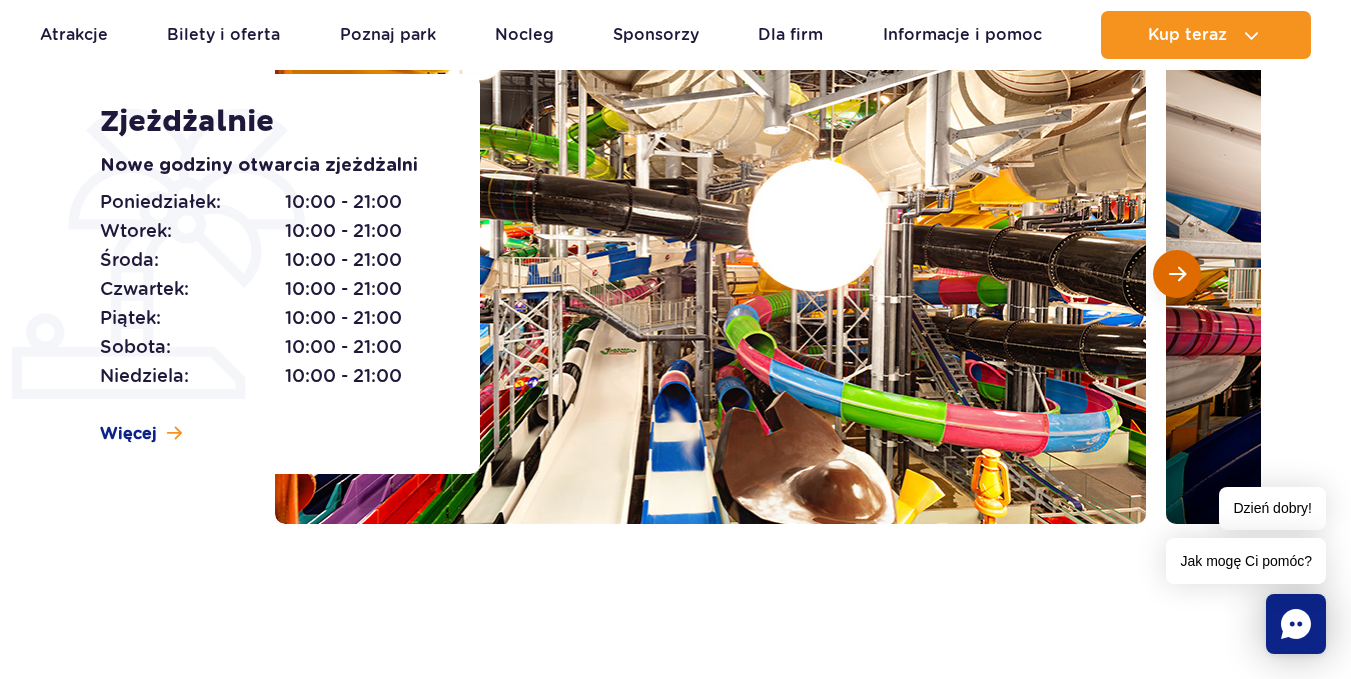 click at bounding box center (1177, 274) 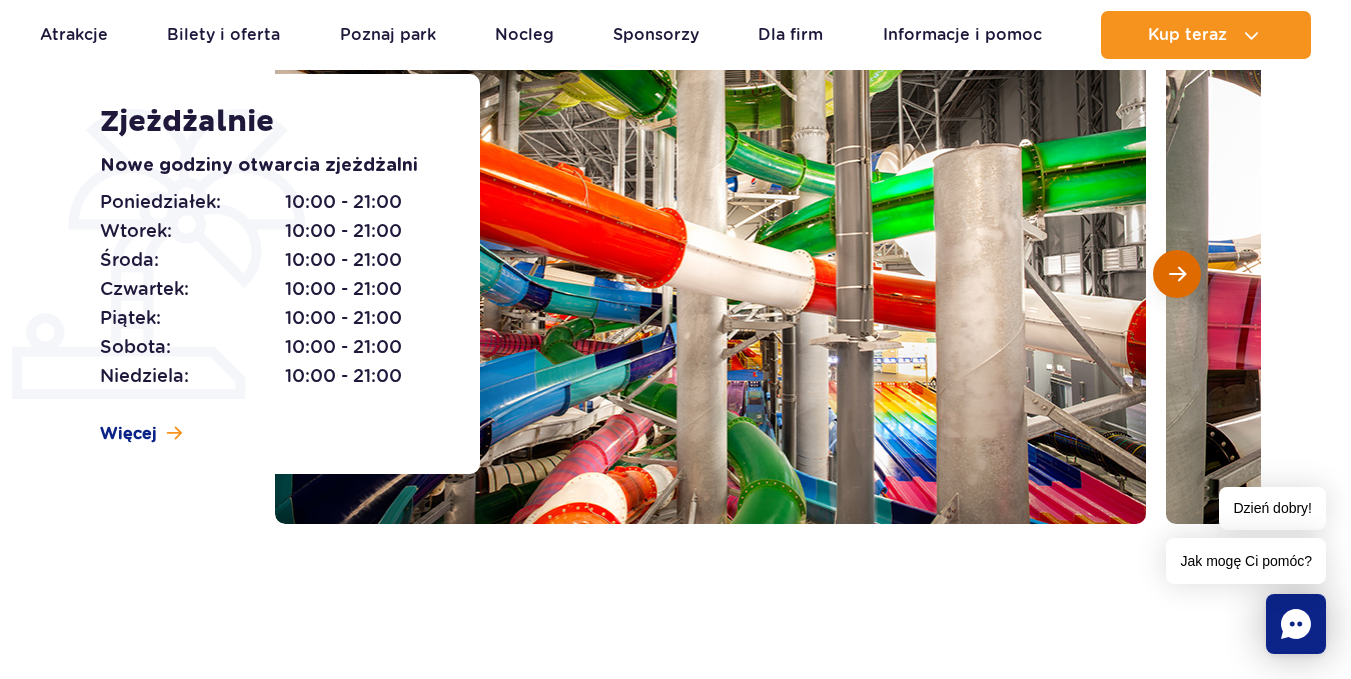 click at bounding box center [1177, 274] 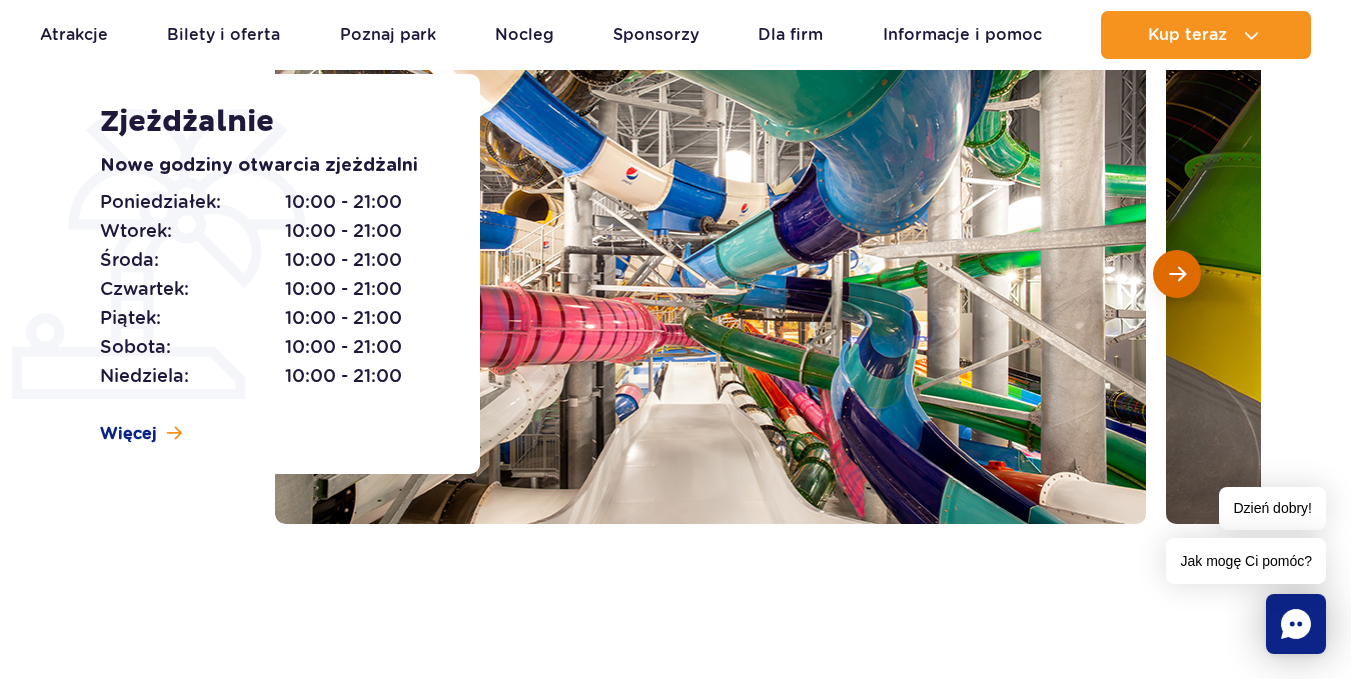 click at bounding box center [1177, 274] 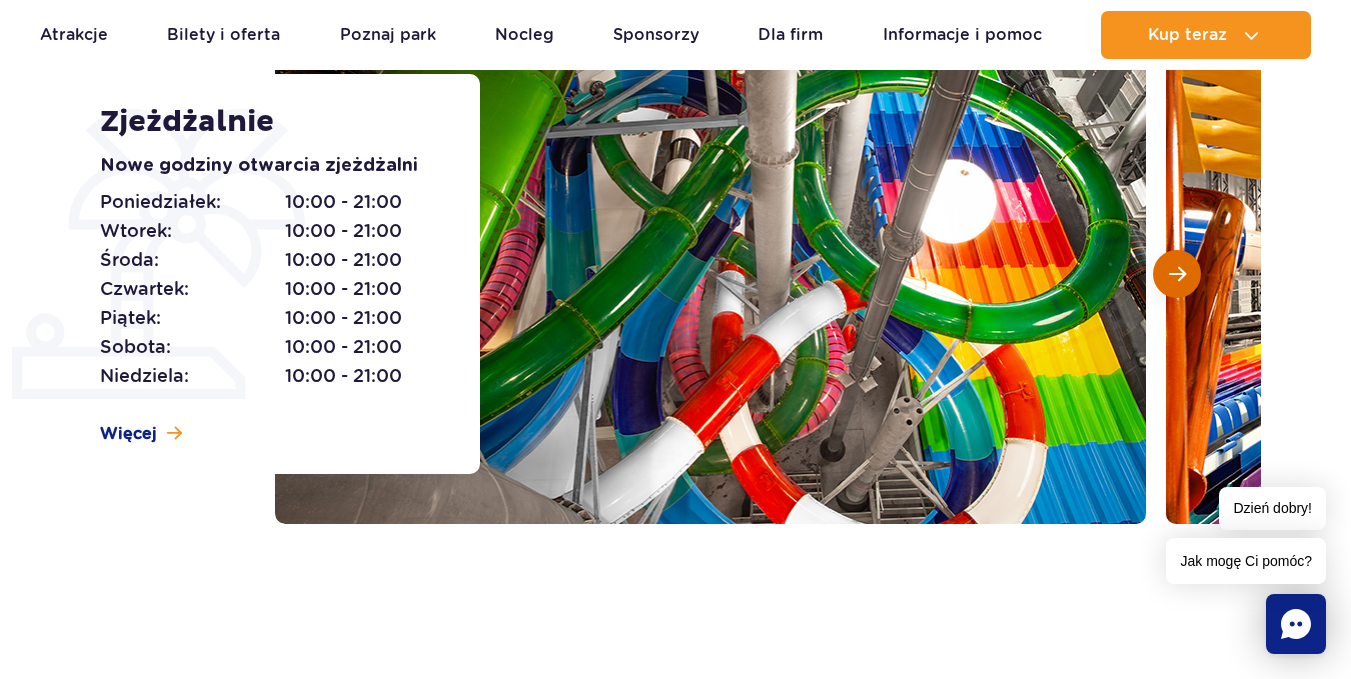 click at bounding box center [1177, 274] 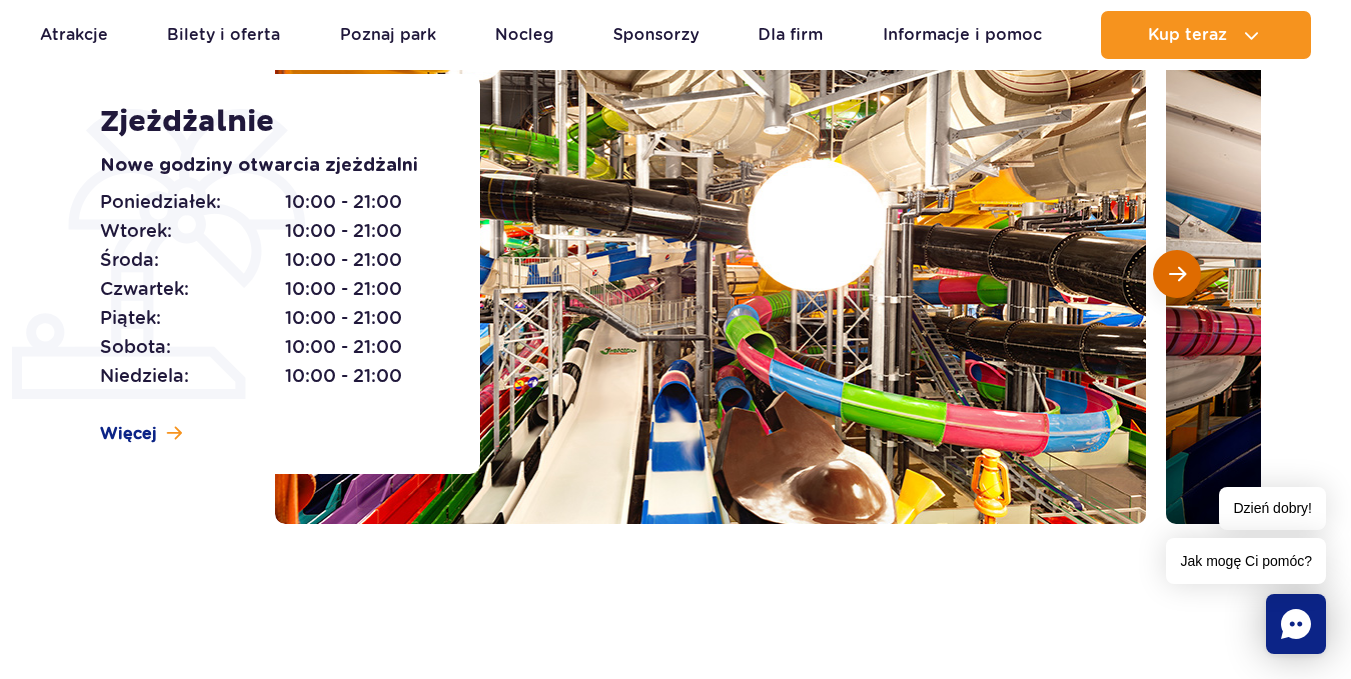 click at bounding box center [1177, 274] 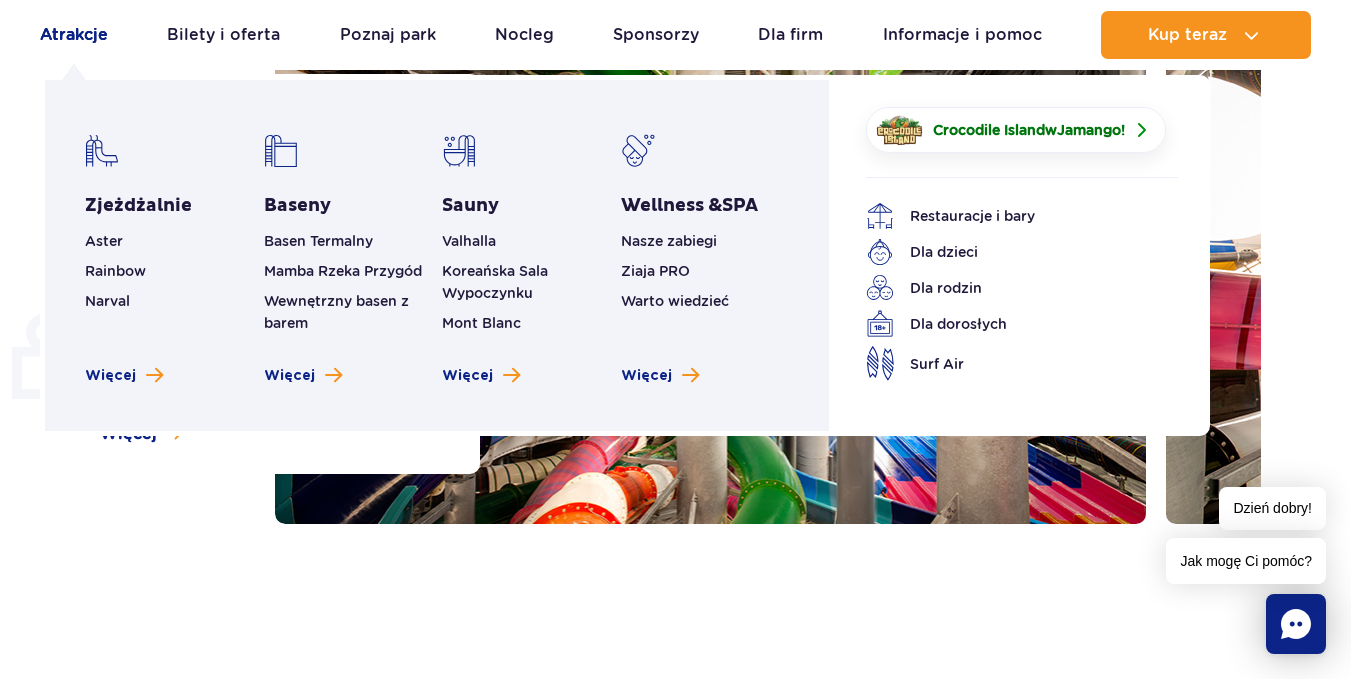 click on "Atrakcje" at bounding box center [74, 35] 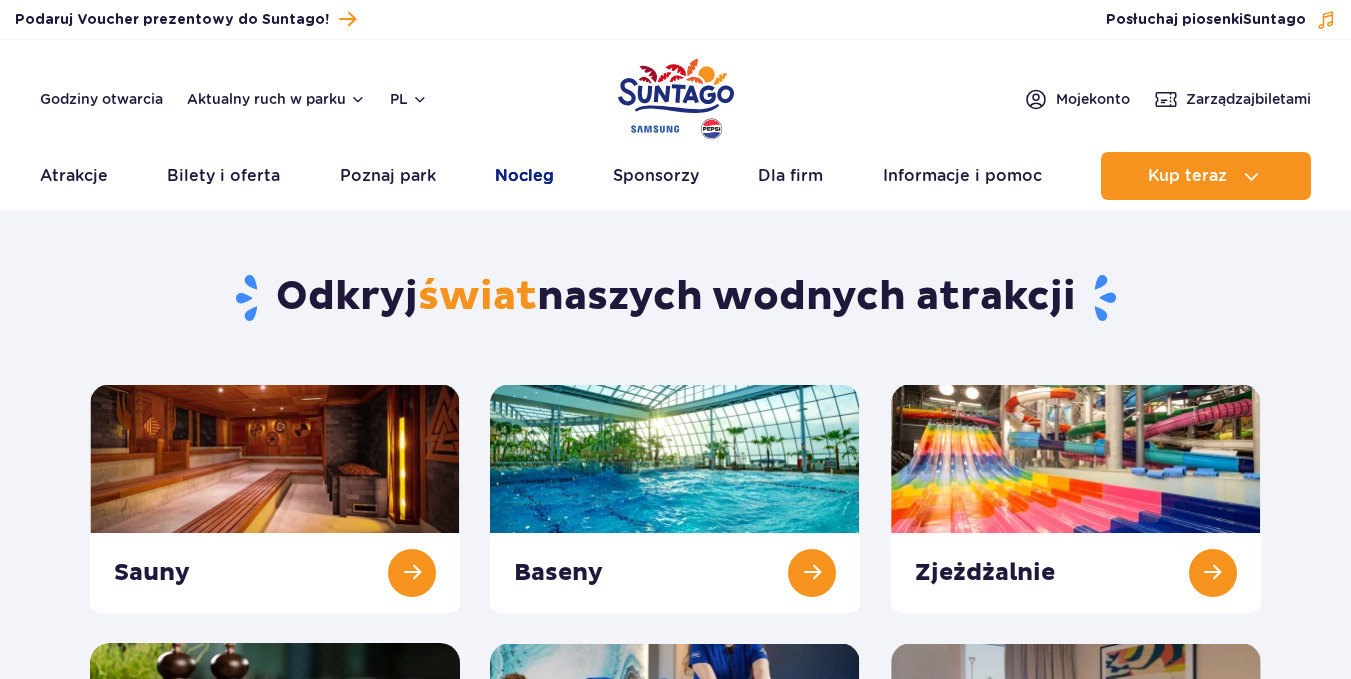 scroll, scrollTop: 0, scrollLeft: 0, axis: both 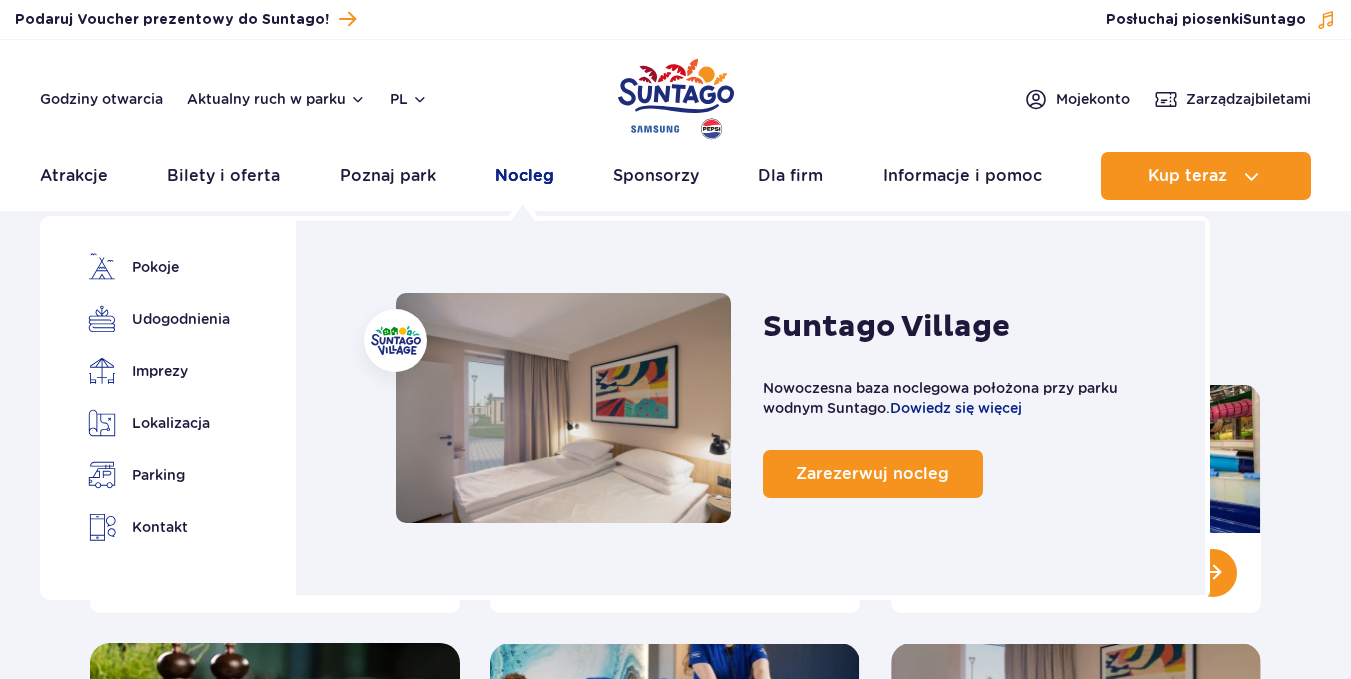 click on "Nocleg" at bounding box center (524, 176) 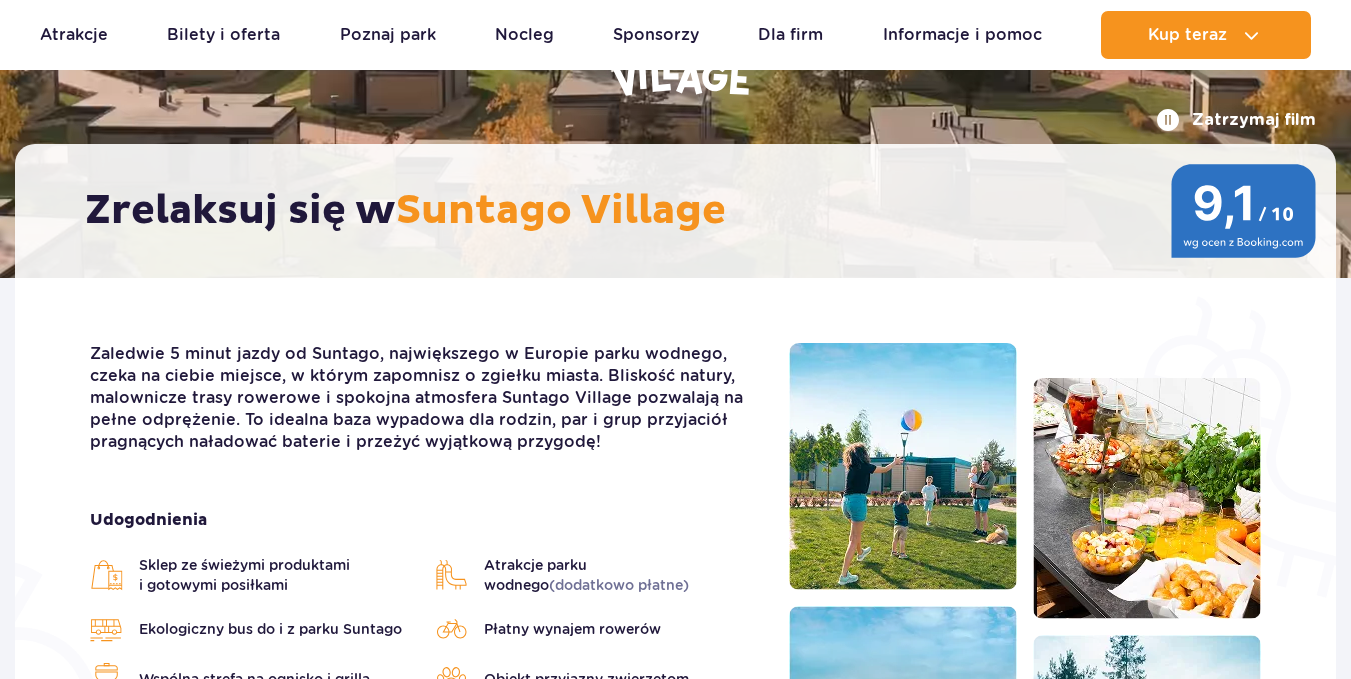 scroll, scrollTop: 300, scrollLeft: 0, axis: vertical 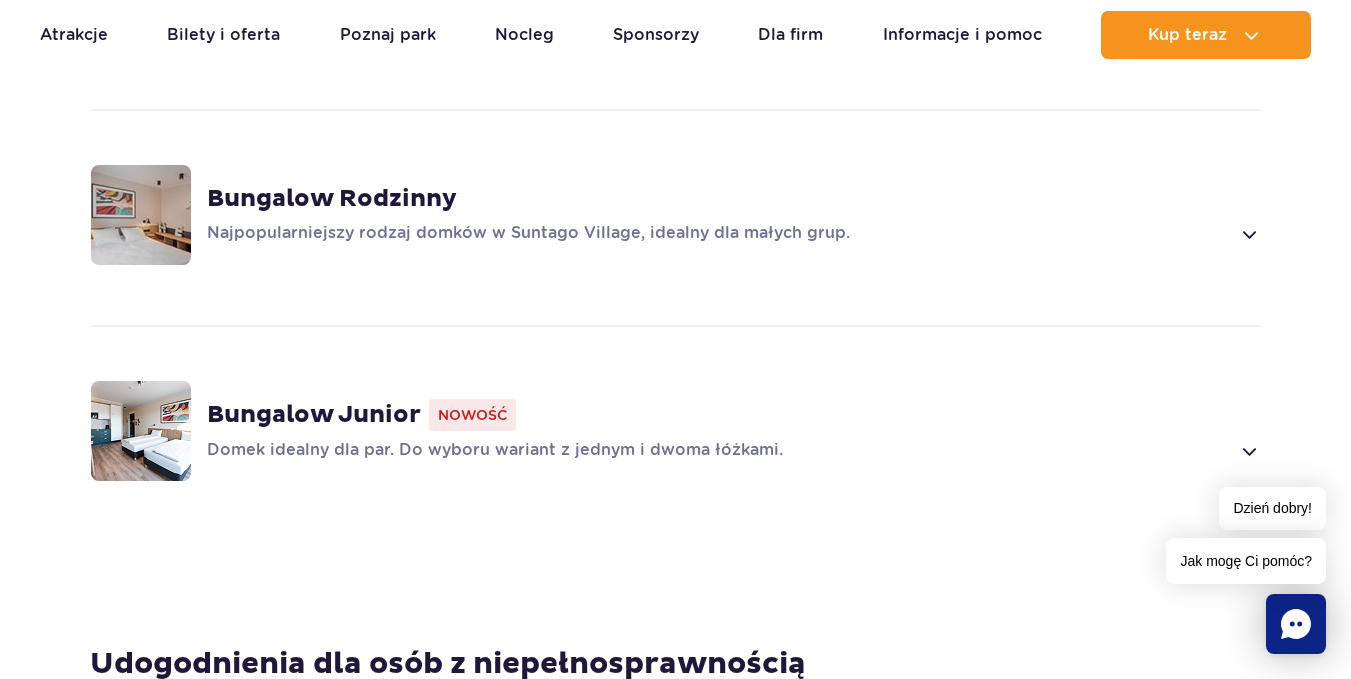 click on "Bungalow Rodzinny" at bounding box center [332, 199] 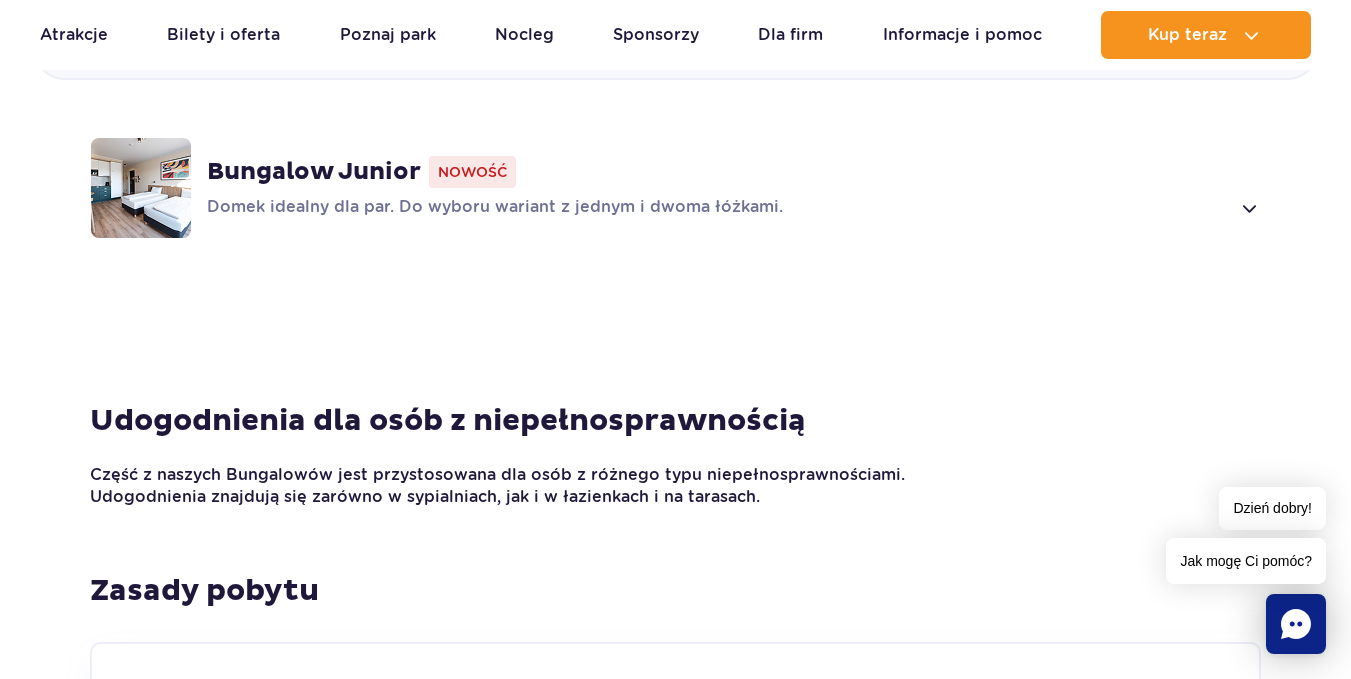 scroll, scrollTop: 2917, scrollLeft: 0, axis: vertical 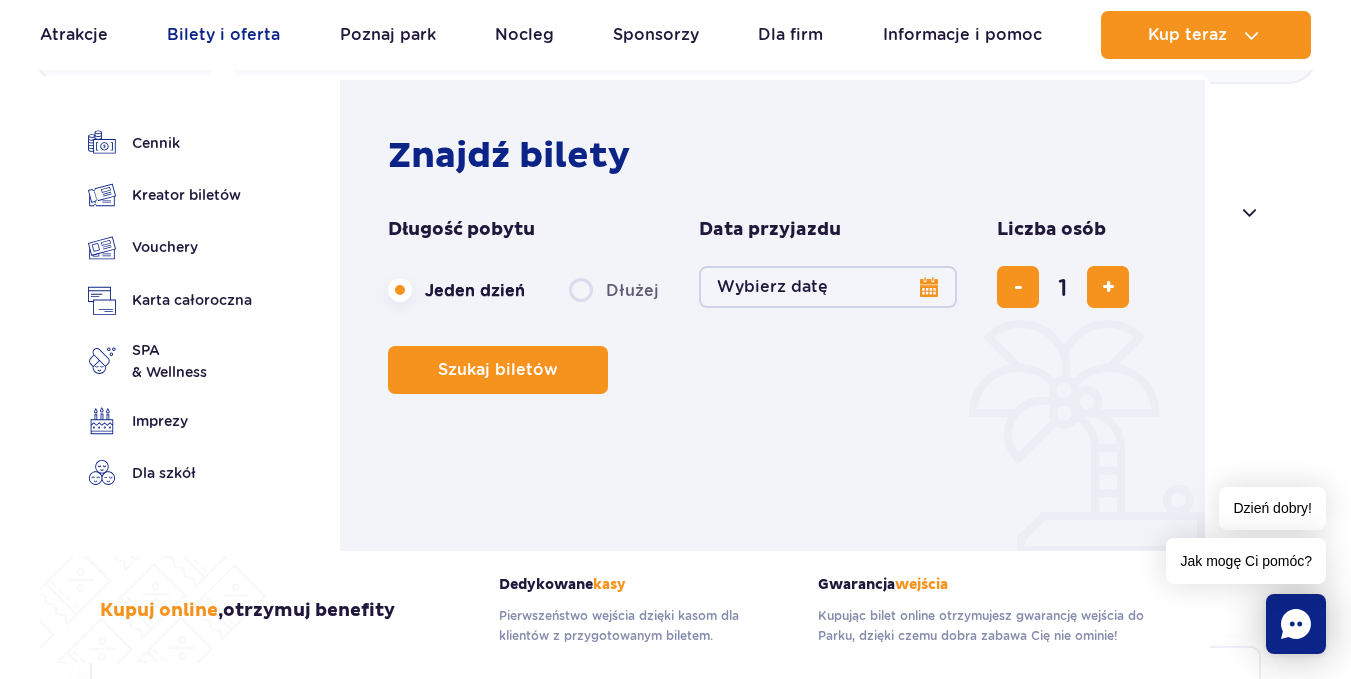 click on "Bilety i oferta" at bounding box center (223, 35) 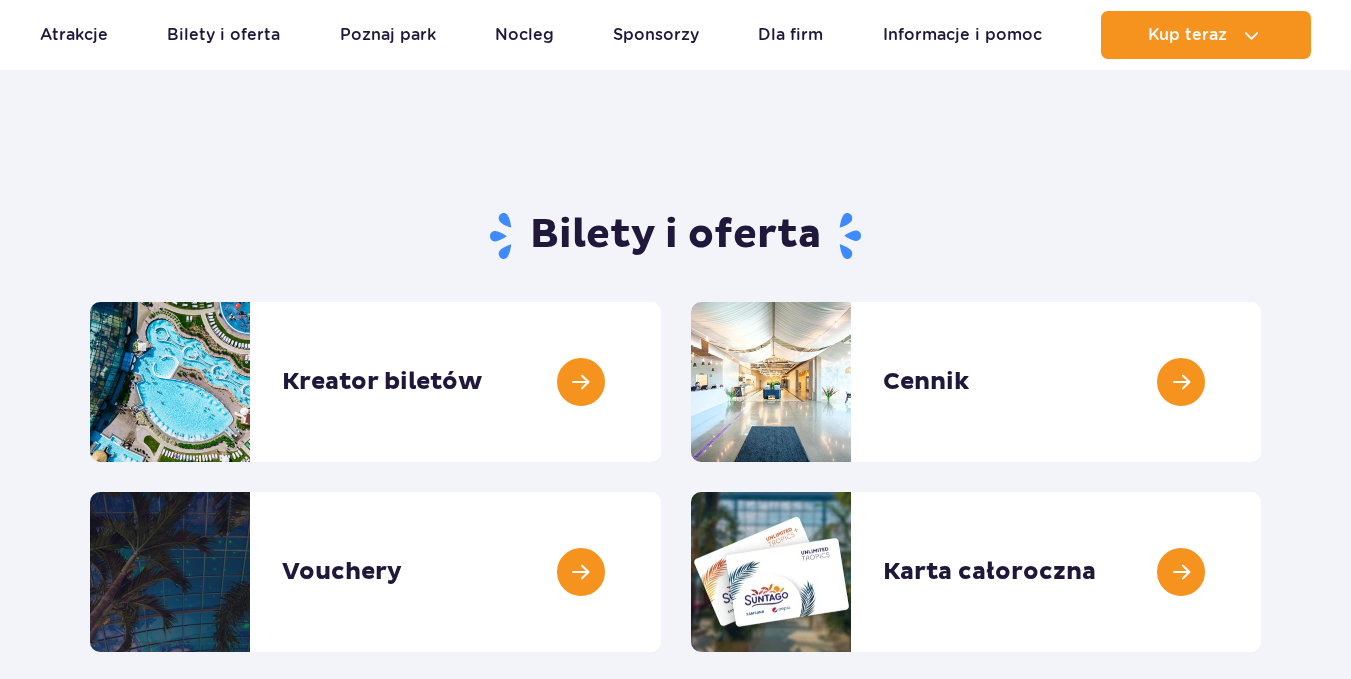 scroll, scrollTop: 100, scrollLeft: 0, axis: vertical 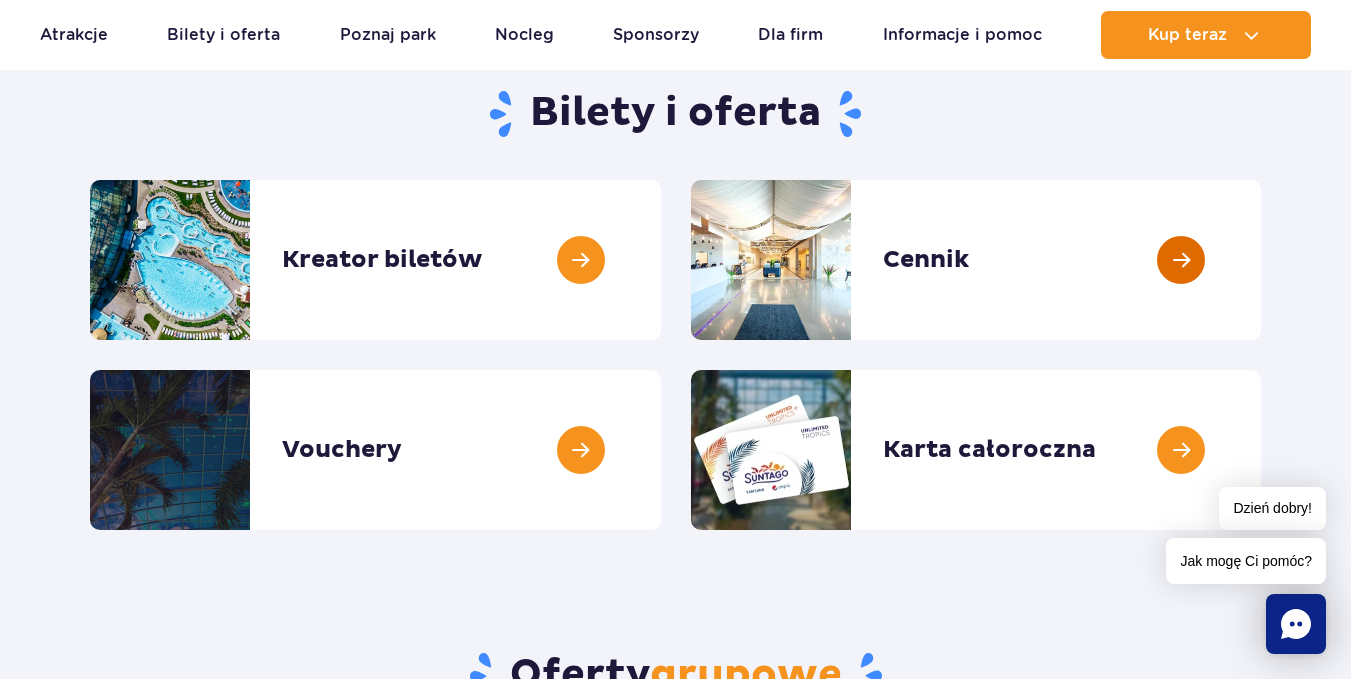 click at bounding box center [1261, 260] 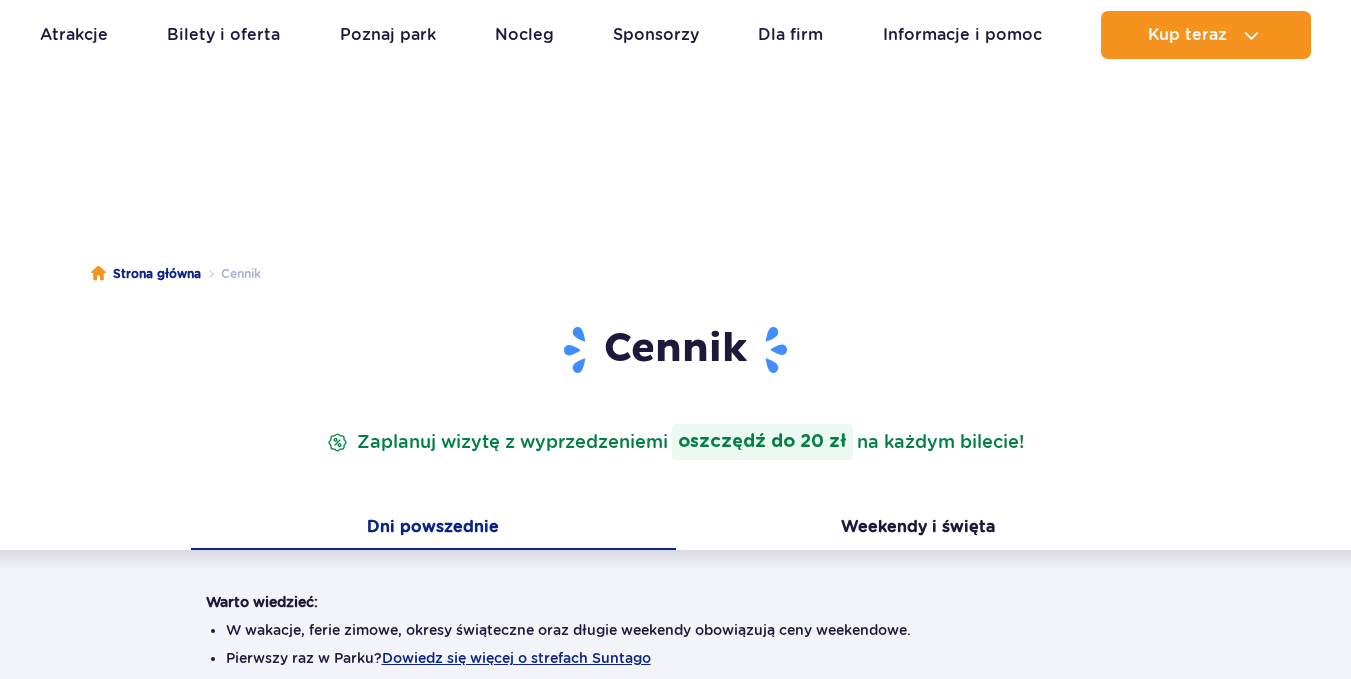 scroll, scrollTop: 200, scrollLeft: 0, axis: vertical 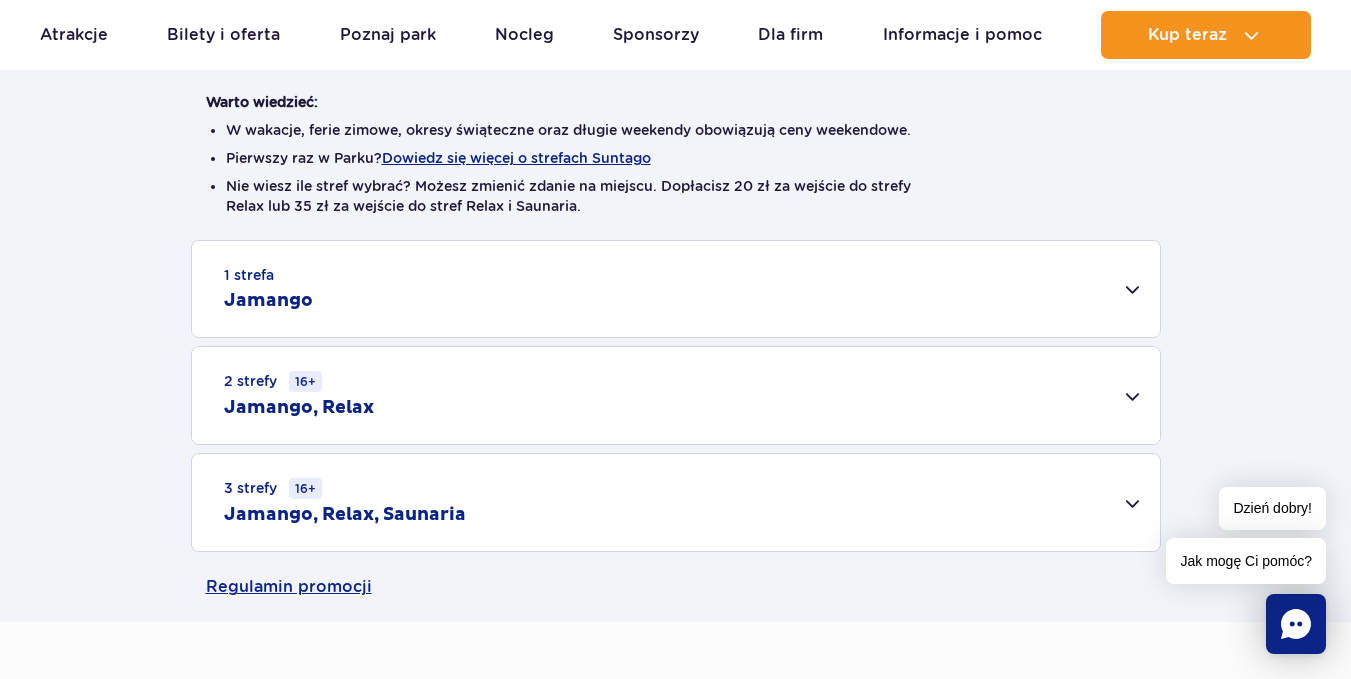 click on "Jamango" at bounding box center (268, 301) 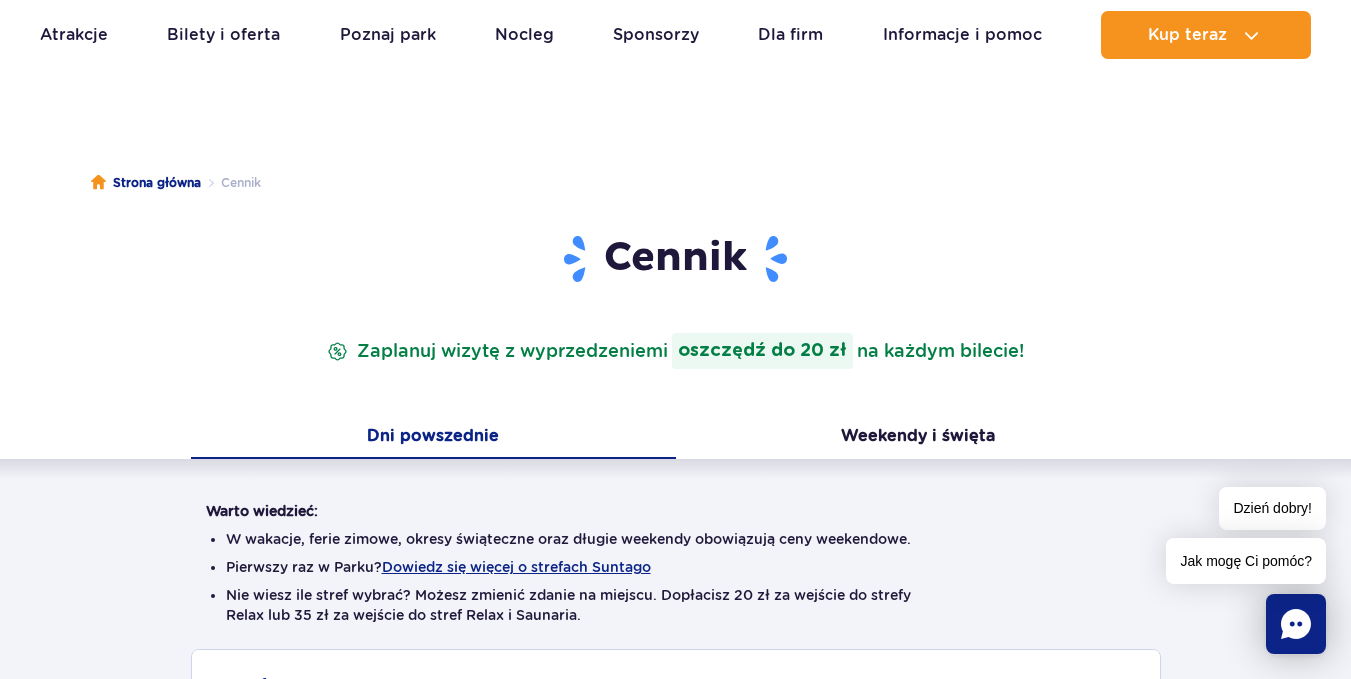 scroll, scrollTop: 0, scrollLeft: 0, axis: both 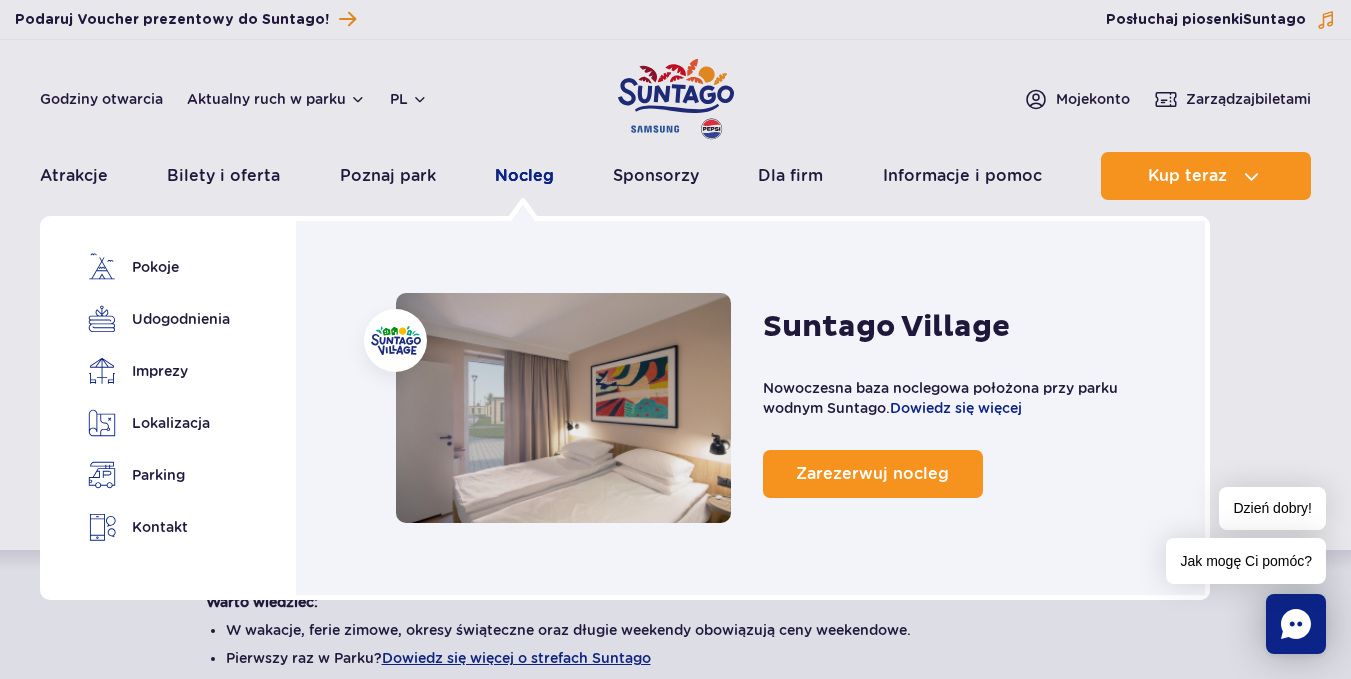 click on "Nocleg" at bounding box center (524, 176) 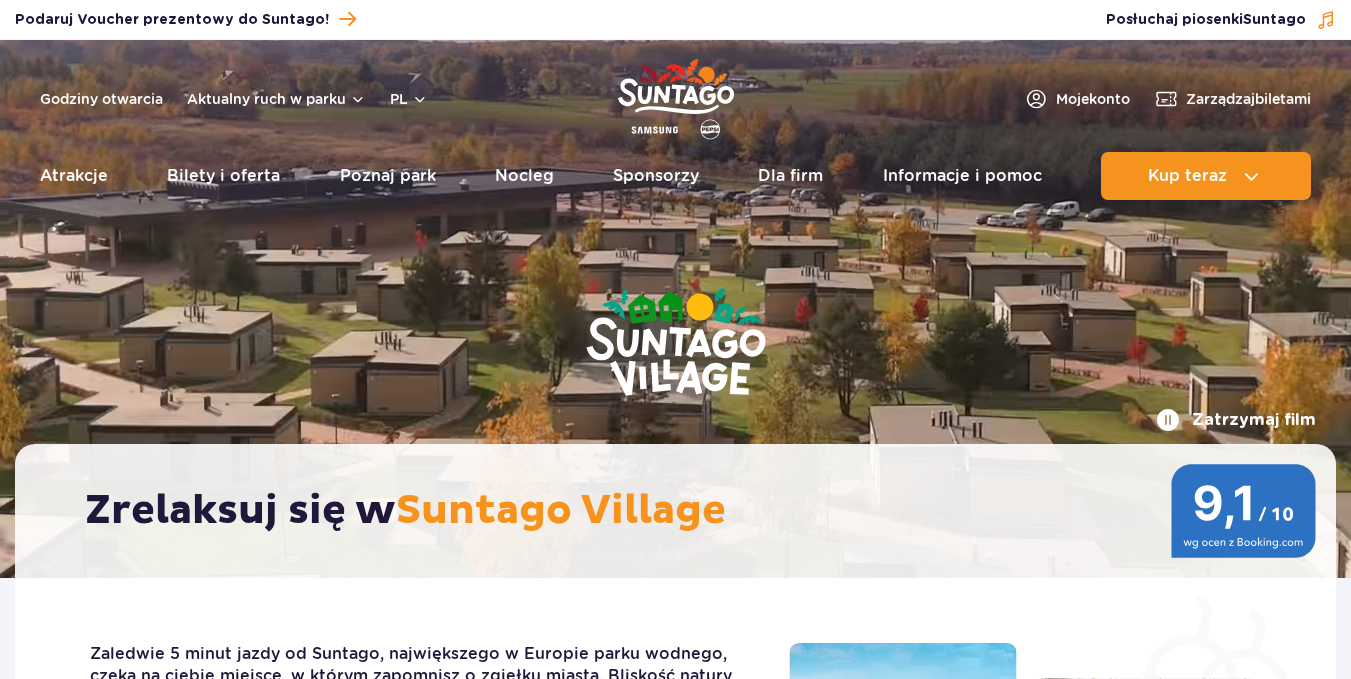 scroll, scrollTop: 0, scrollLeft: 0, axis: both 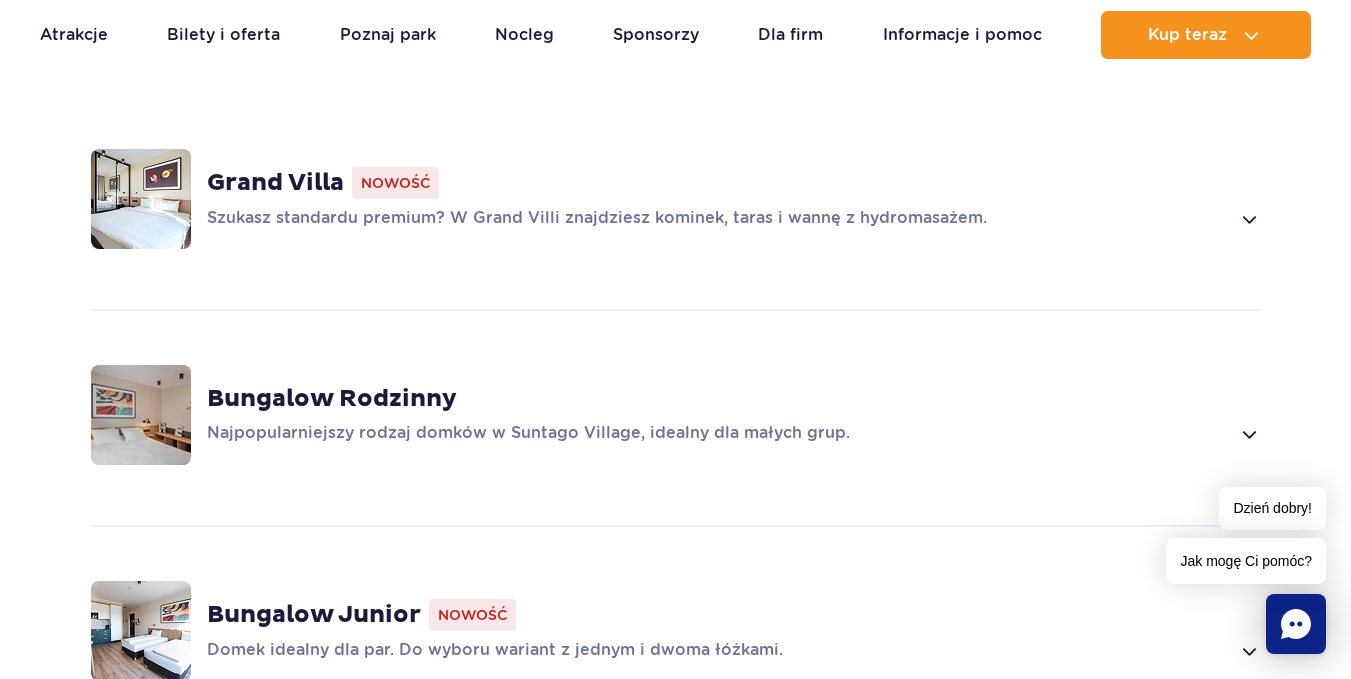click on "Bungalow Rodzinny" at bounding box center (332, 399) 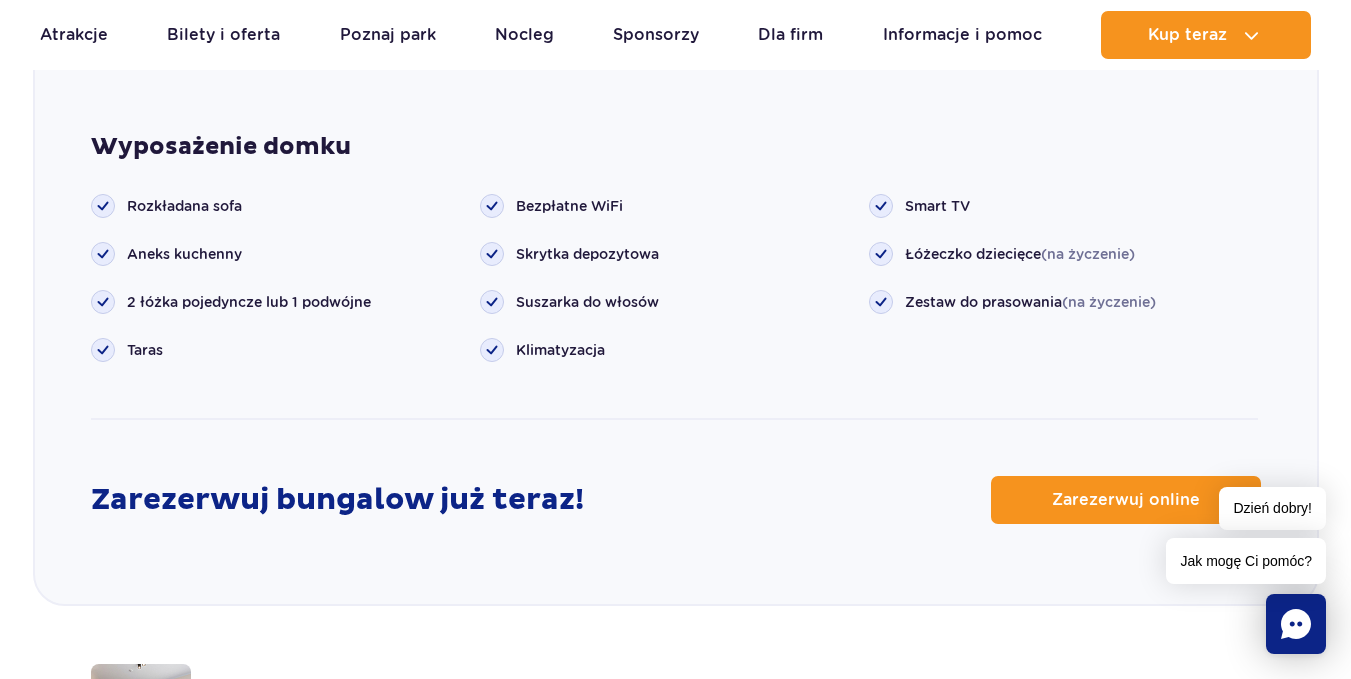 scroll, scrollTop: 2517, scrollLeft: 0, axis: vertical 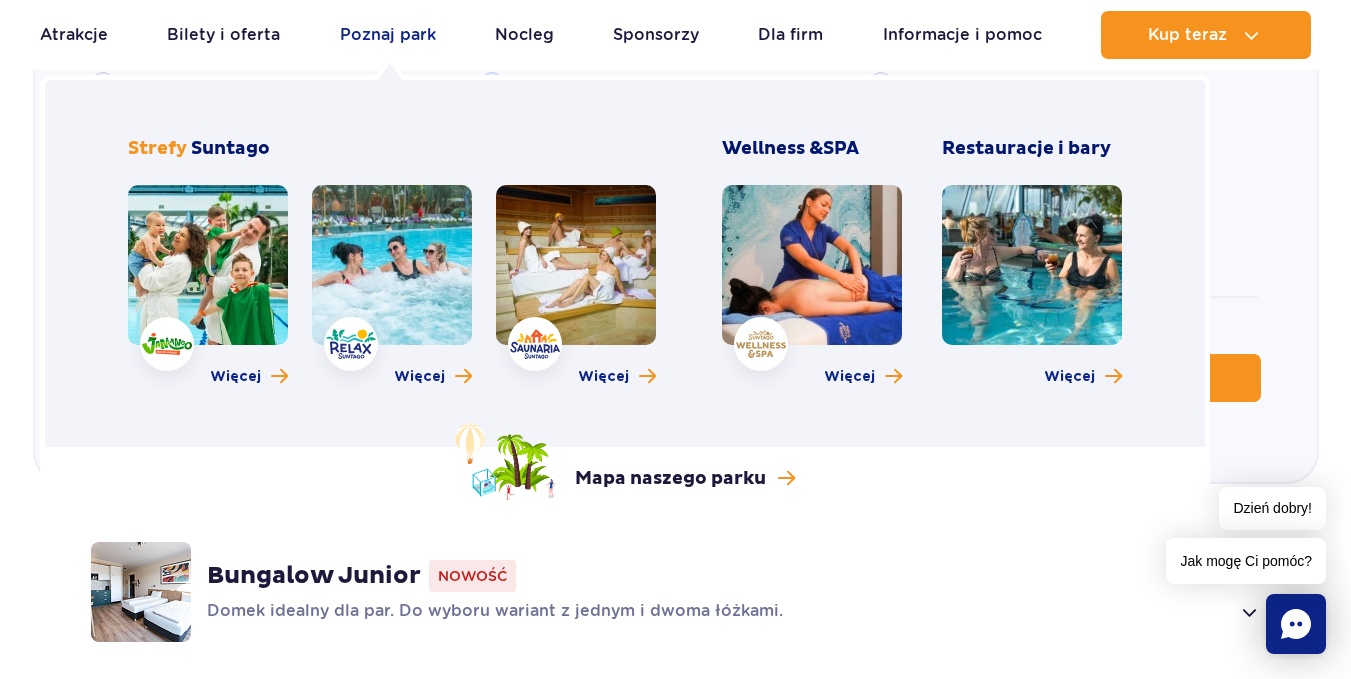 click on "Poznaj park" at bounding box center [388, 35] 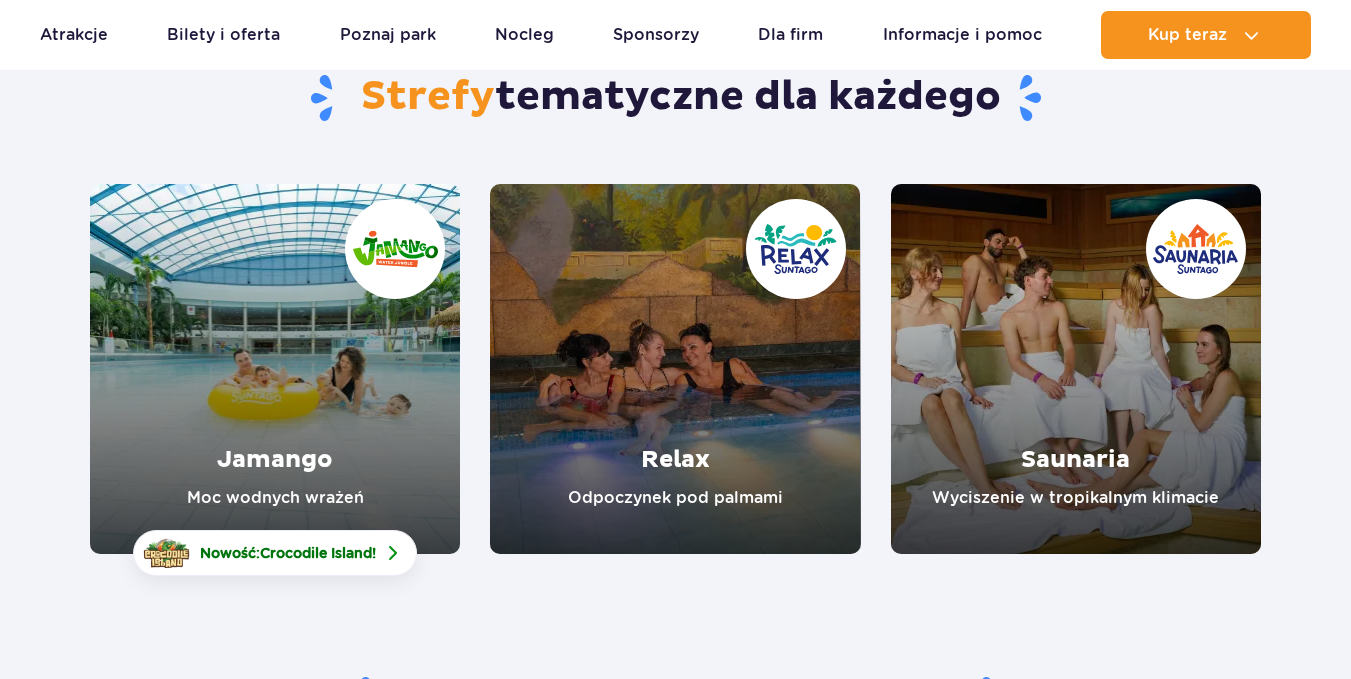 scroll, scrollTop: 200, scrollLeft: 0, axis: vertical 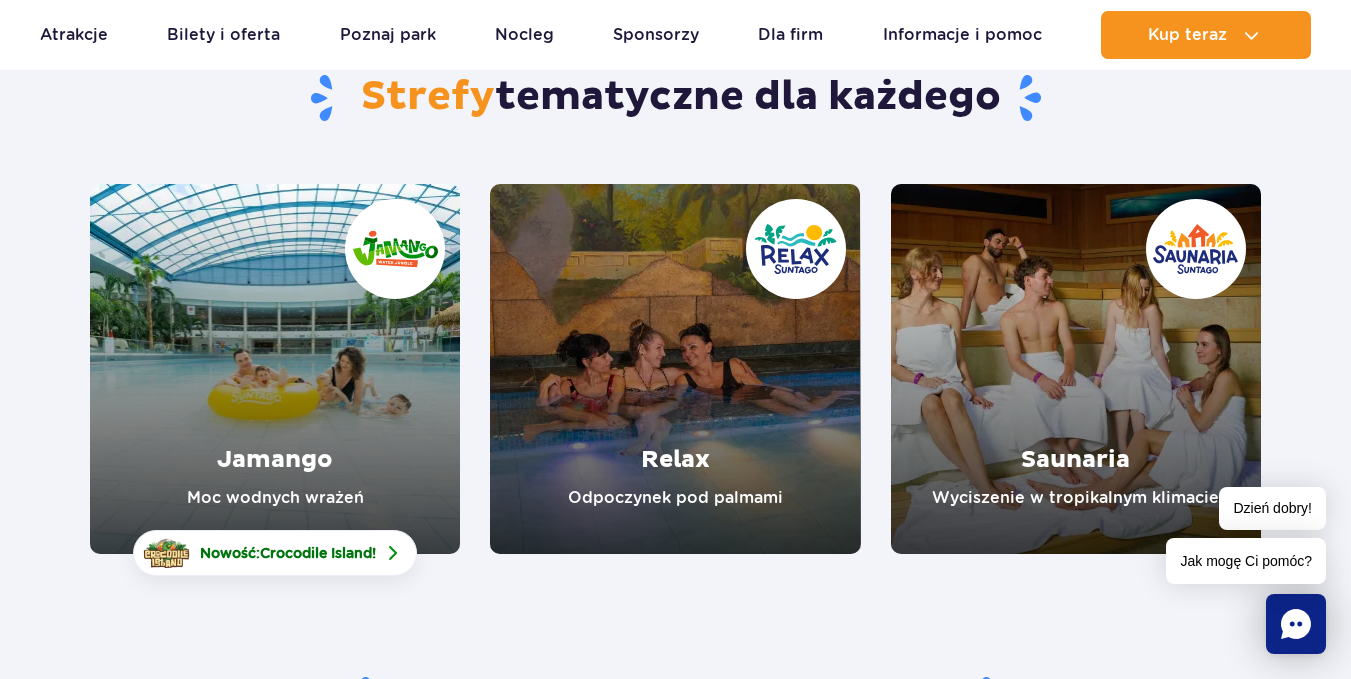 click at bounding box center (275, 369) 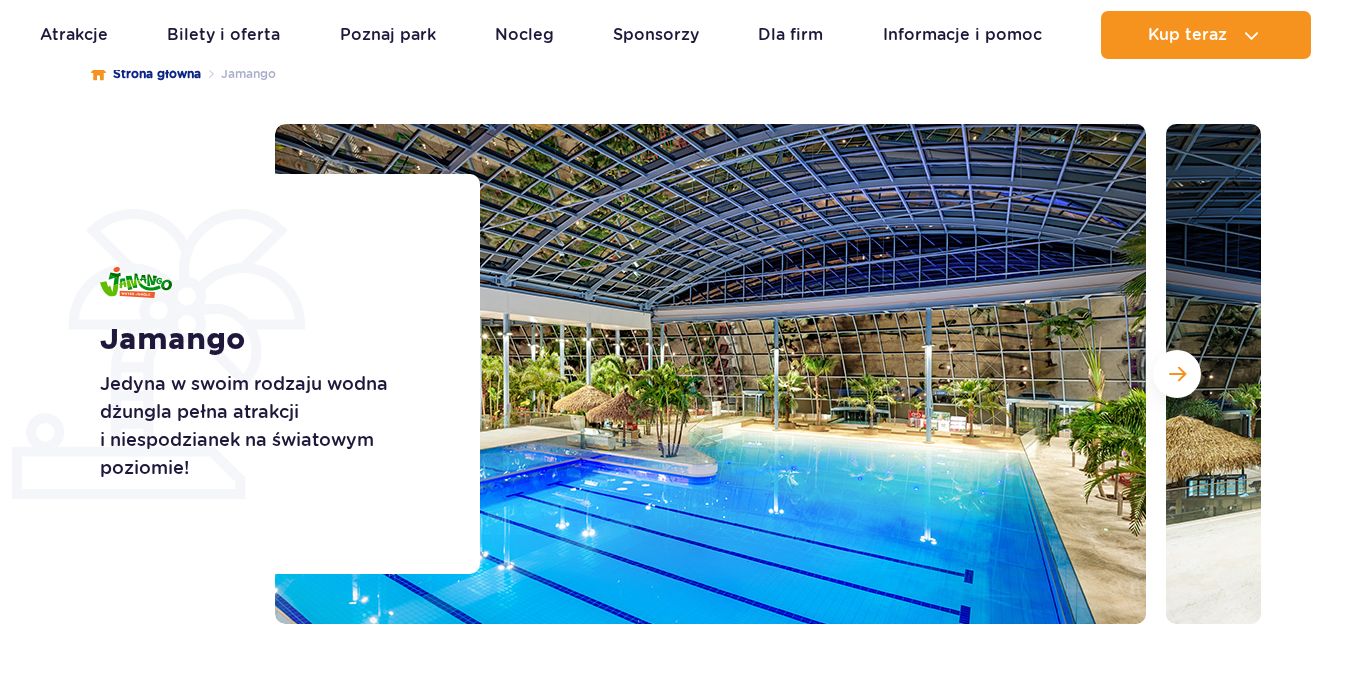 scroll, scrollTop: 200, scrollLeft: 0, axis: vertical 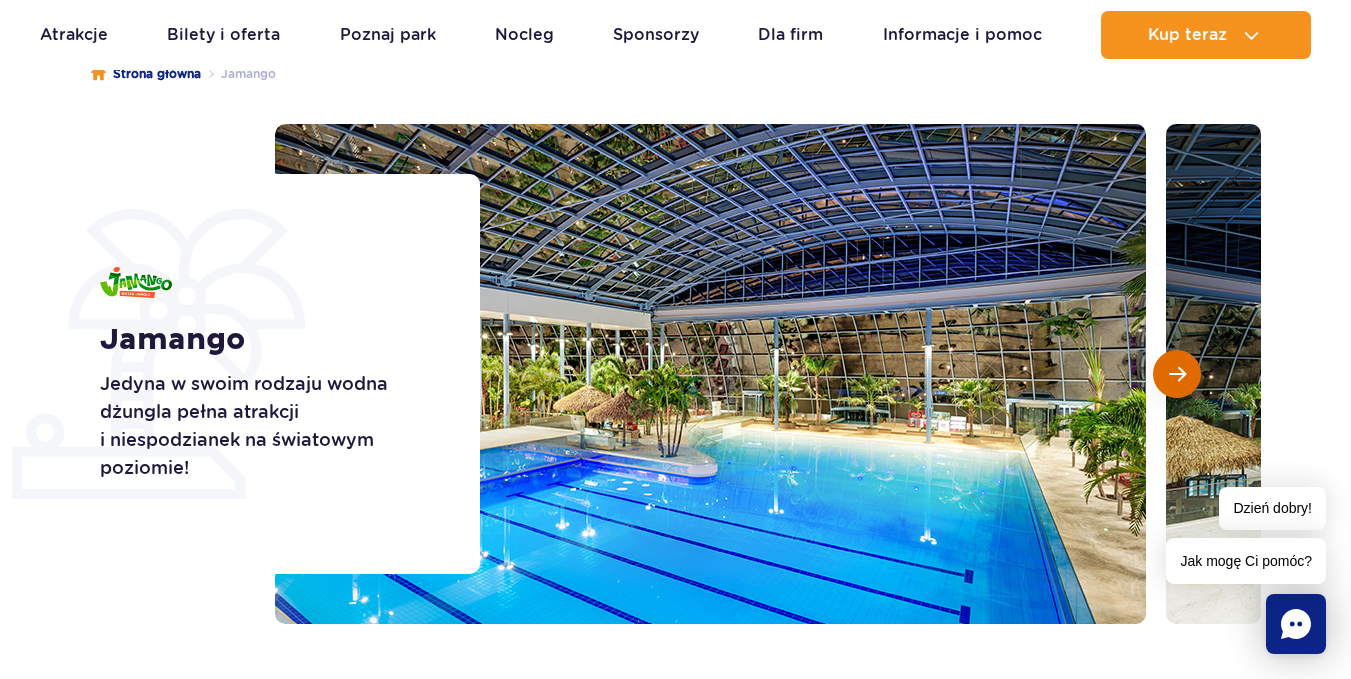 click at bounding box center [1177, 374] 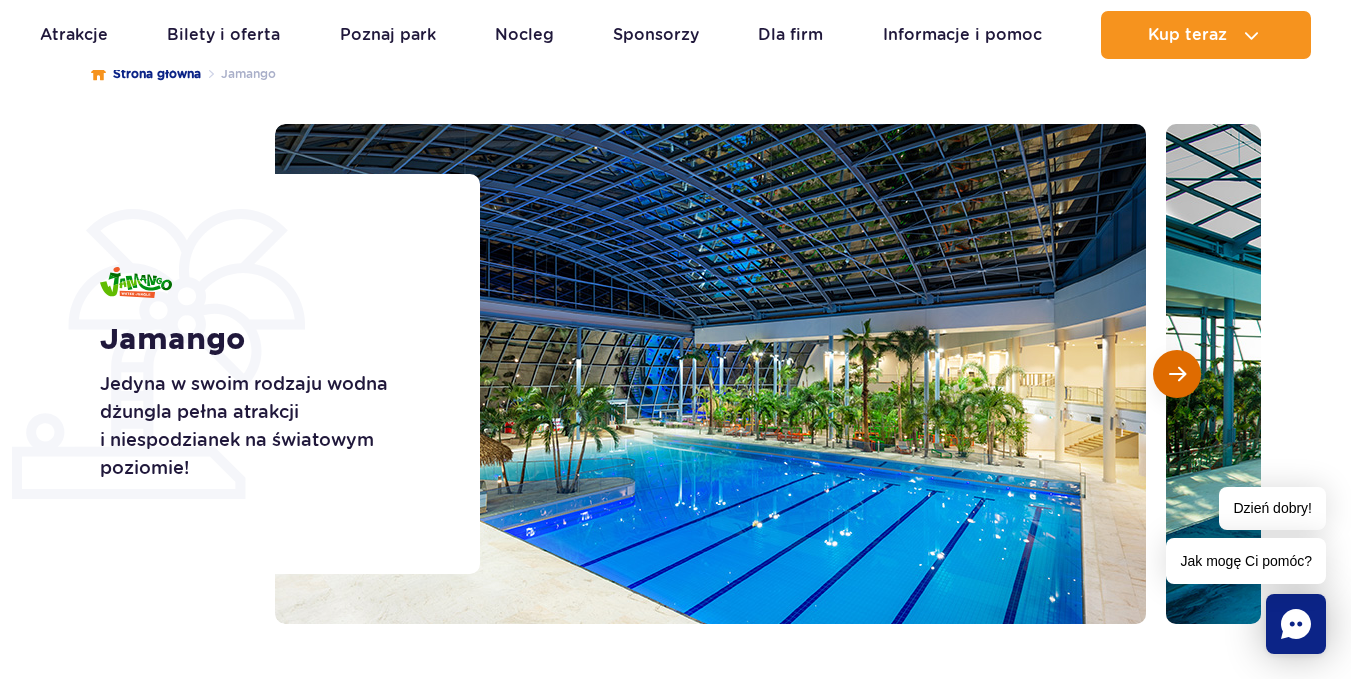 click at bounding box center [1177, 374] 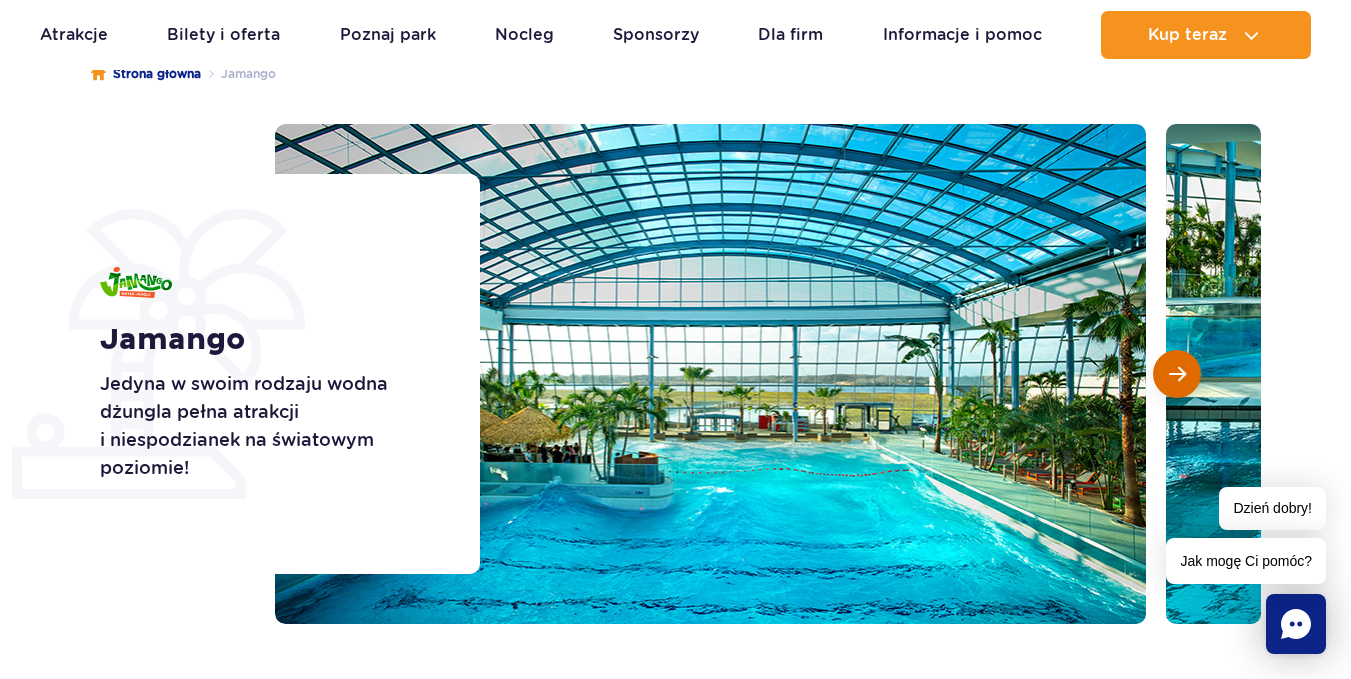 click at bounding box center (1177, 374) 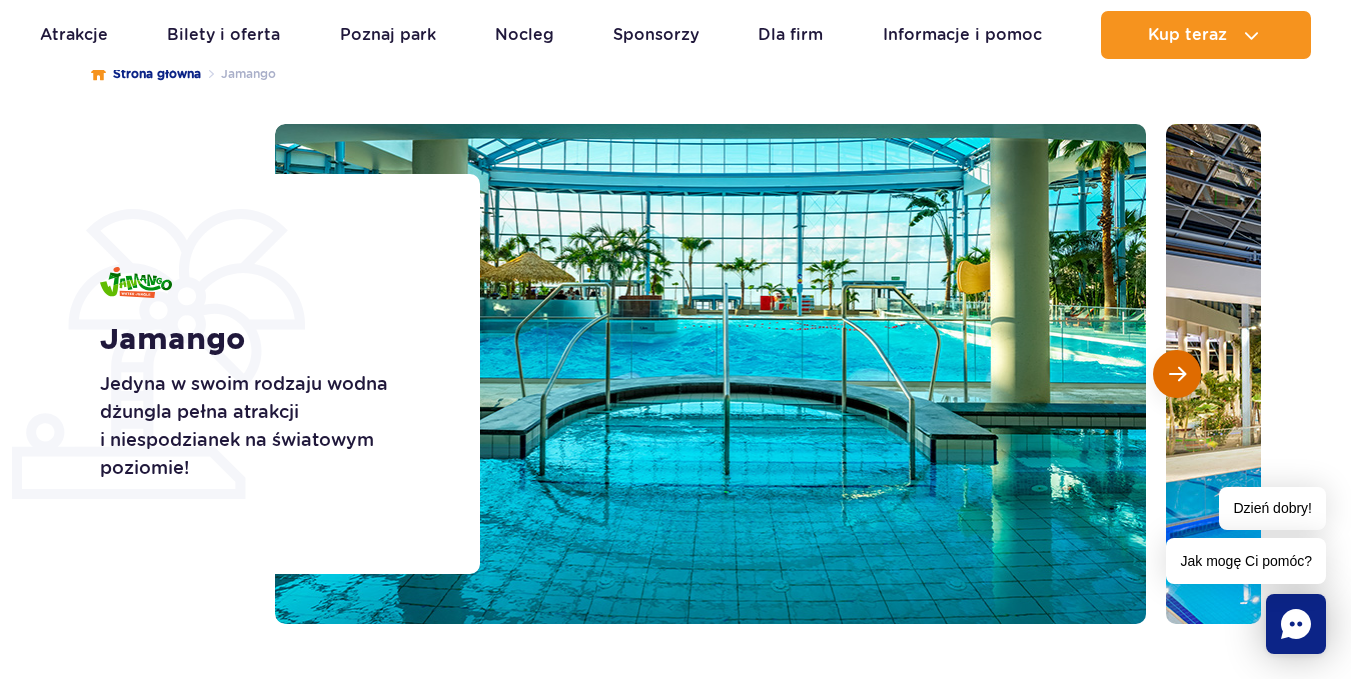 click at bounding box center [1177, 374] 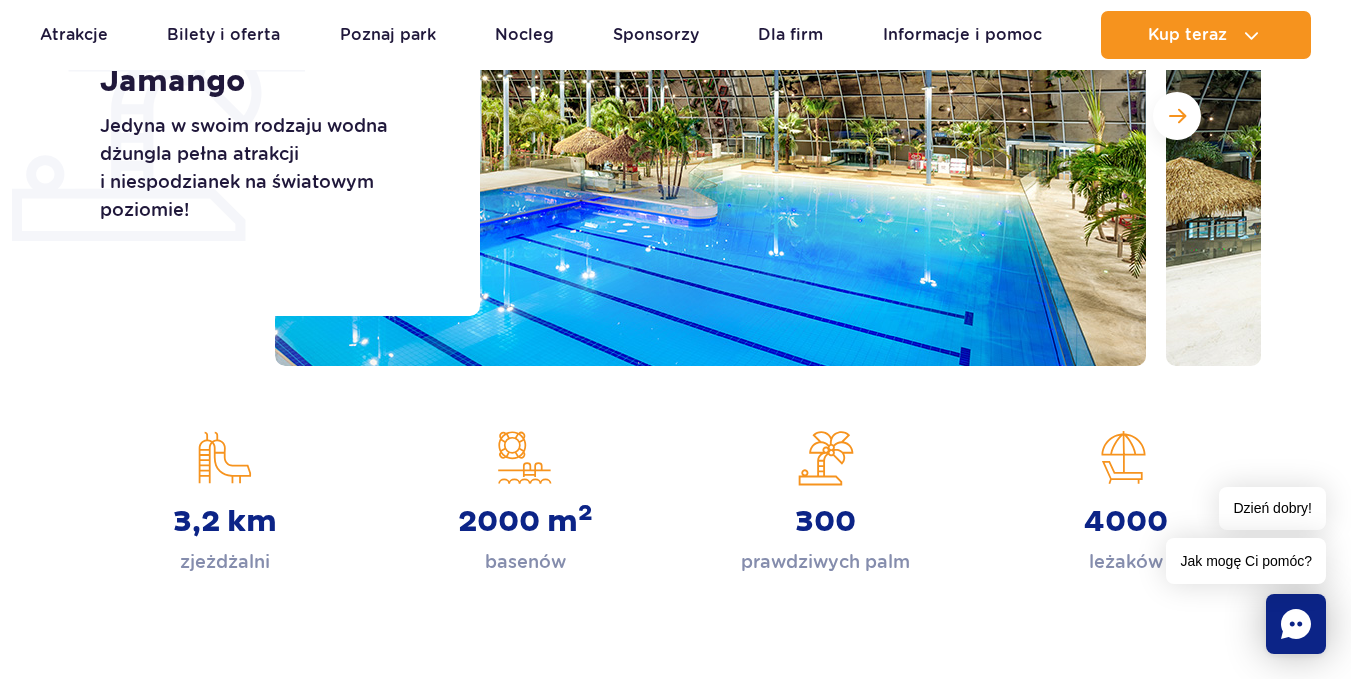 scroll, scrollTop: 500, scrollLeft: 0, axis: vertical 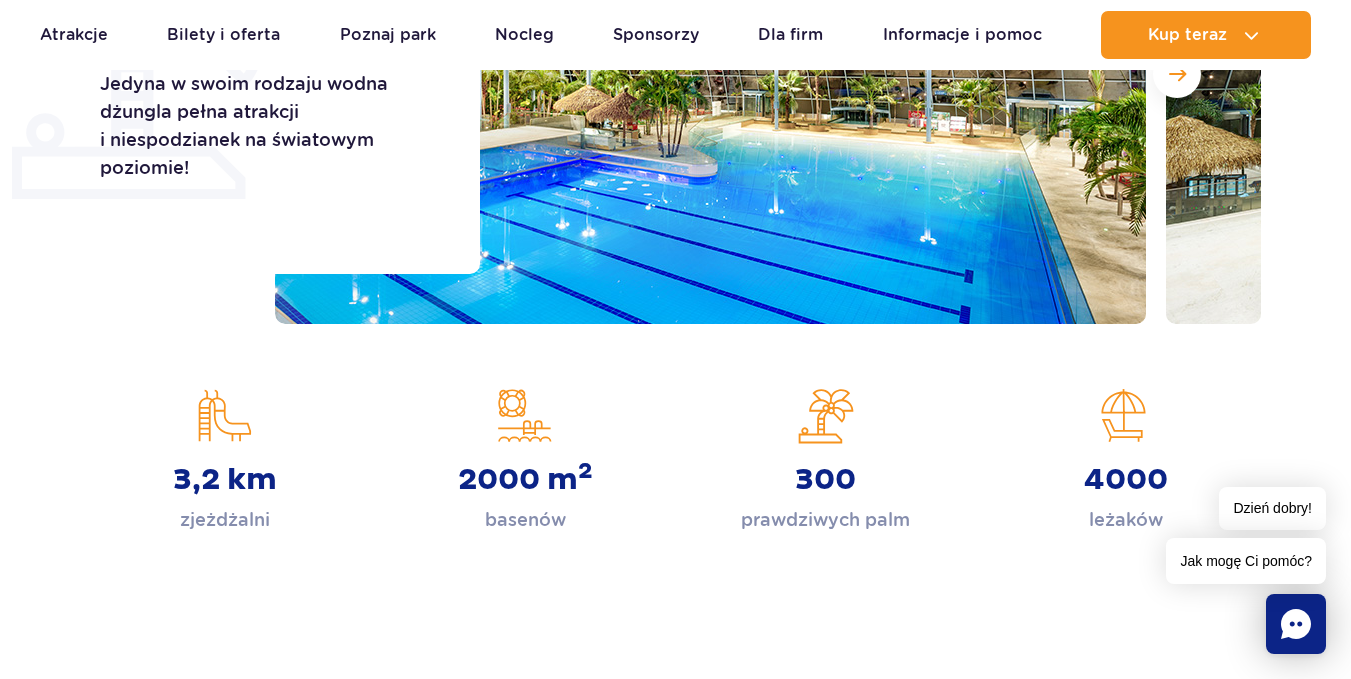 click on "Strona główna
Jamango
Jamango
Jedyna w swoim rodzaju wodna dżungla pełna atrakcji i niespodzianek na światowym poziomie!
Jamango" at bounding box center [675, 189] 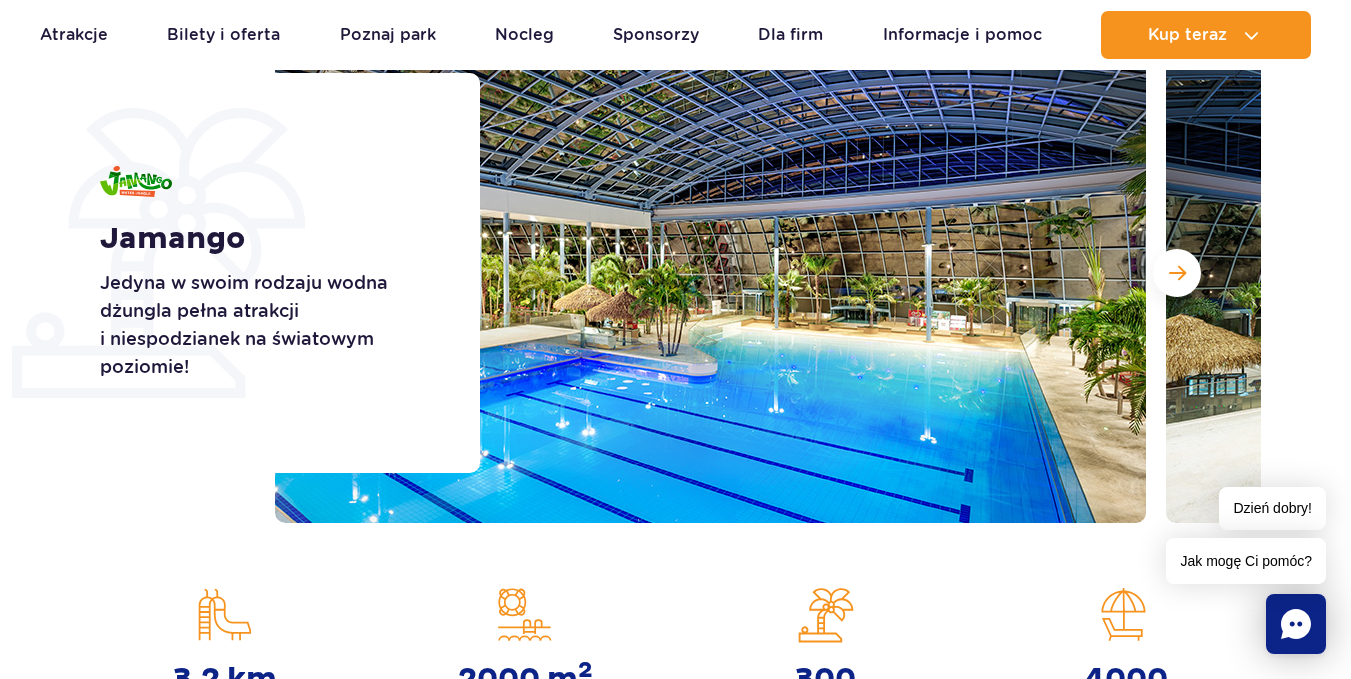 scroll, scrollTop: 300, scrollLeft: 0, axis: vertical 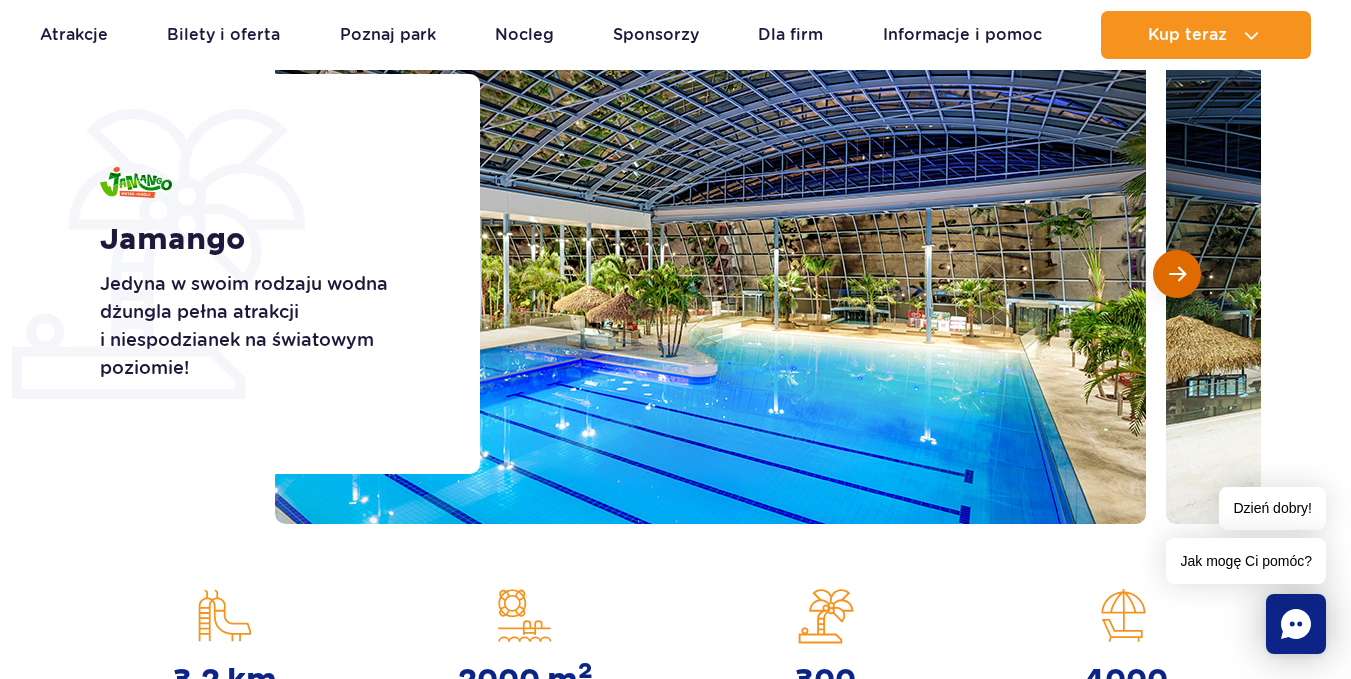 click at bounding box center (1177, 274) 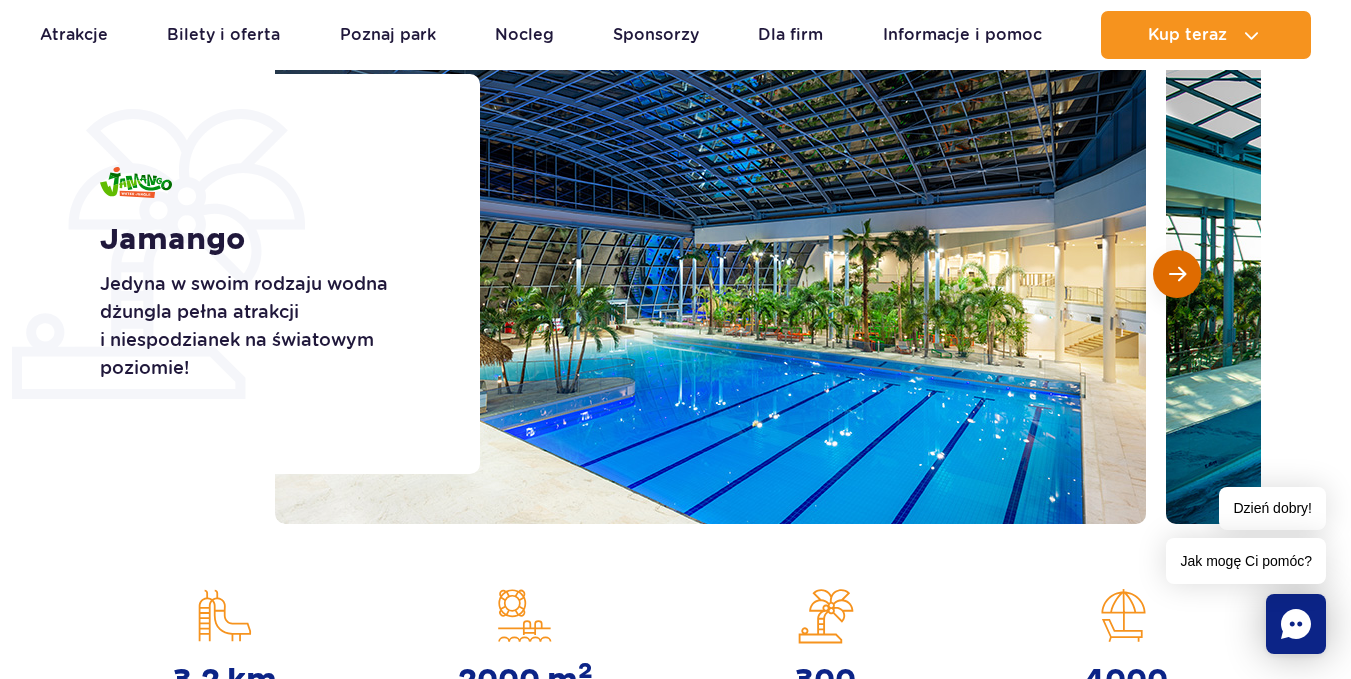 click at bounding box center (1177, 274) 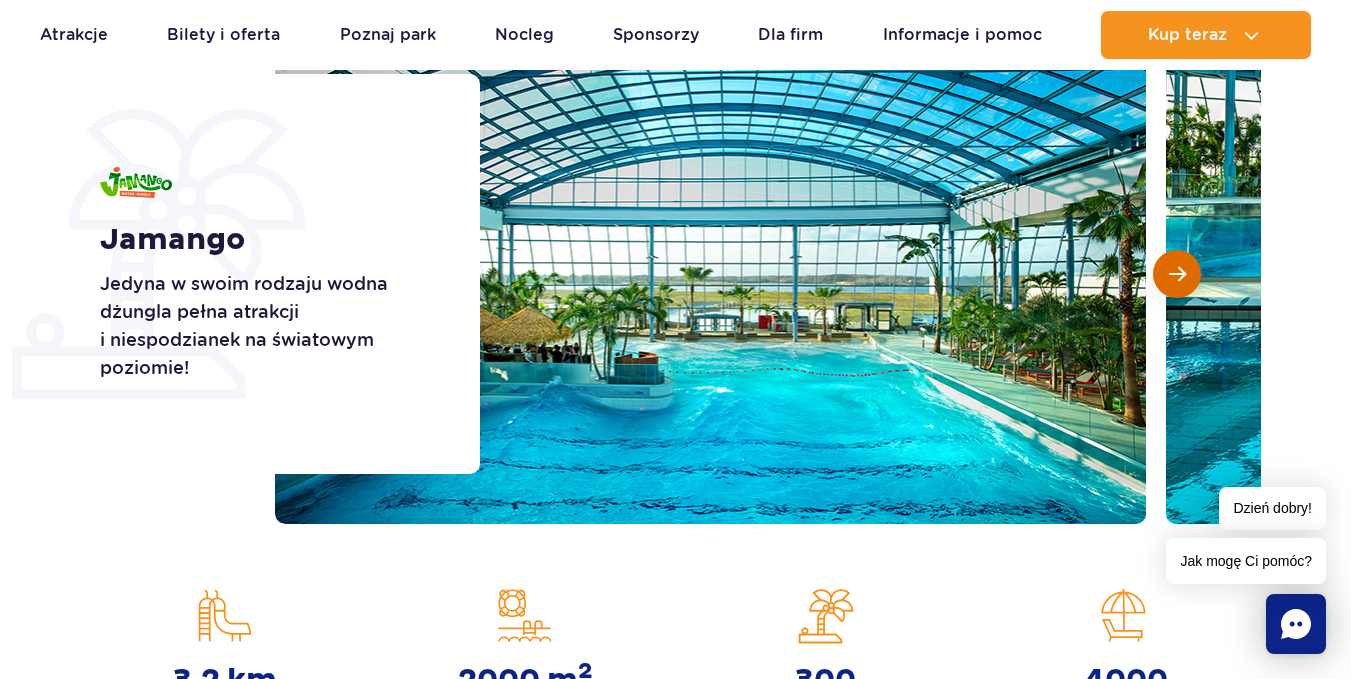 click at bounding box center [1177, 274] 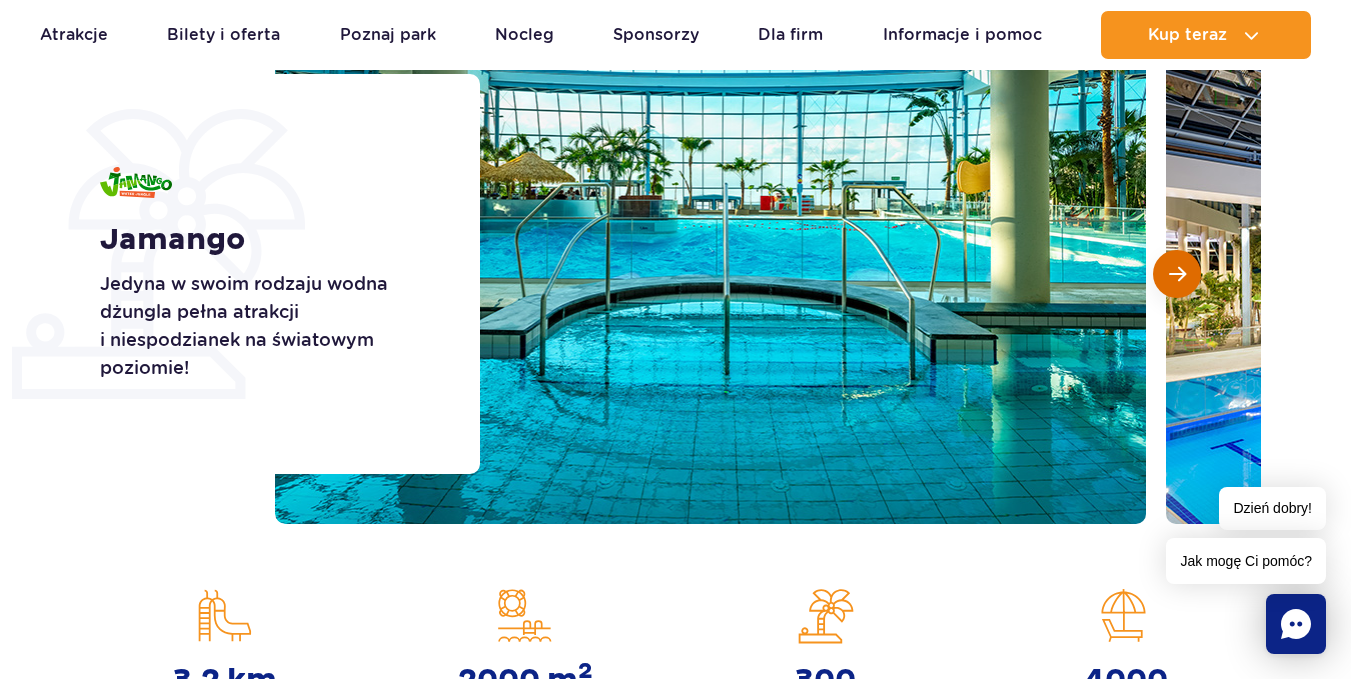 click at bounding box center (1177, 274) 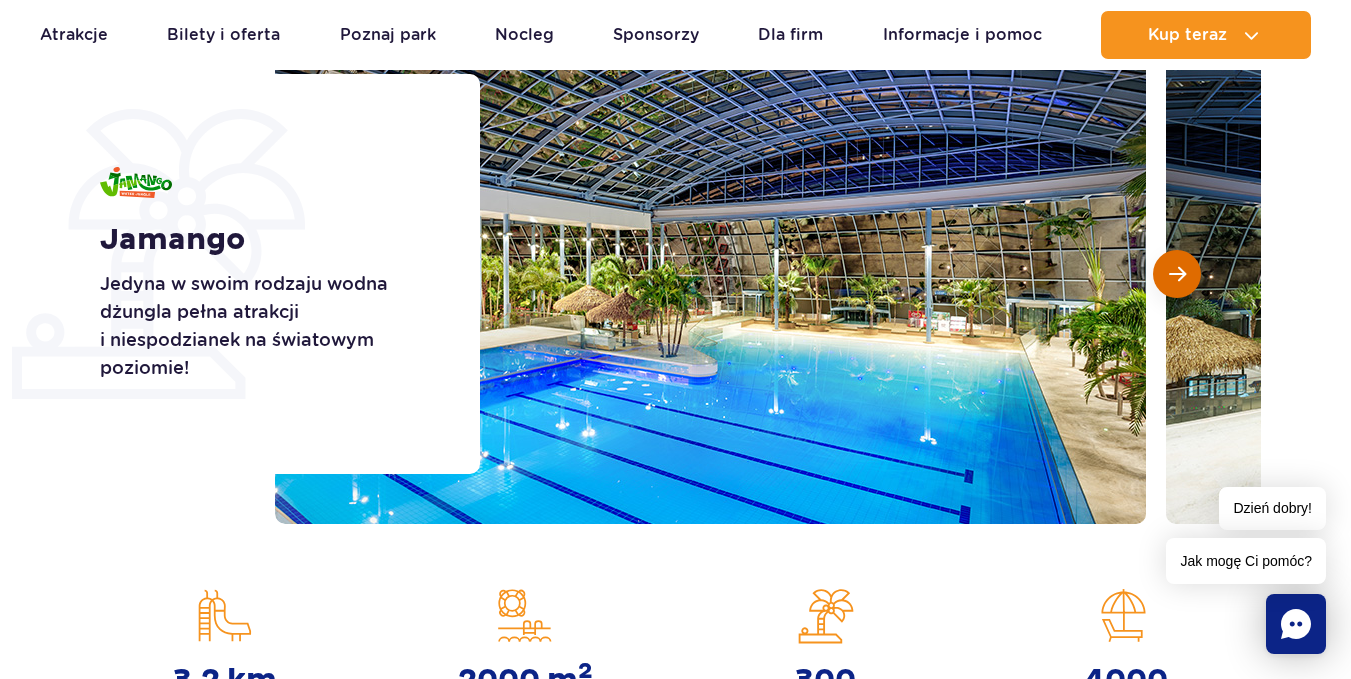 click at bounding box center (1177, 274) 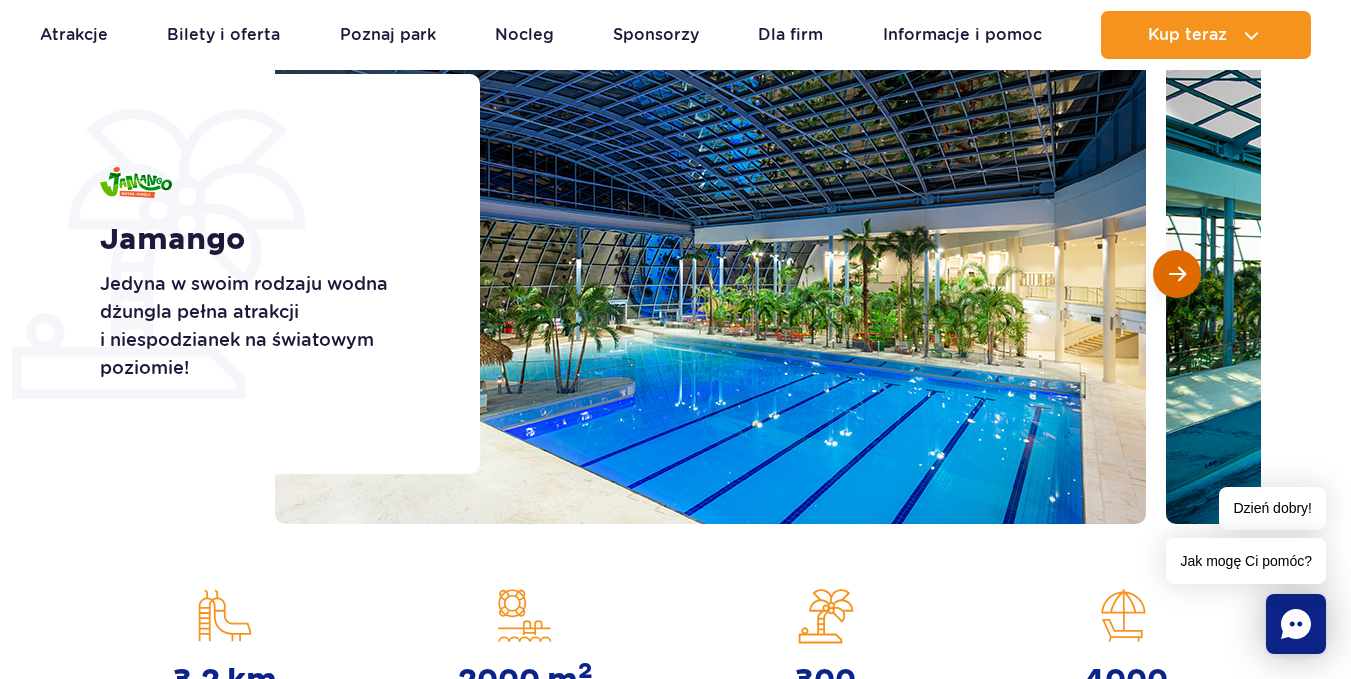 click at bounding box center (1177, 274) 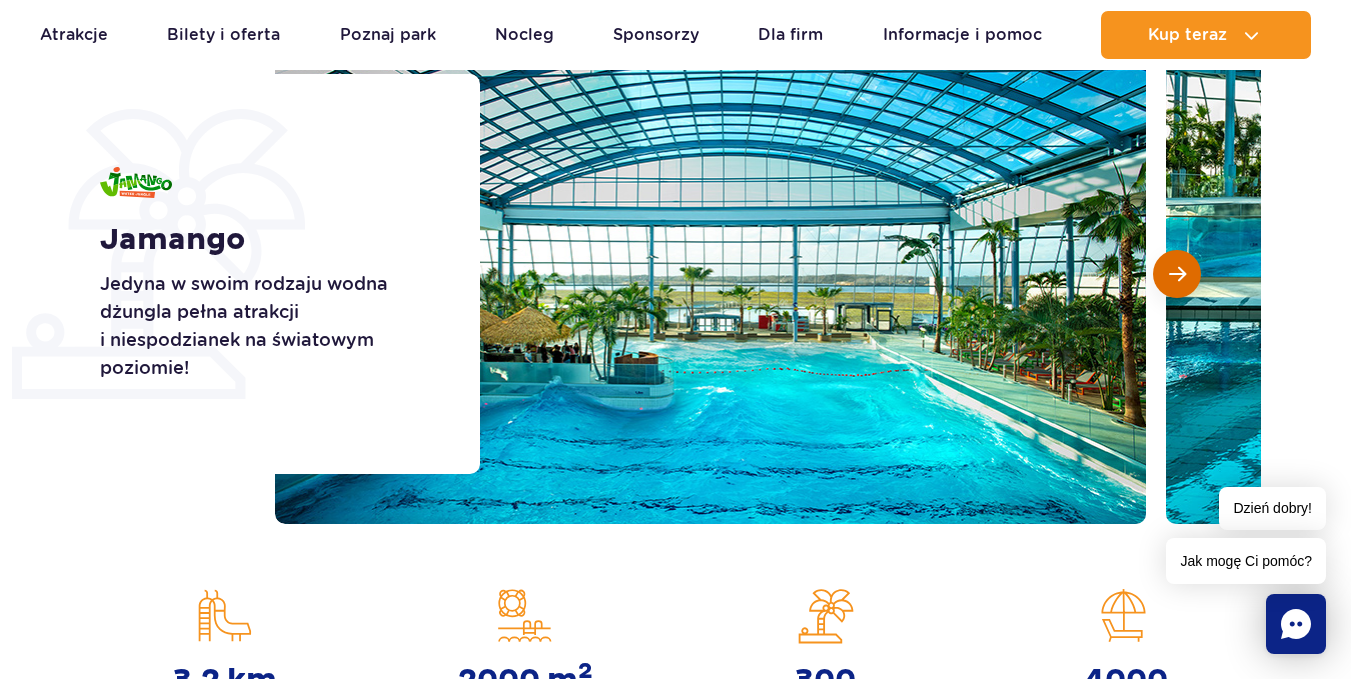 click at bounding box center (1177, 274) 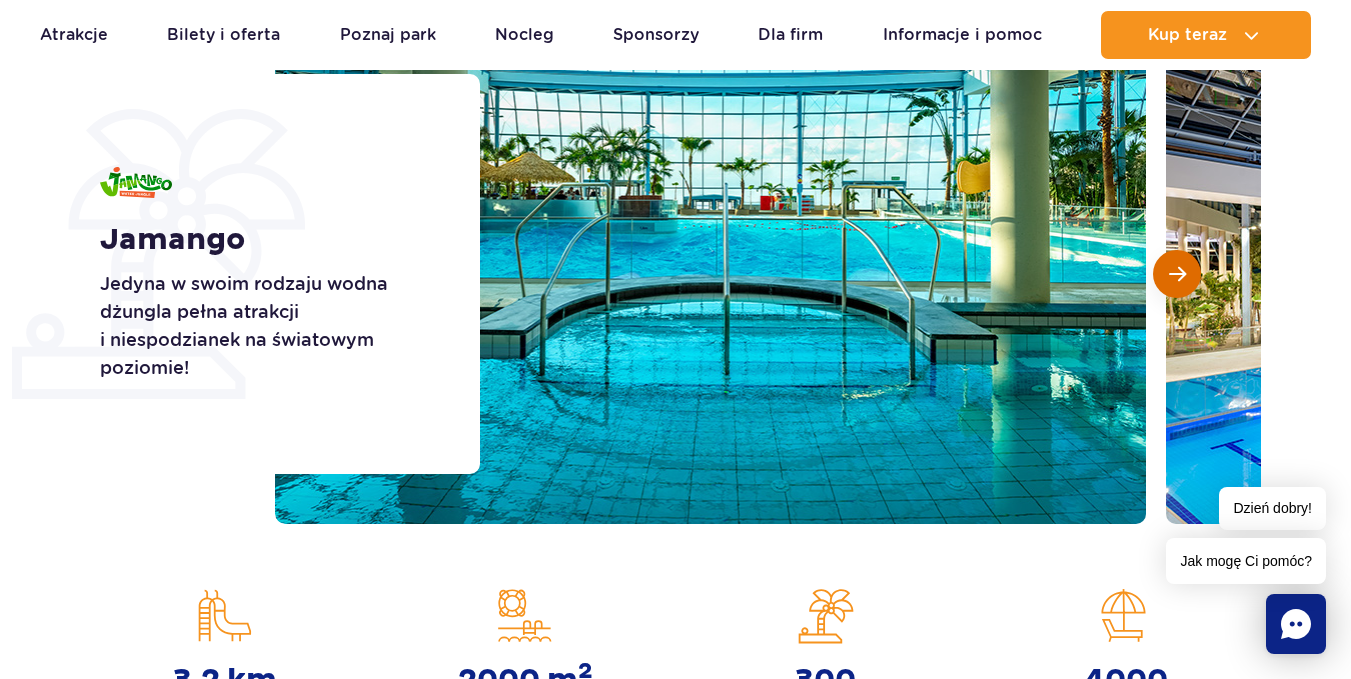 click at bounding box center (1177, 274) 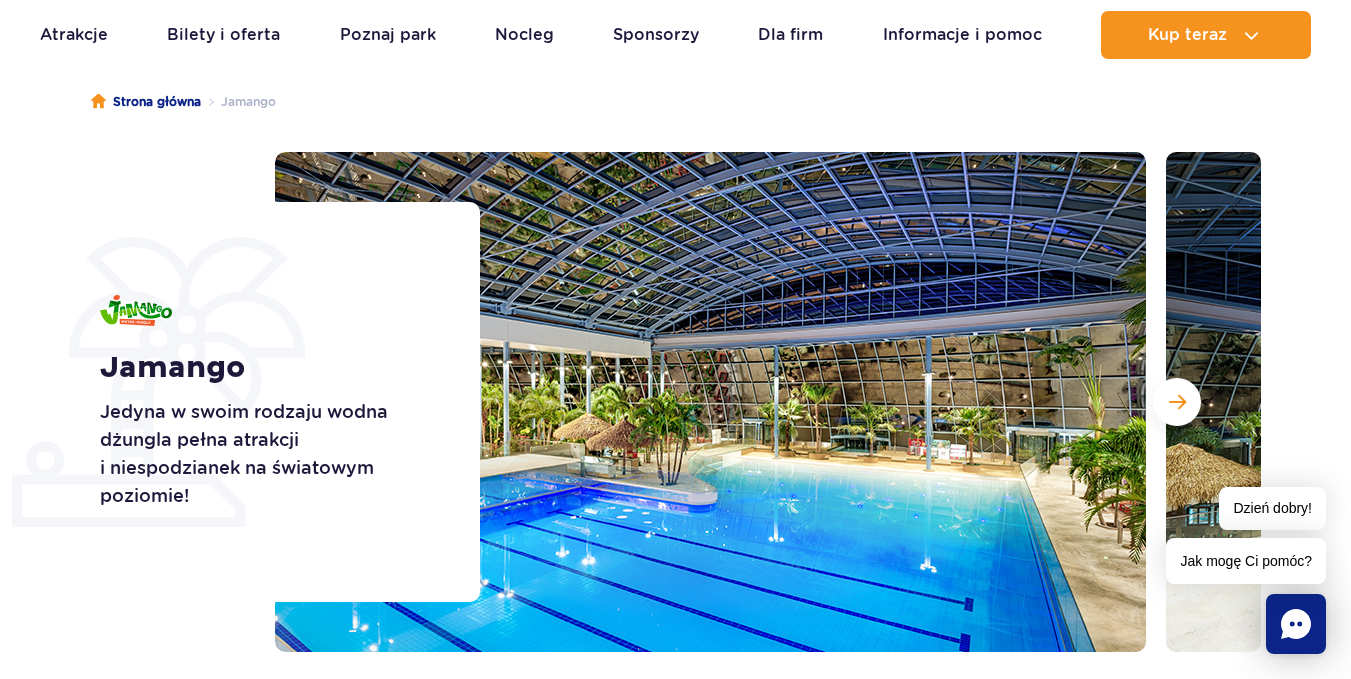 scroll, scrollTop: 0, scrollLeft: 0, axis: both 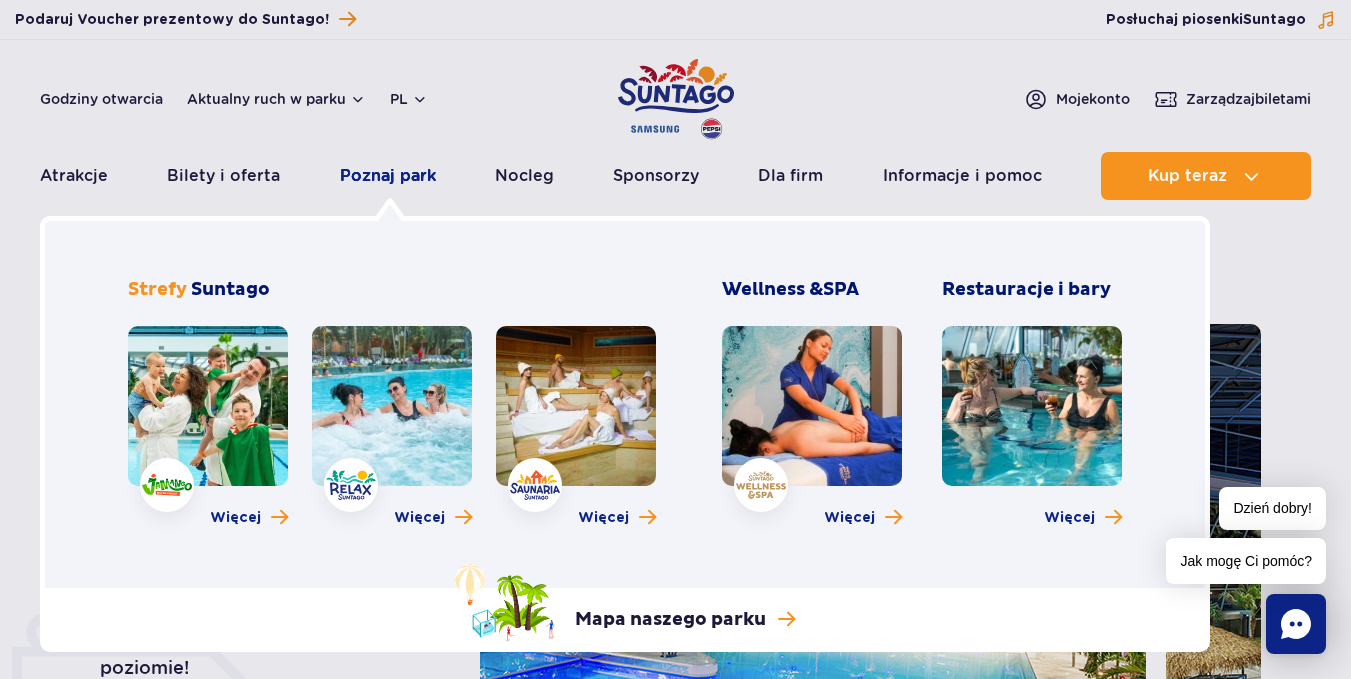 click on "Poznaj park" at bounding box center (388, 176) 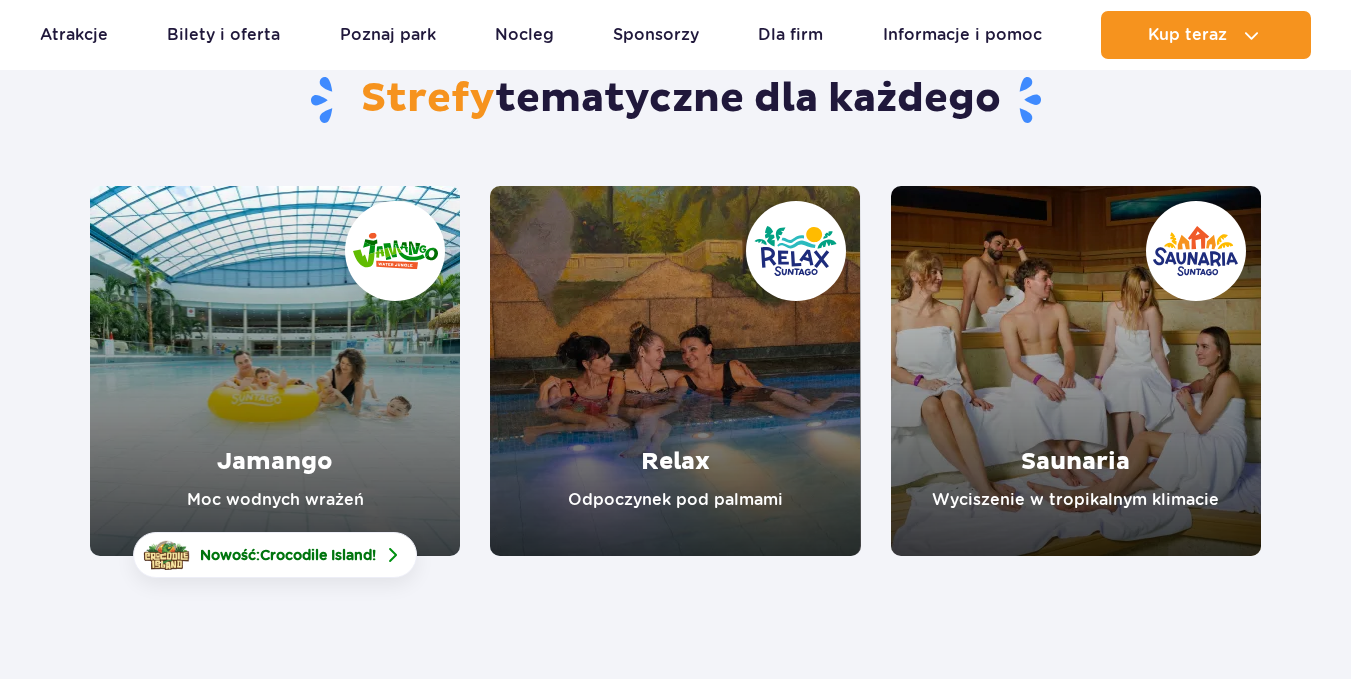 scroll, scrollTop: 200, scrollLeft: 0, axis: vertical 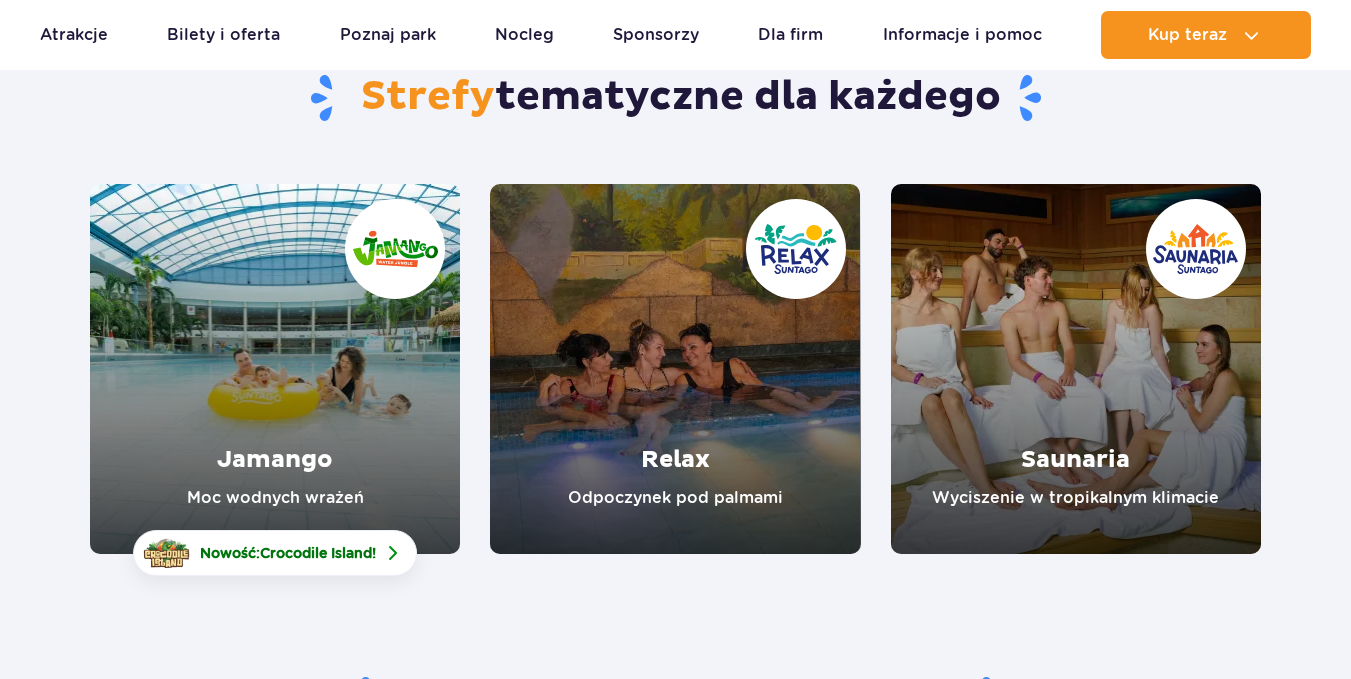 click at bounding box center [675, 369] 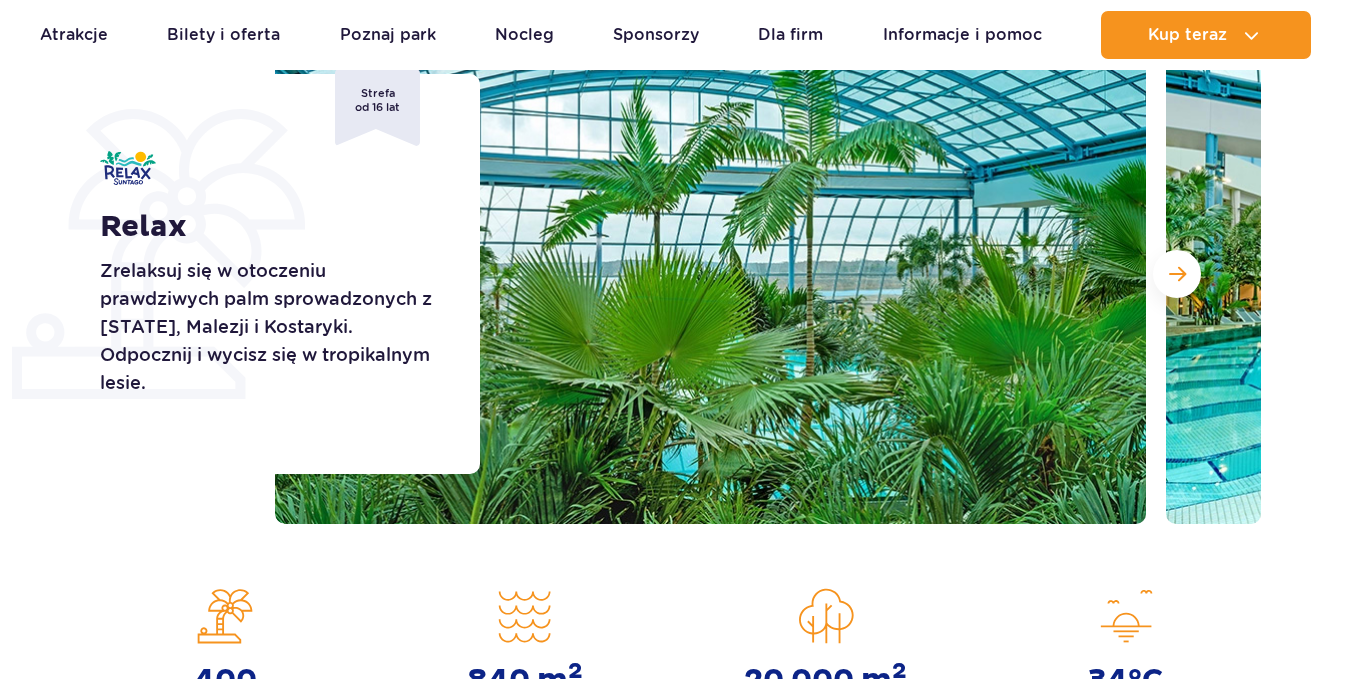 scroll, scrollTop: 300, scrollLeft: 0, axis: vertical 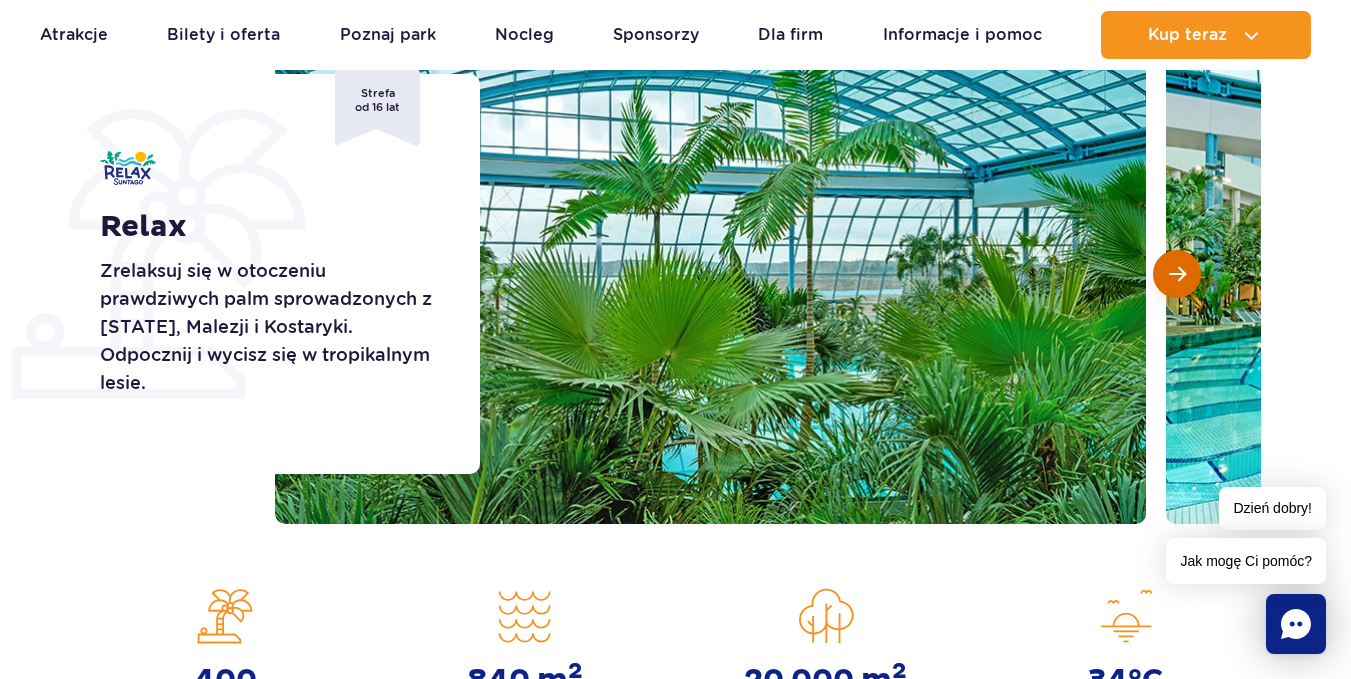 click at bounding box center (1177, 274) 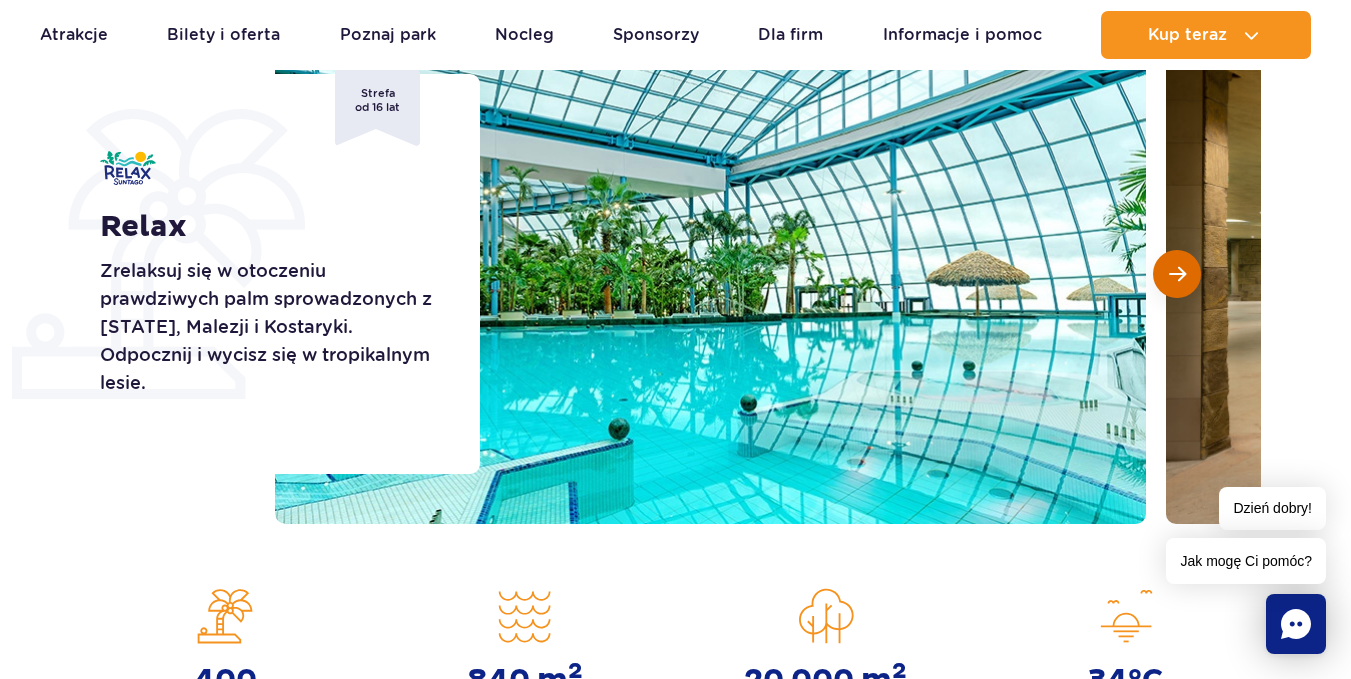 click at bounding box center [1177, 274] 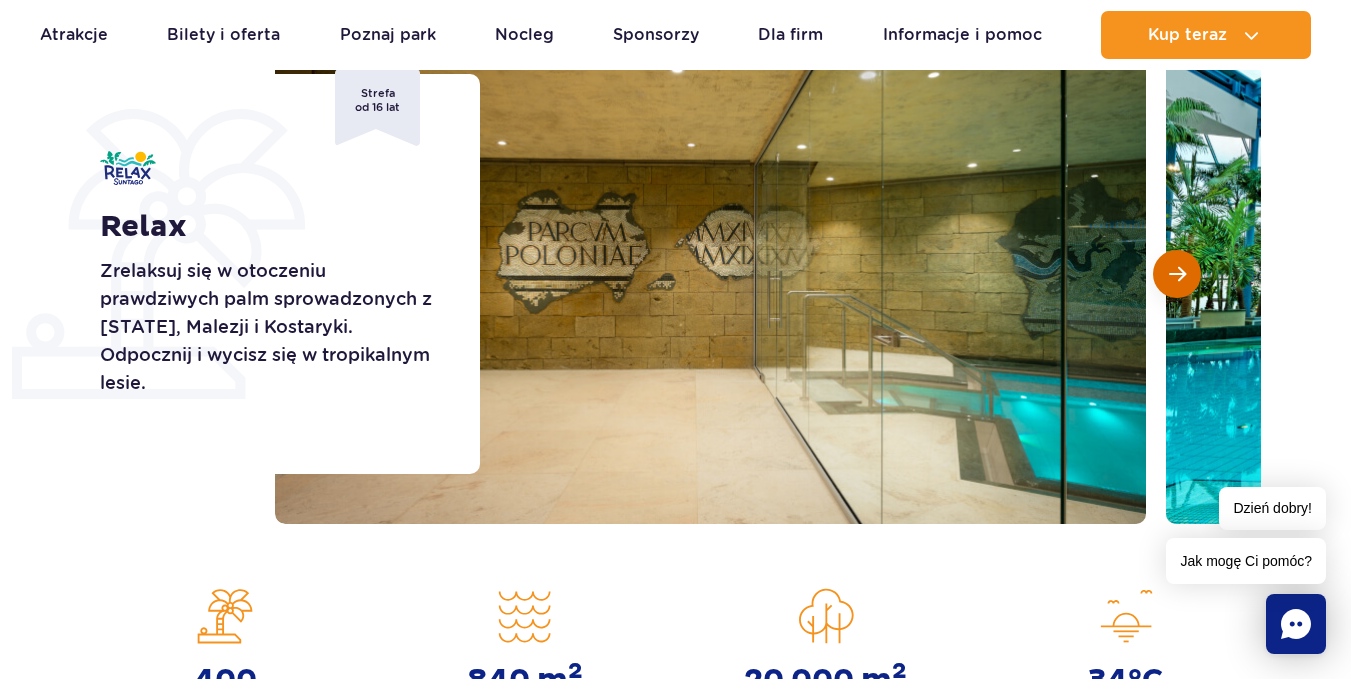 click at bounding box center (1177, 274) 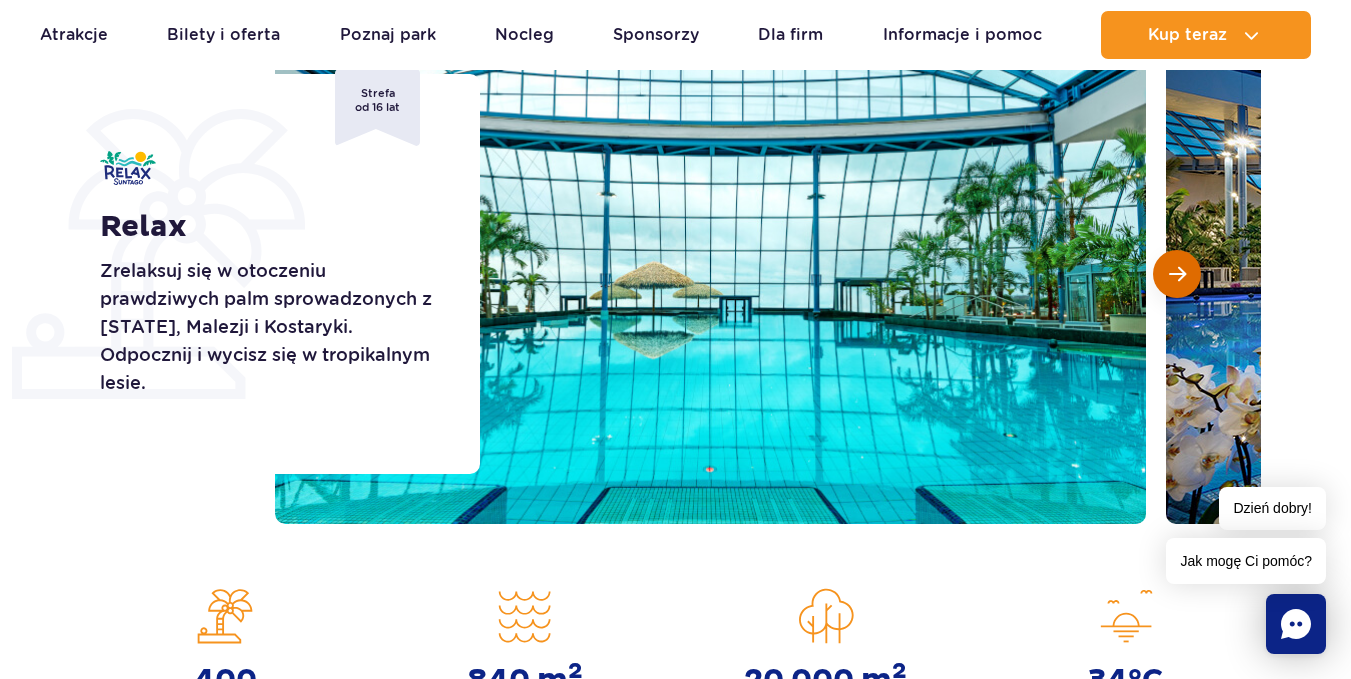 click at bounding box center (1177, 274) 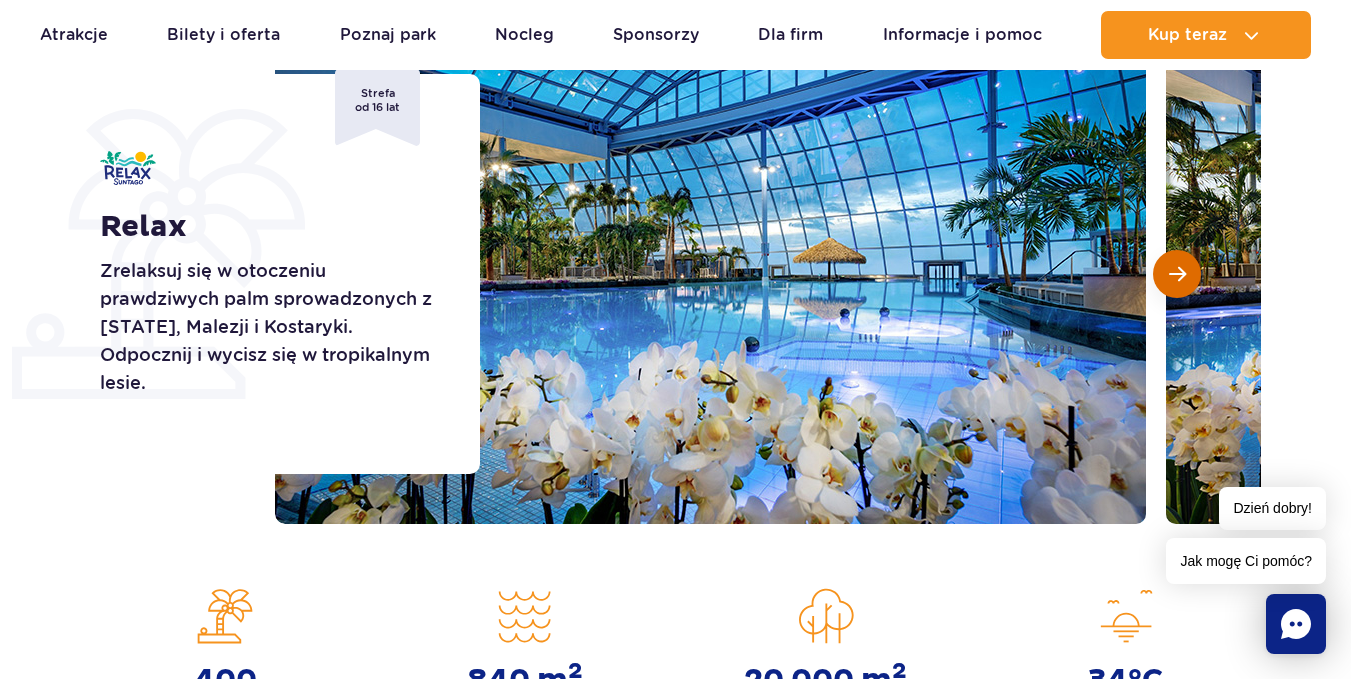 click at bounding box center (1177, 274) 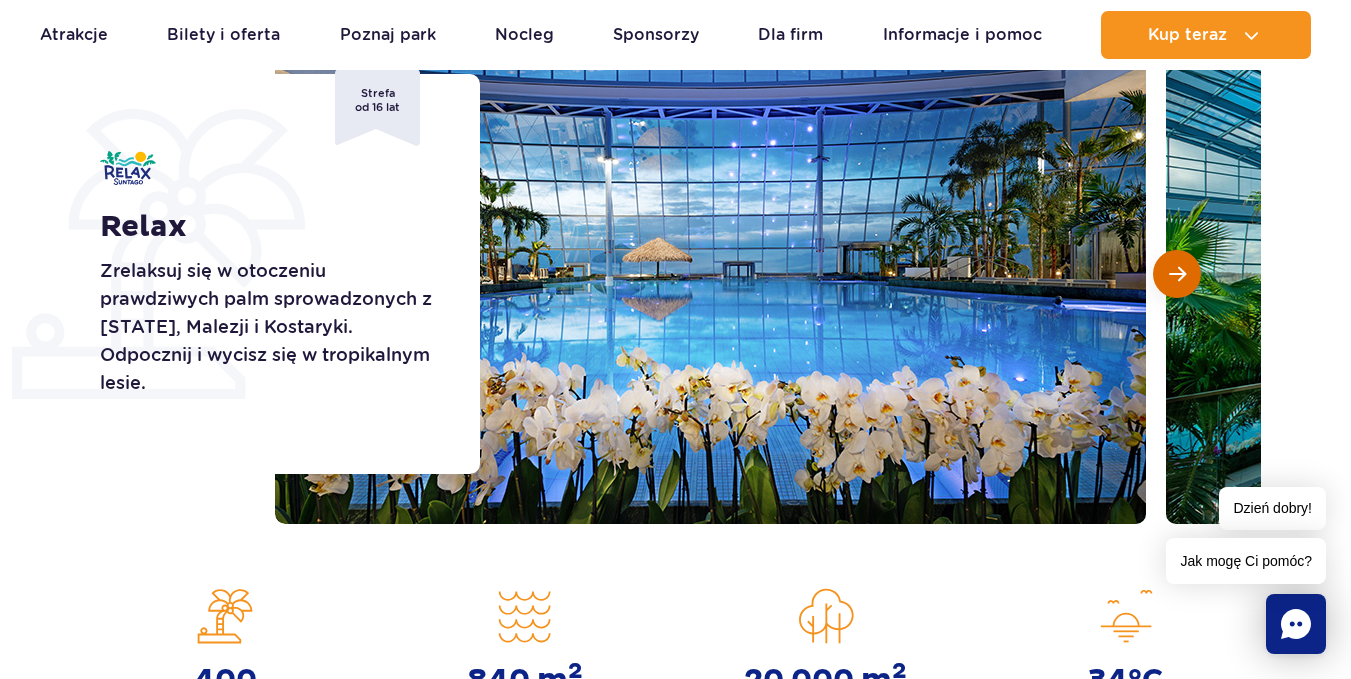 click at bounding box center (1177, 274) 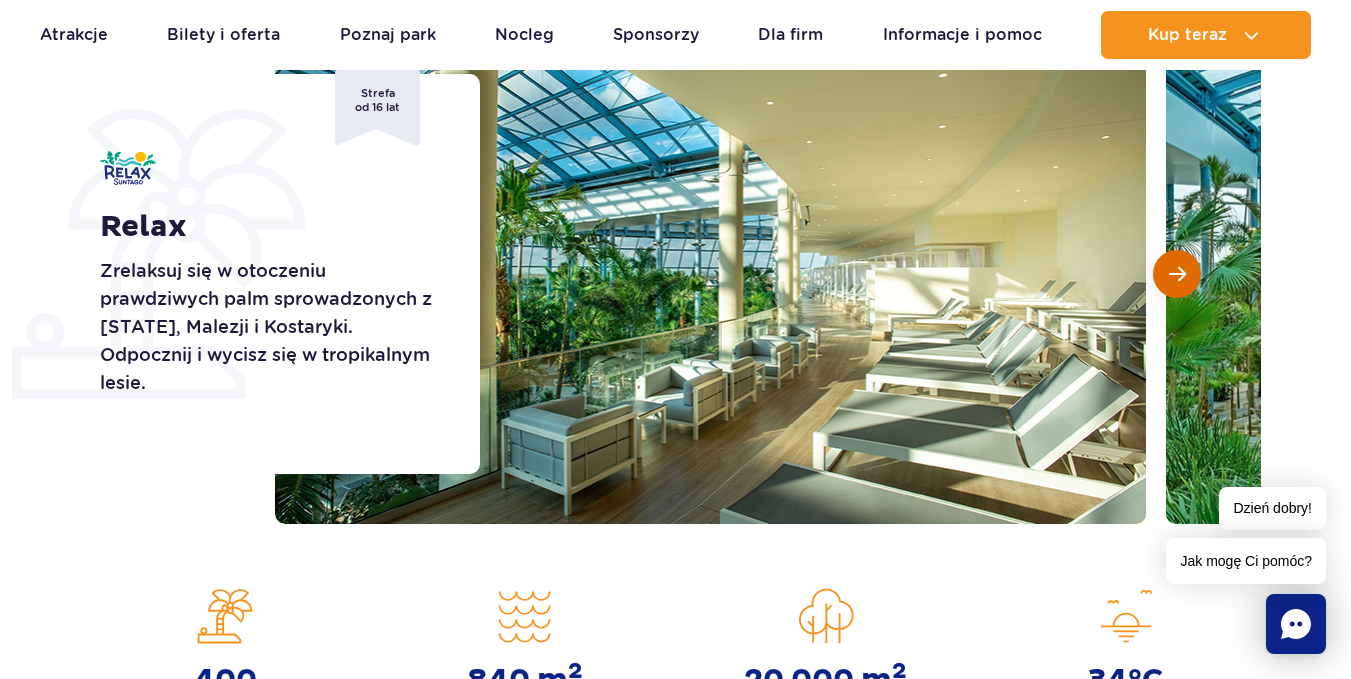 click at bounding box center (1177, 274) 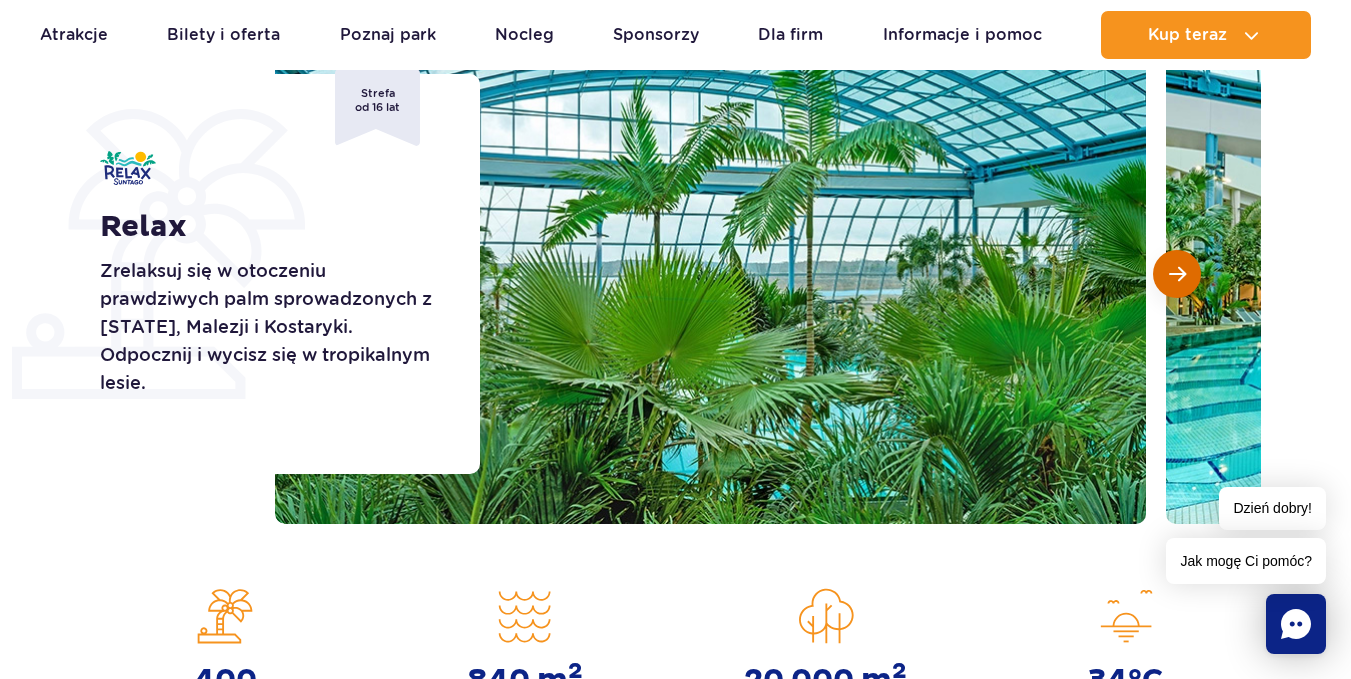 click at bounding box center (1177, 274) 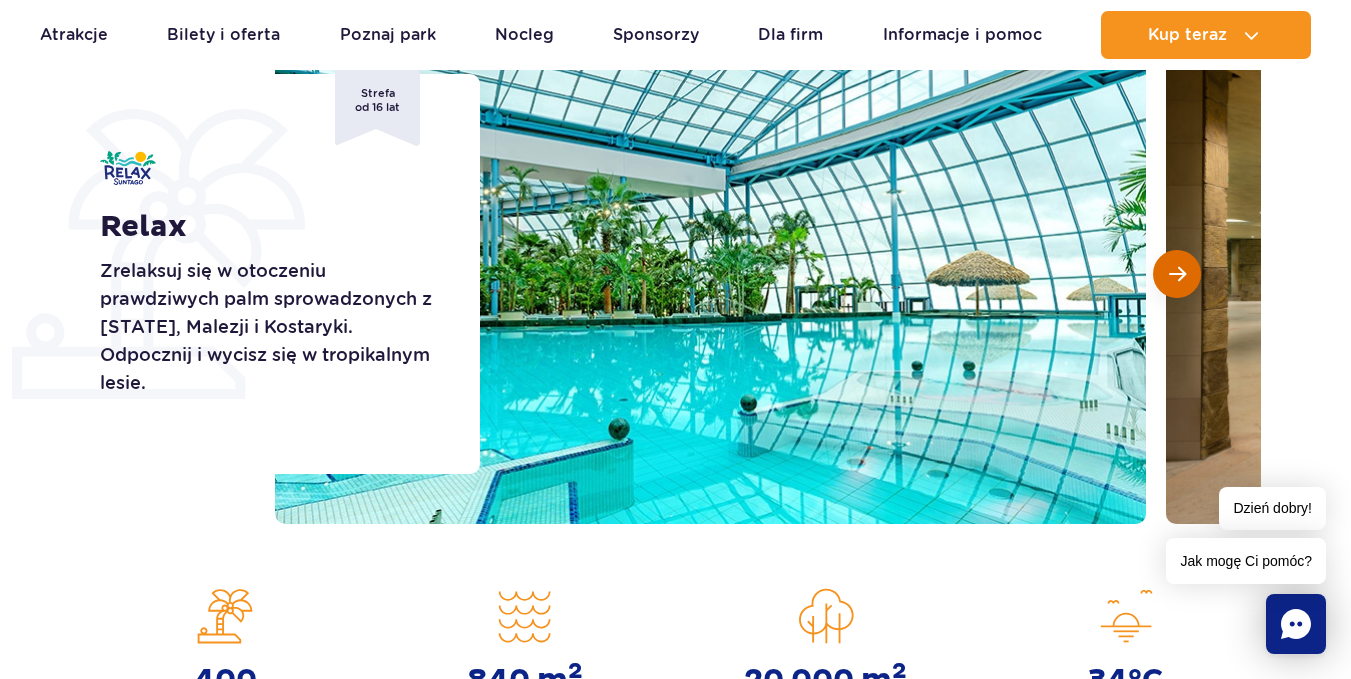 click at bounding box center (1177, 274) 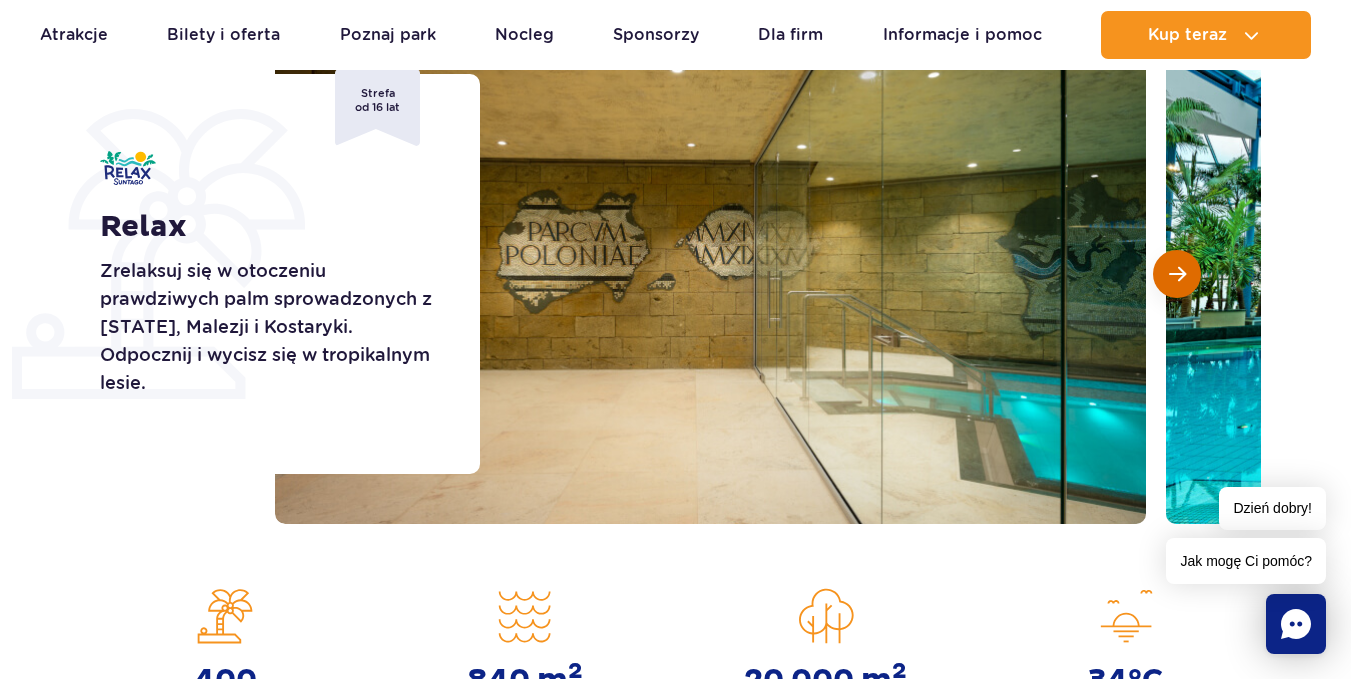 click at bounding box center (1177, 274) 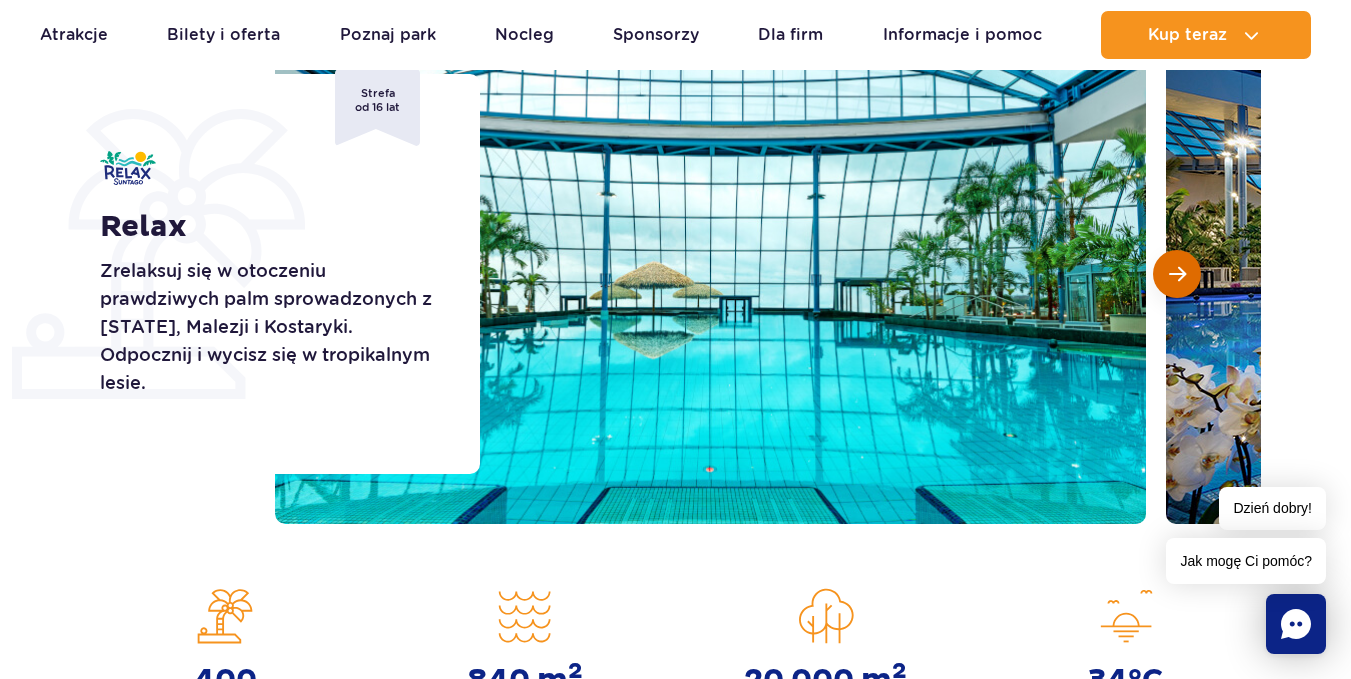 click at bounding box center [1177, 274] 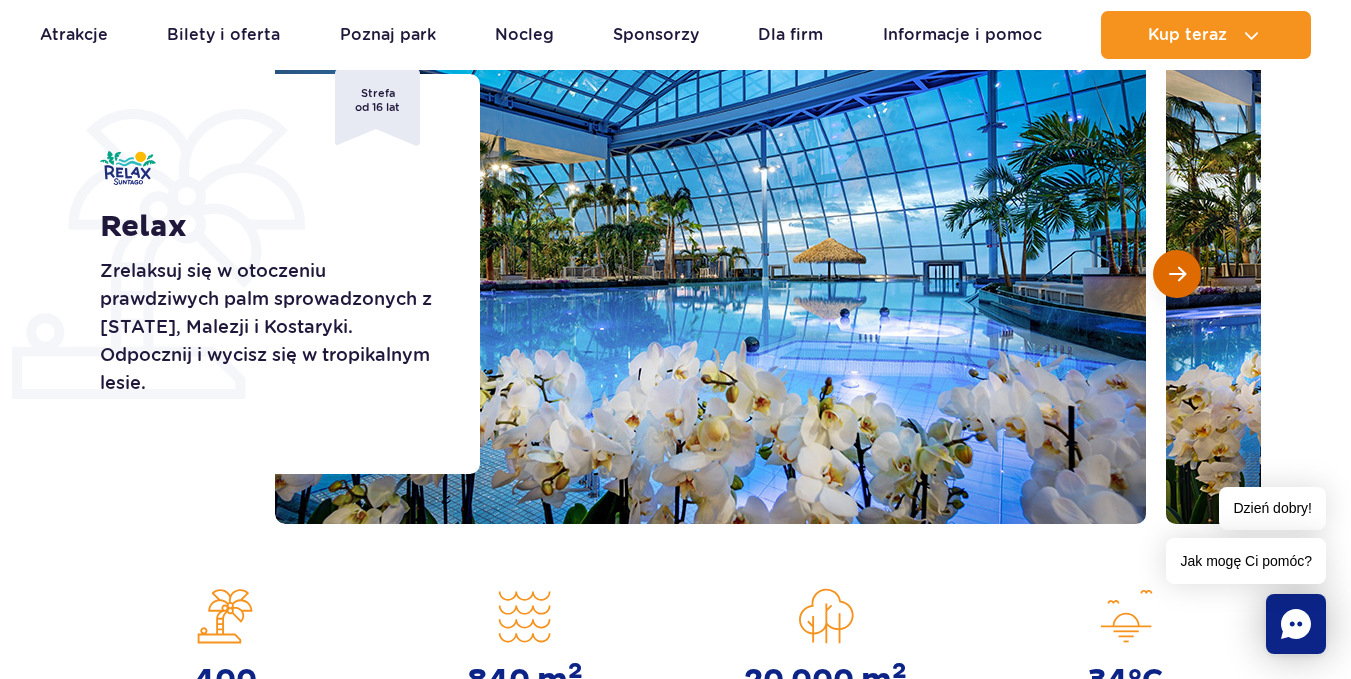 click at bounding box center [1177, 274] 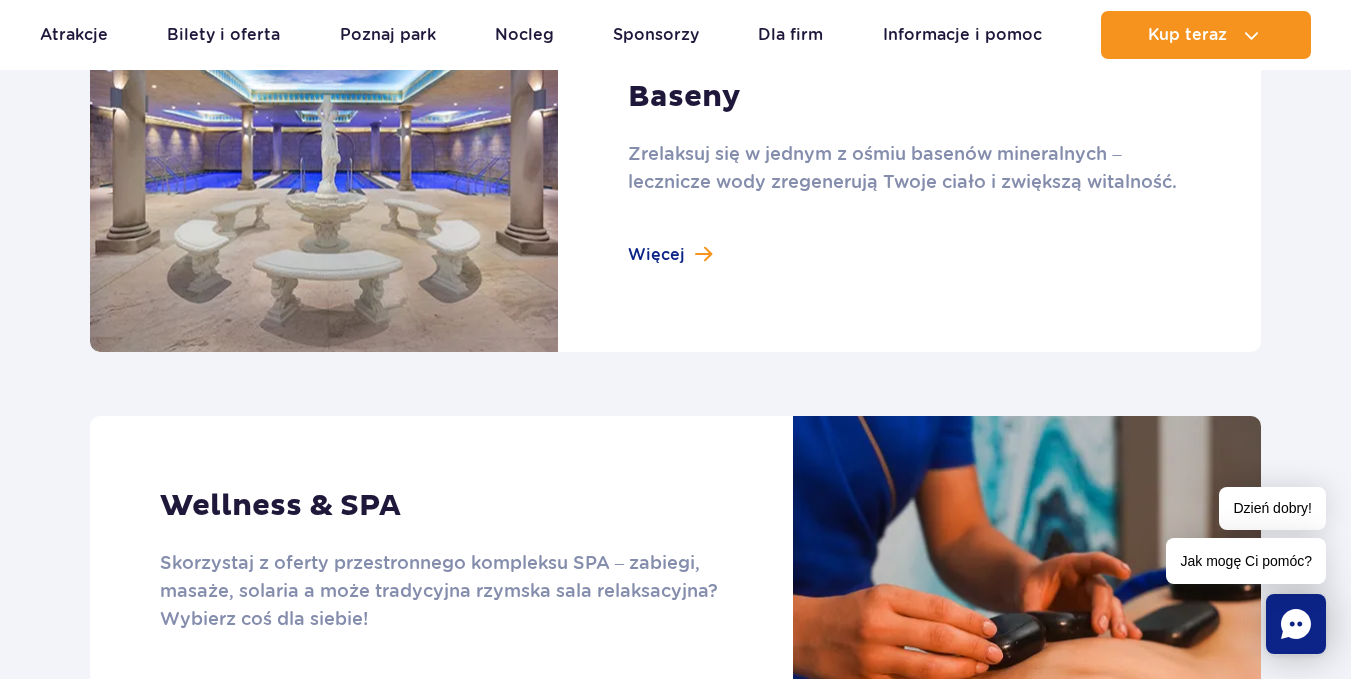 scroll, scrollTop: 1400, scrollLeft: 0, axis: vertical 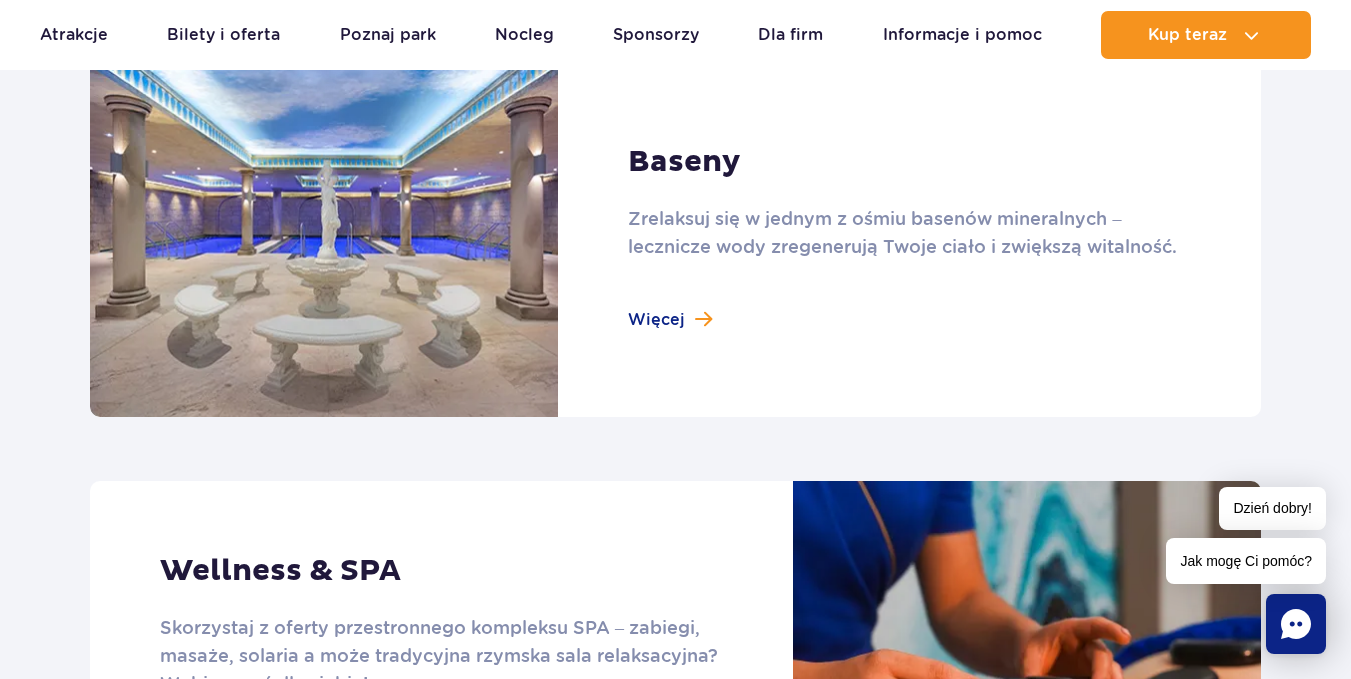 click at bounding box center (675, 237) 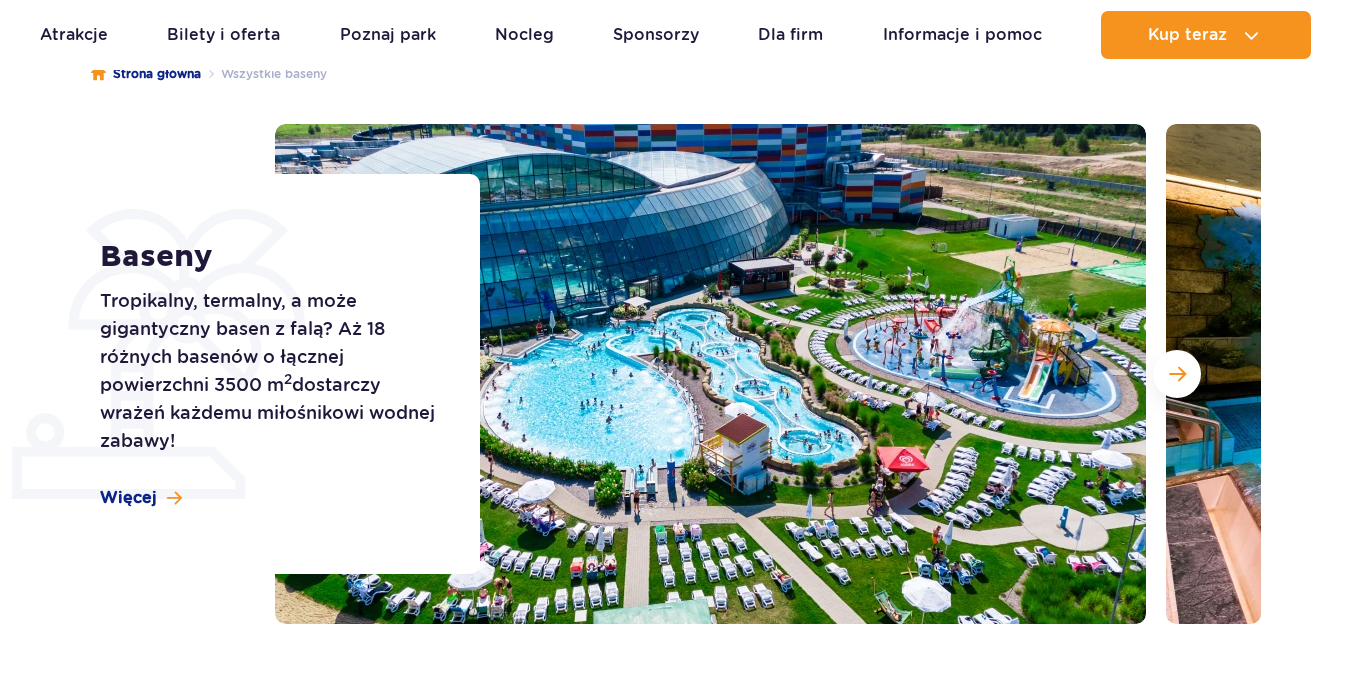 scroll, scrollTop: 200, scrollLeft: 0, axis: vertical 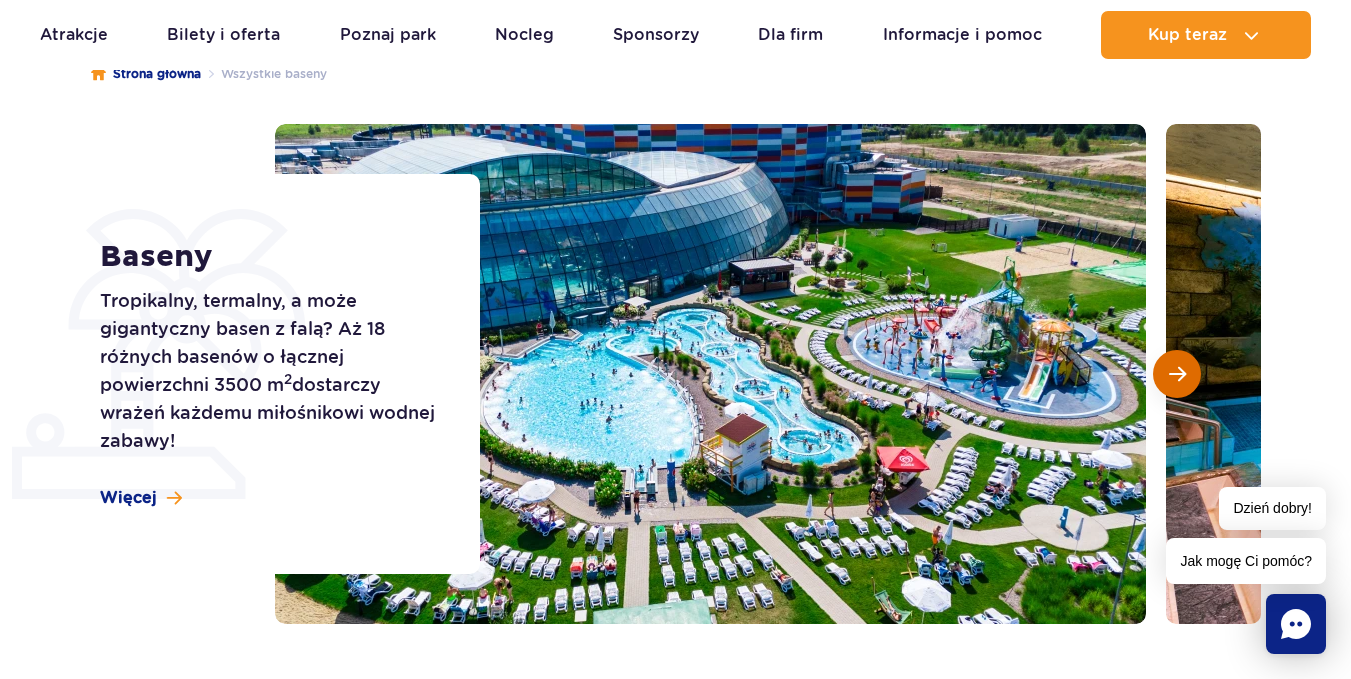 click at bounding box center [1177, 374] 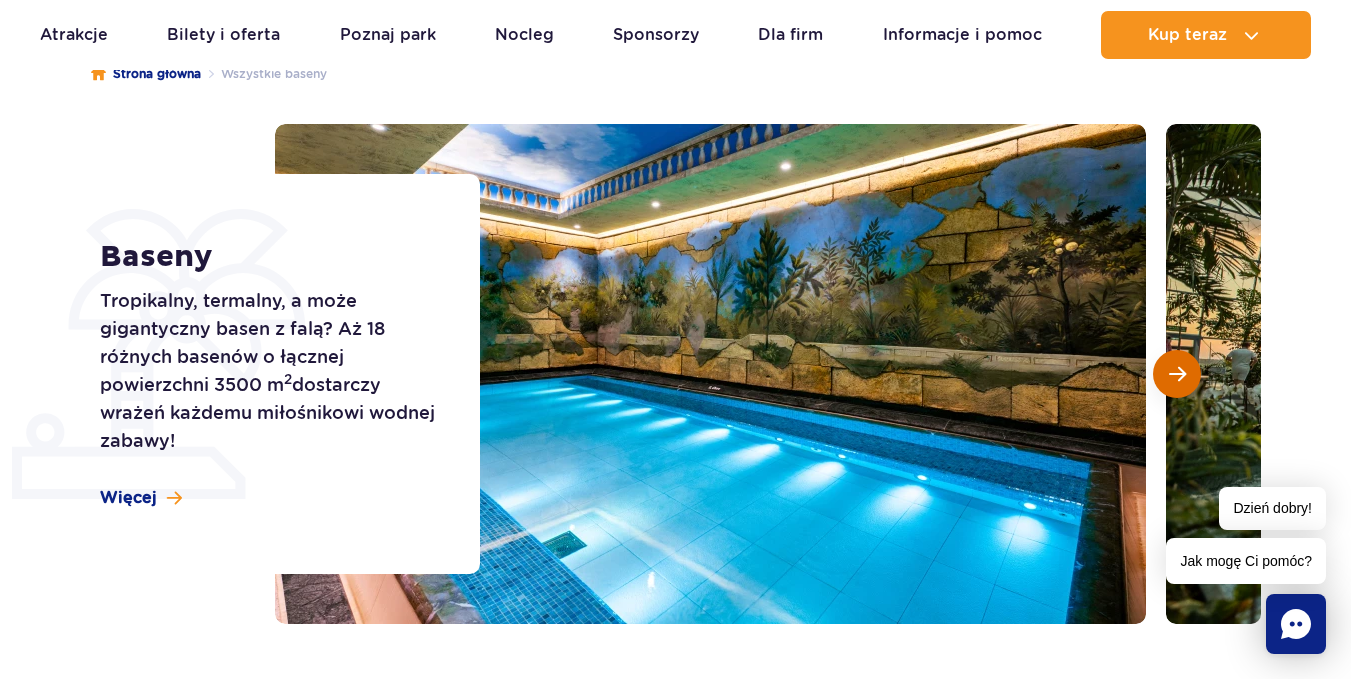 click at bounding box center (1177, 374) 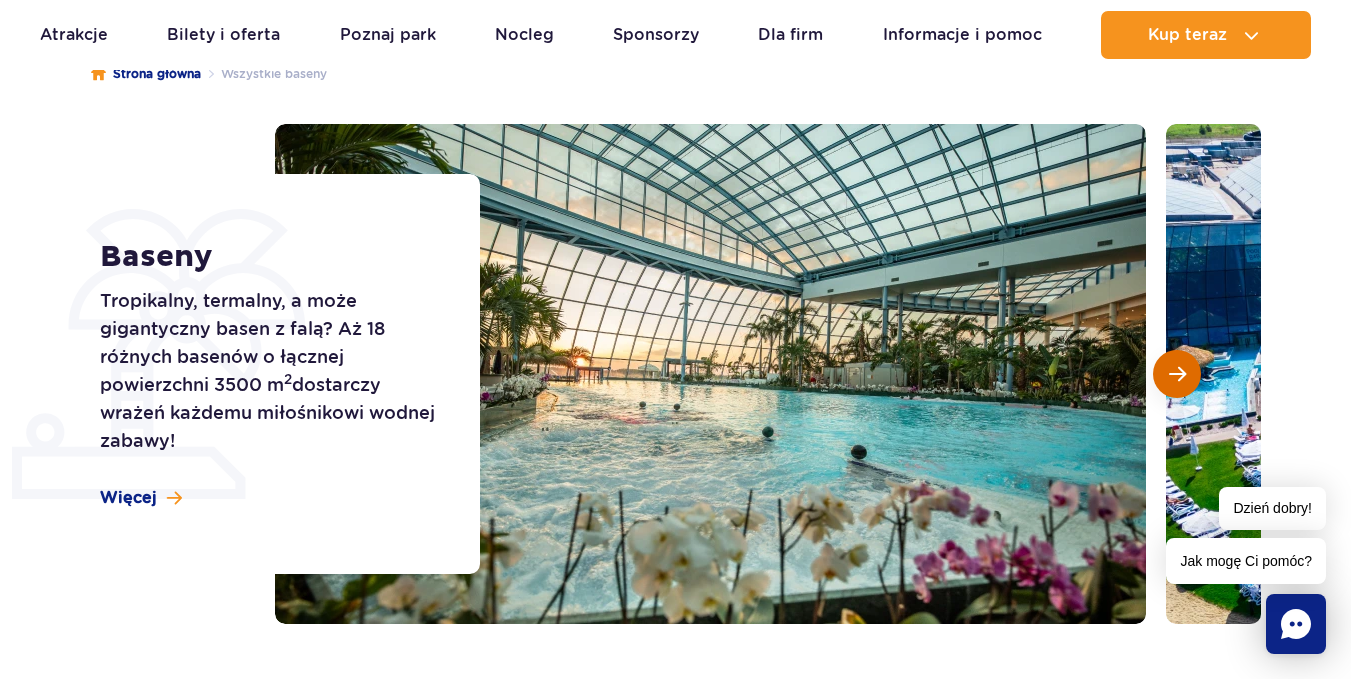 click at bounding box center (1177, 374) 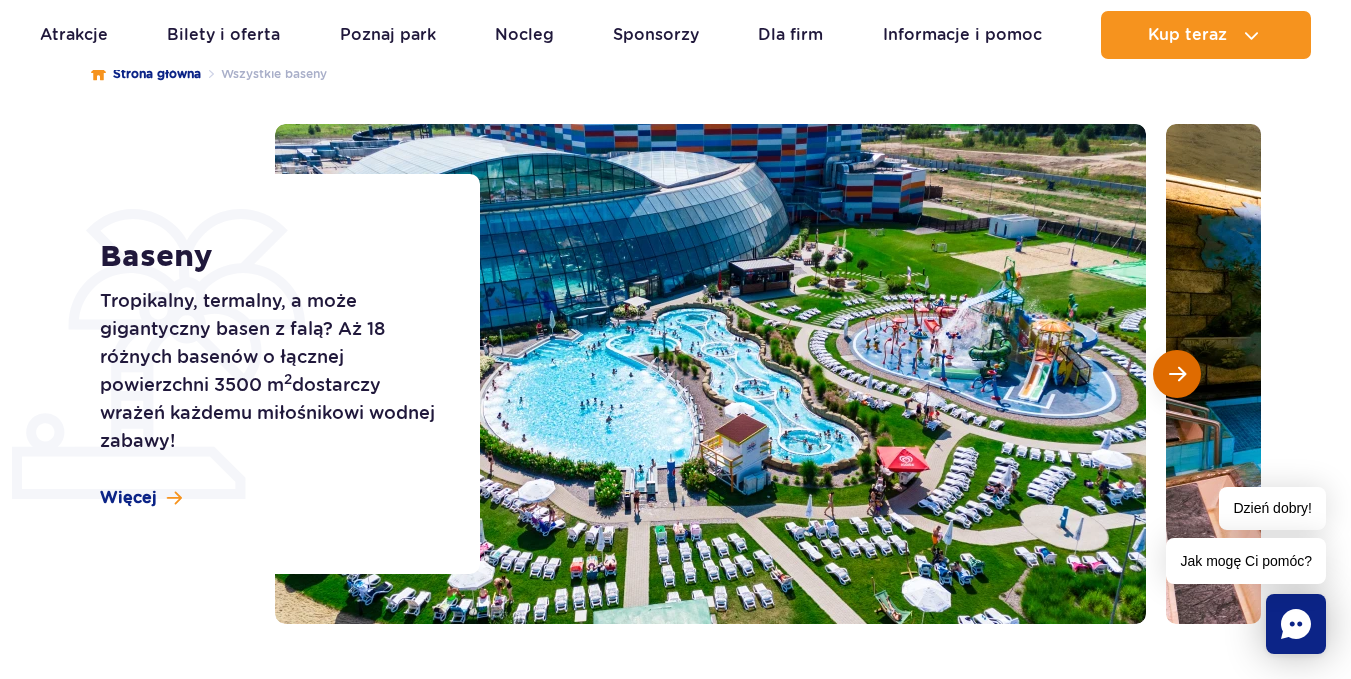 click at bounding box center (1177, 374) 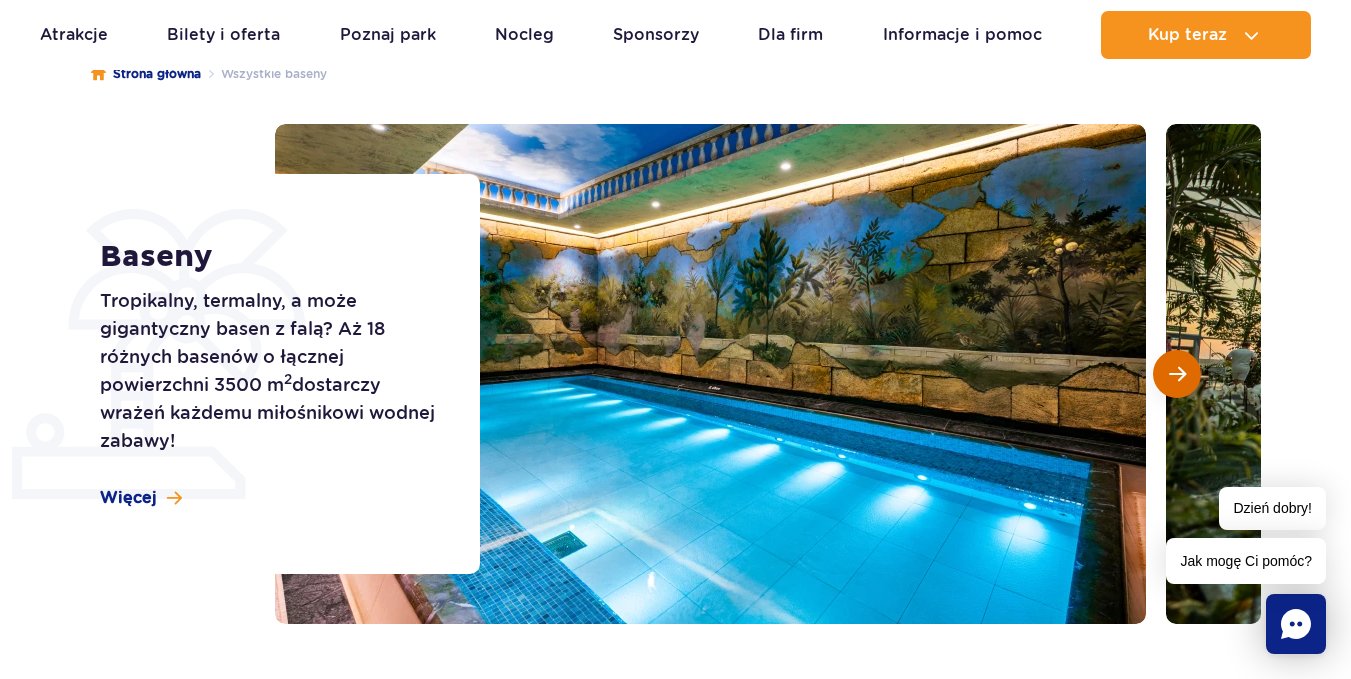 click at bounding box center [1177, 374] 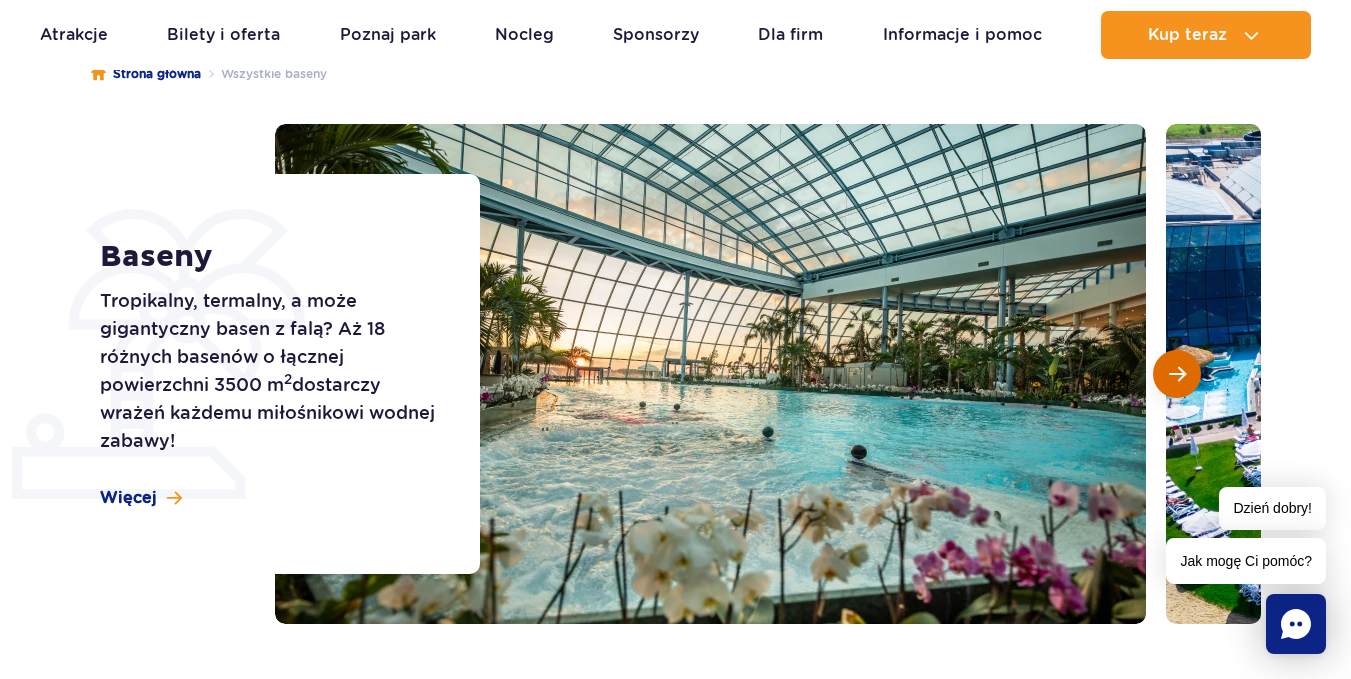 click at bounding box center (1177, 374) 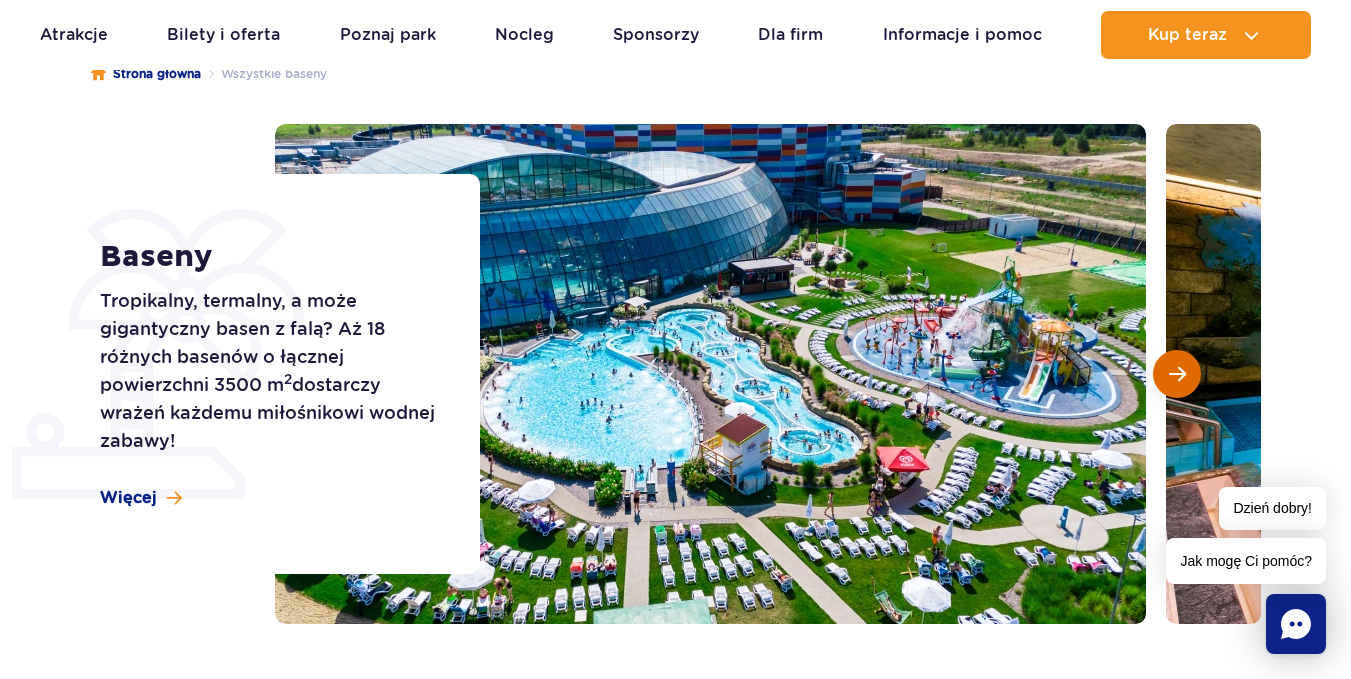 click at bounding box center (1177, 374) 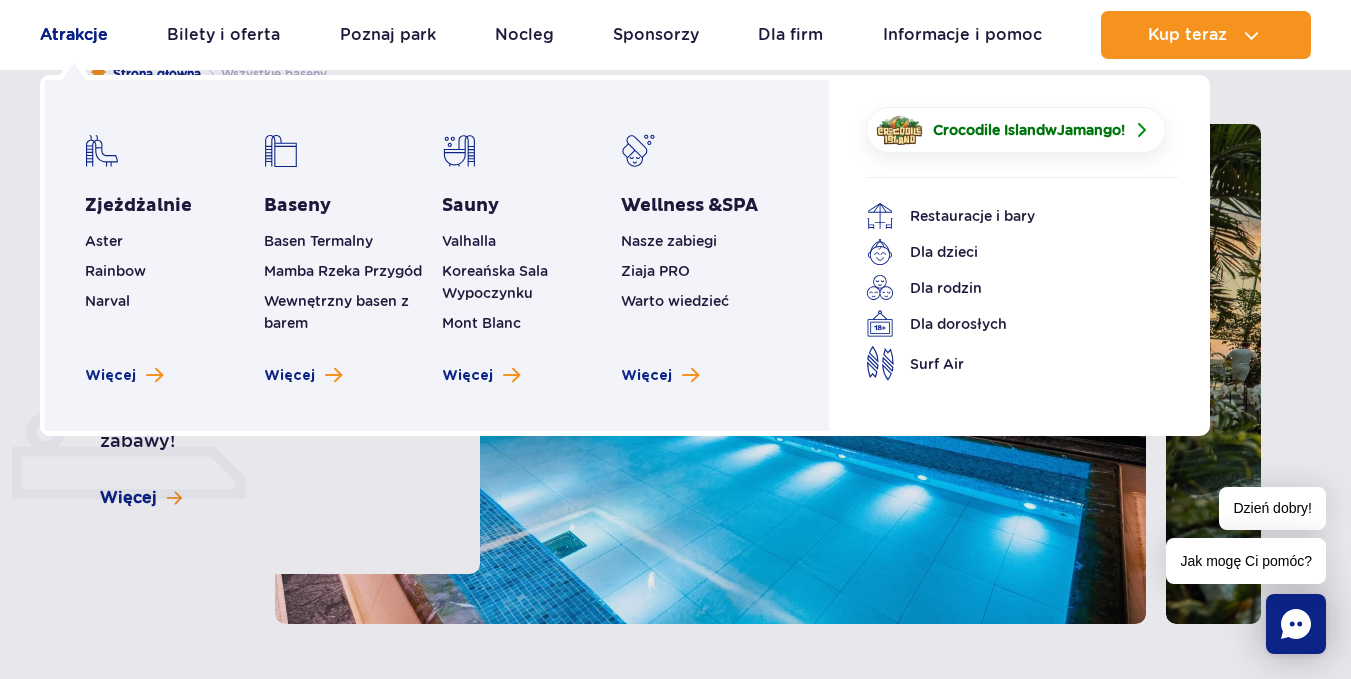 click on "Atrakcje" at bounding box center (74, 35) 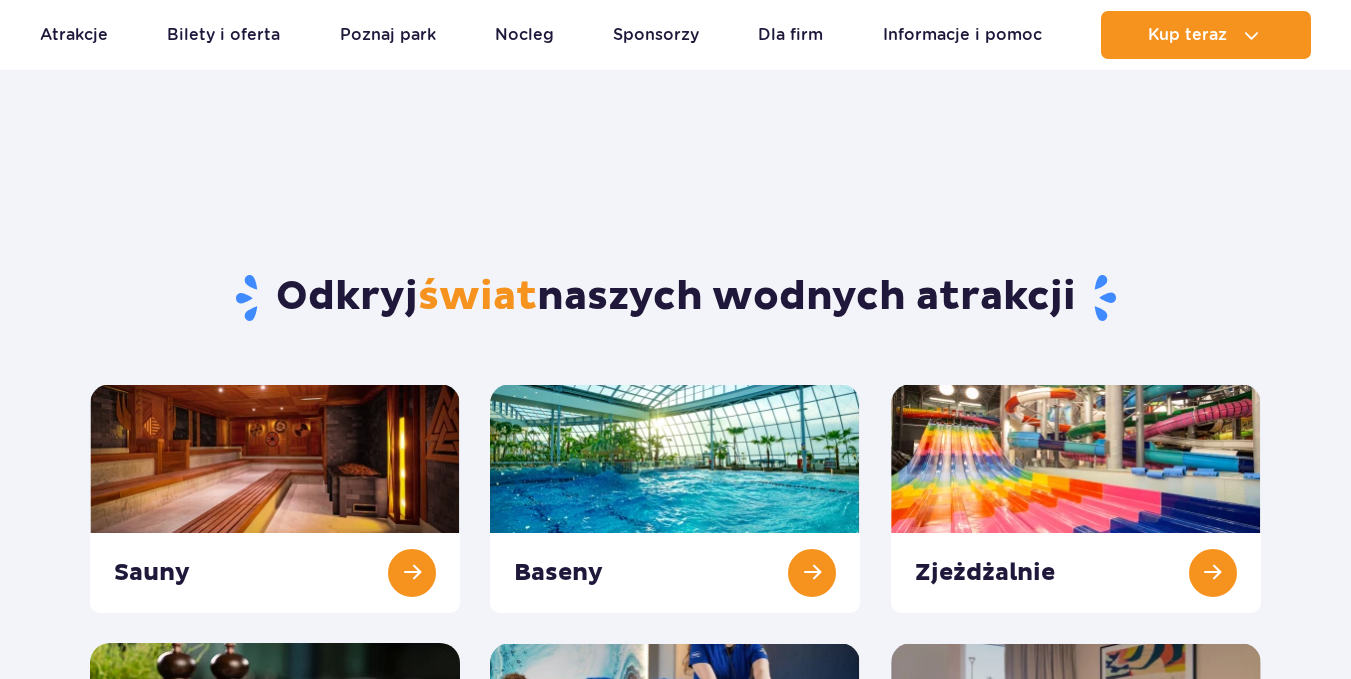scroll, scrollTop: 200, scrollLeft: 0, axis: vertical 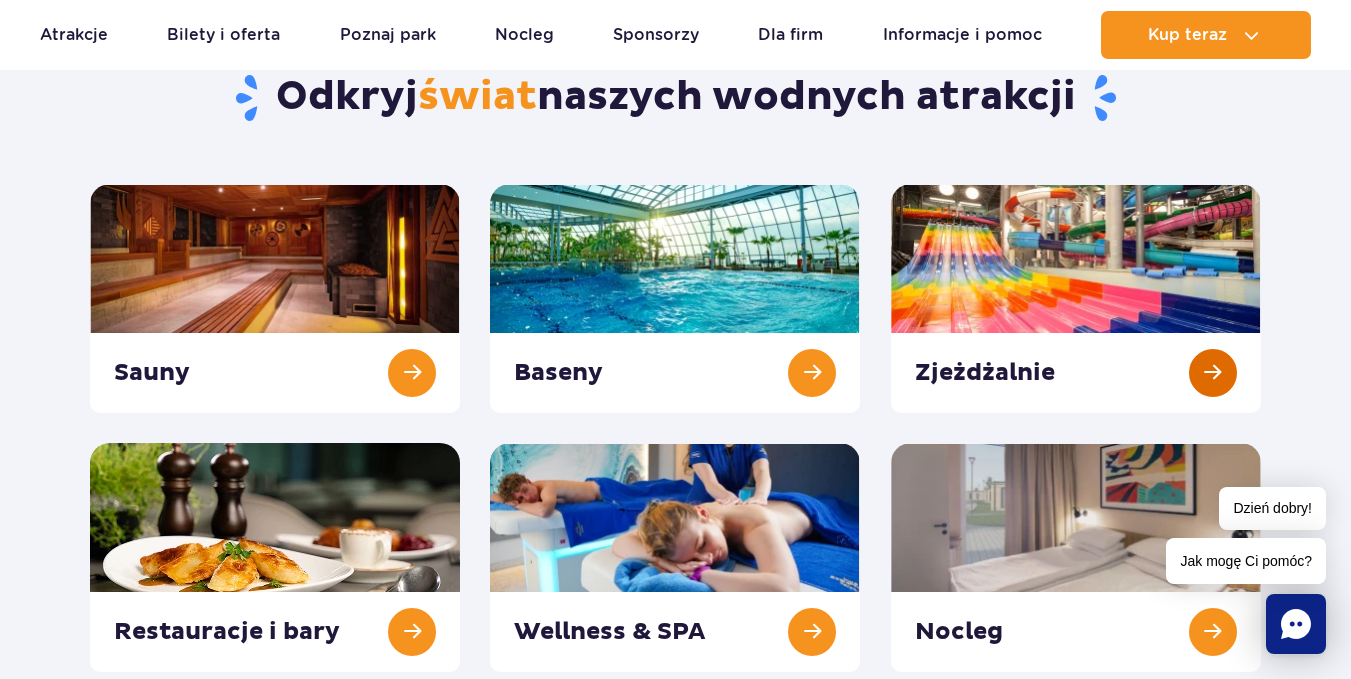 click at bounding box center (1076, 298) 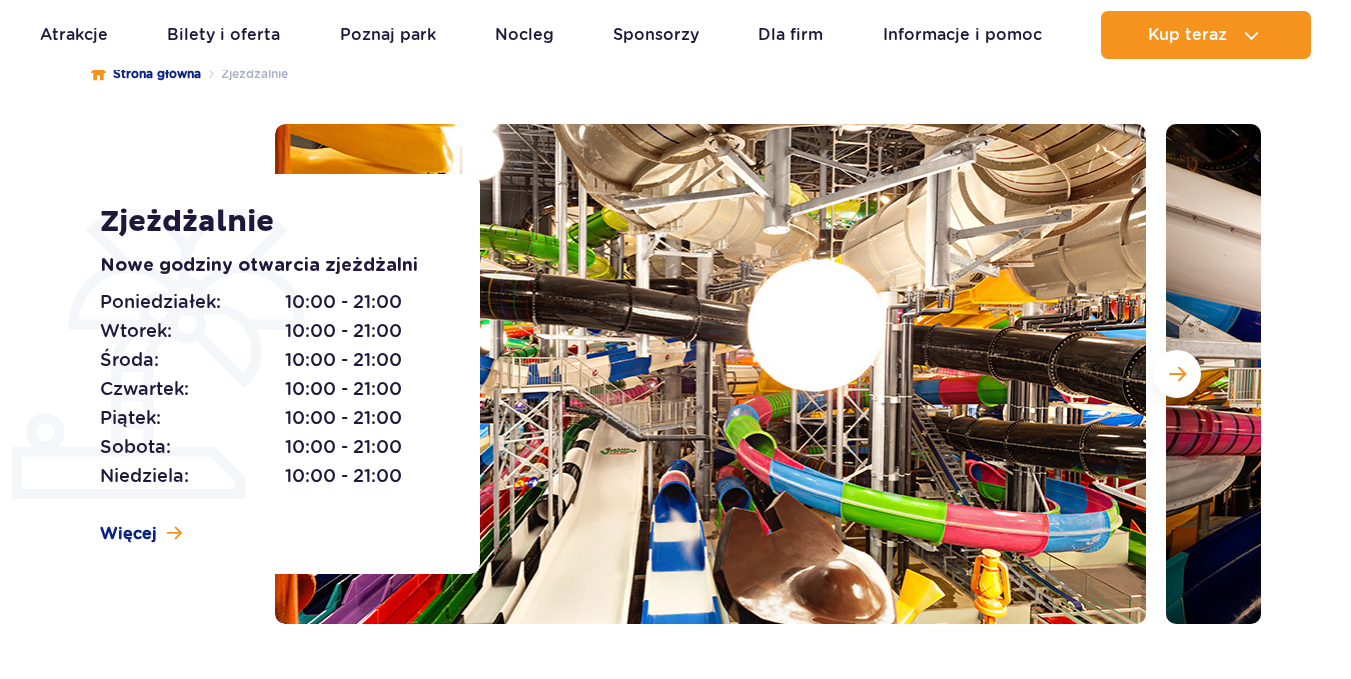 scroll, scrollTop: 200, scrollLeft: 0, axis: vertical 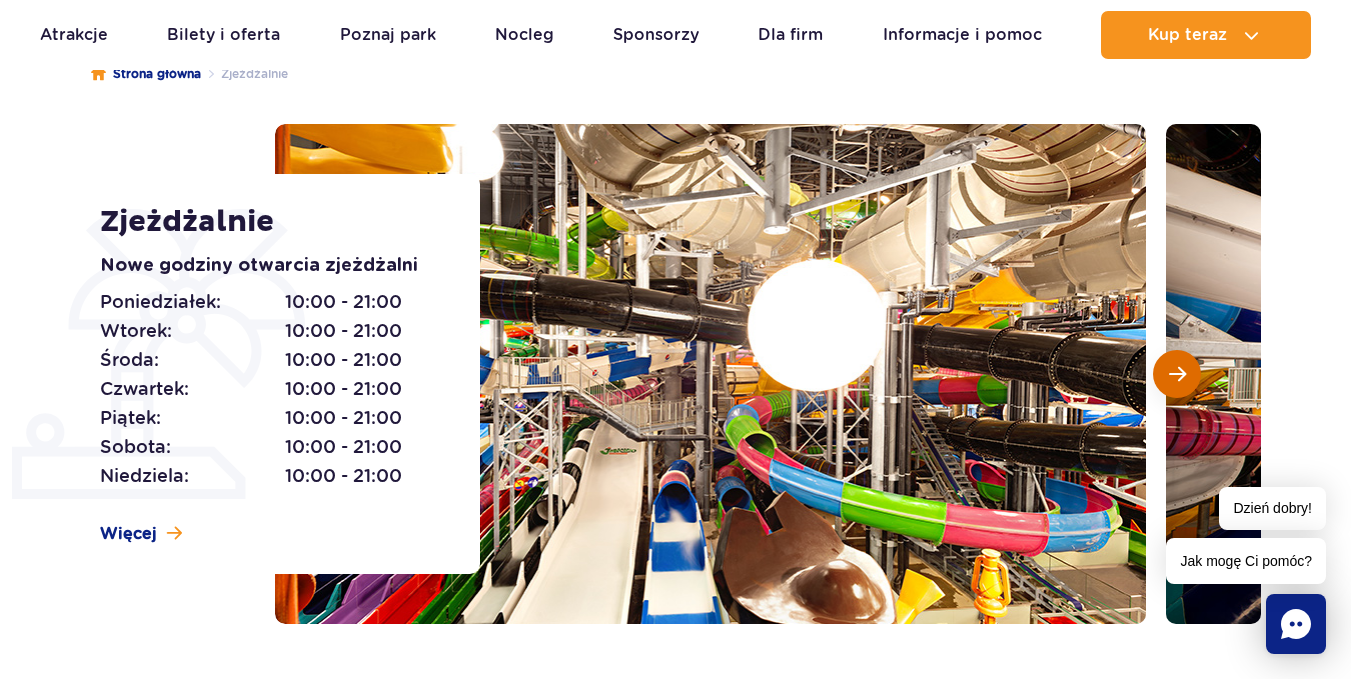 click at bounding box center [1177, 374] 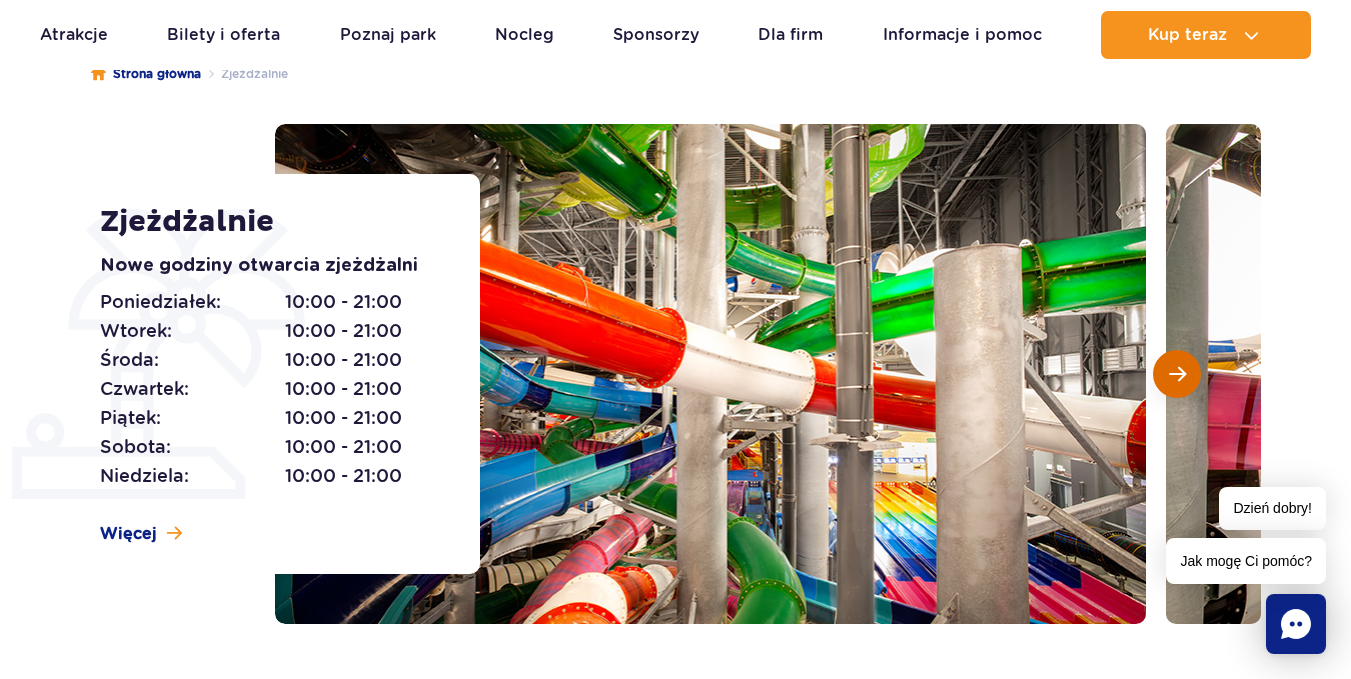 click at bounding box center (1177, 374) 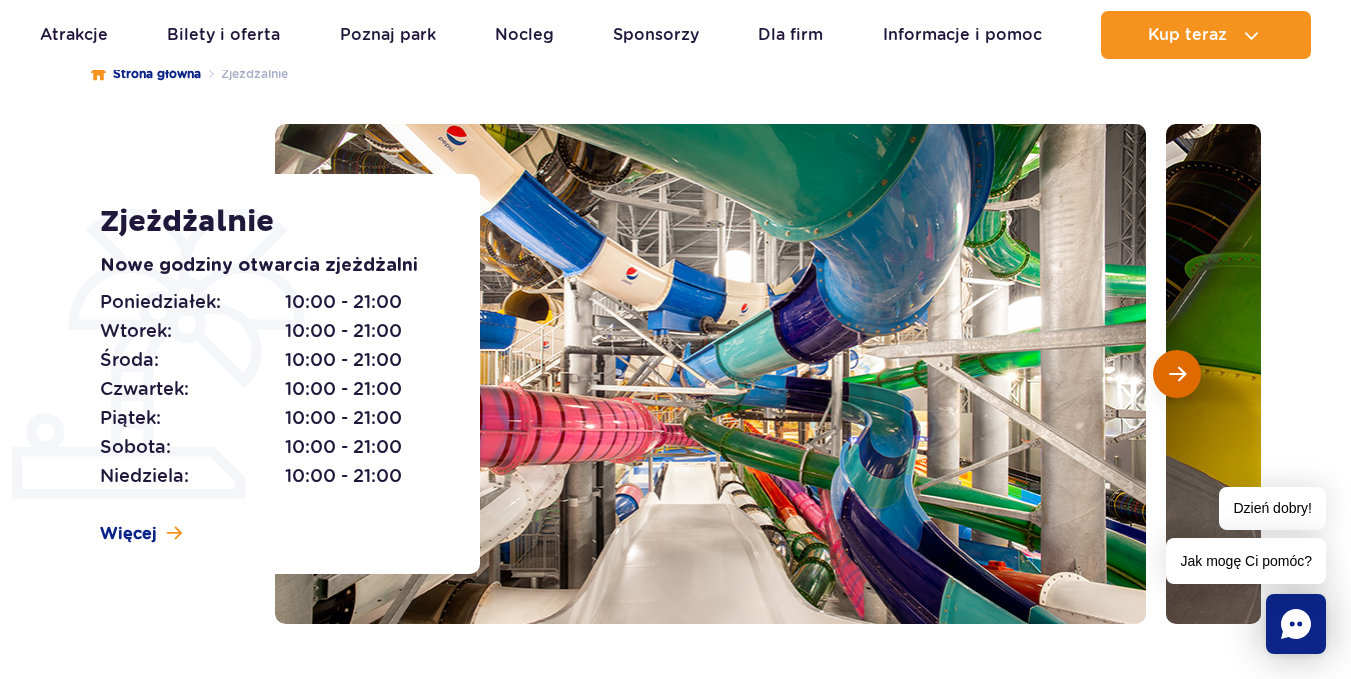 click at bounding box center [1177, 374] 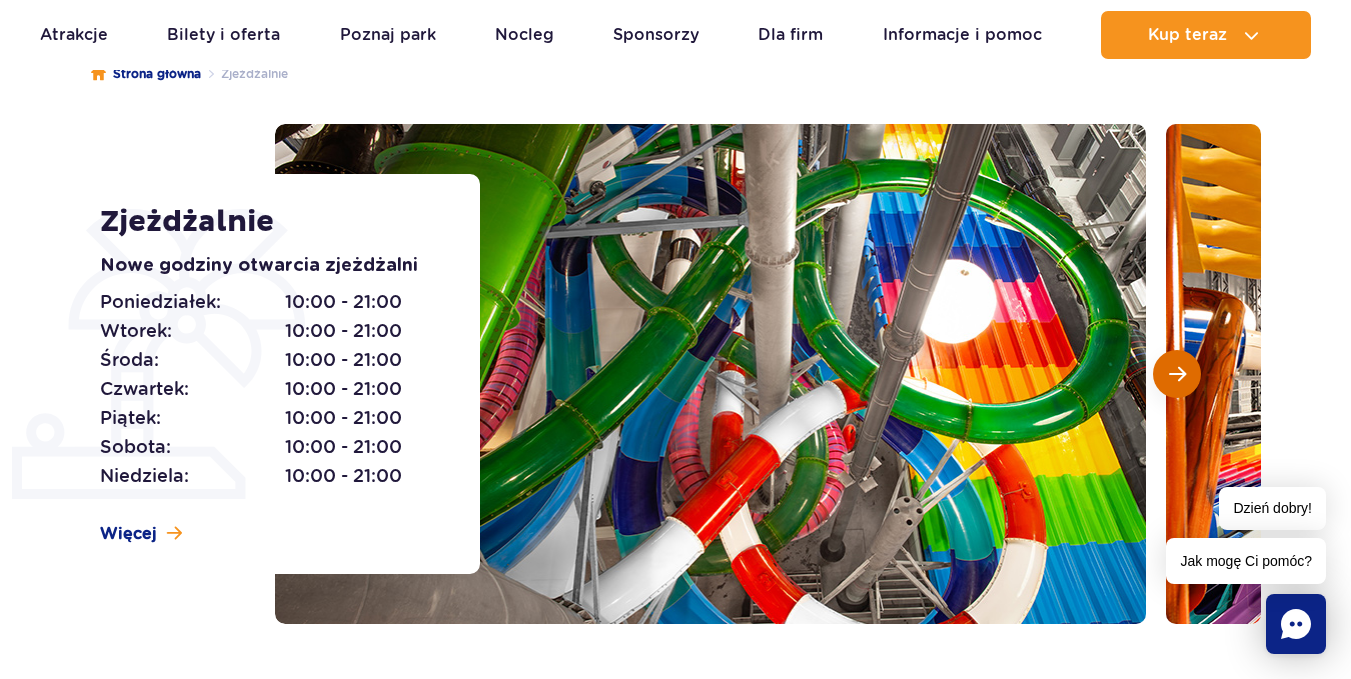 click at bounding box center (1177, 374) 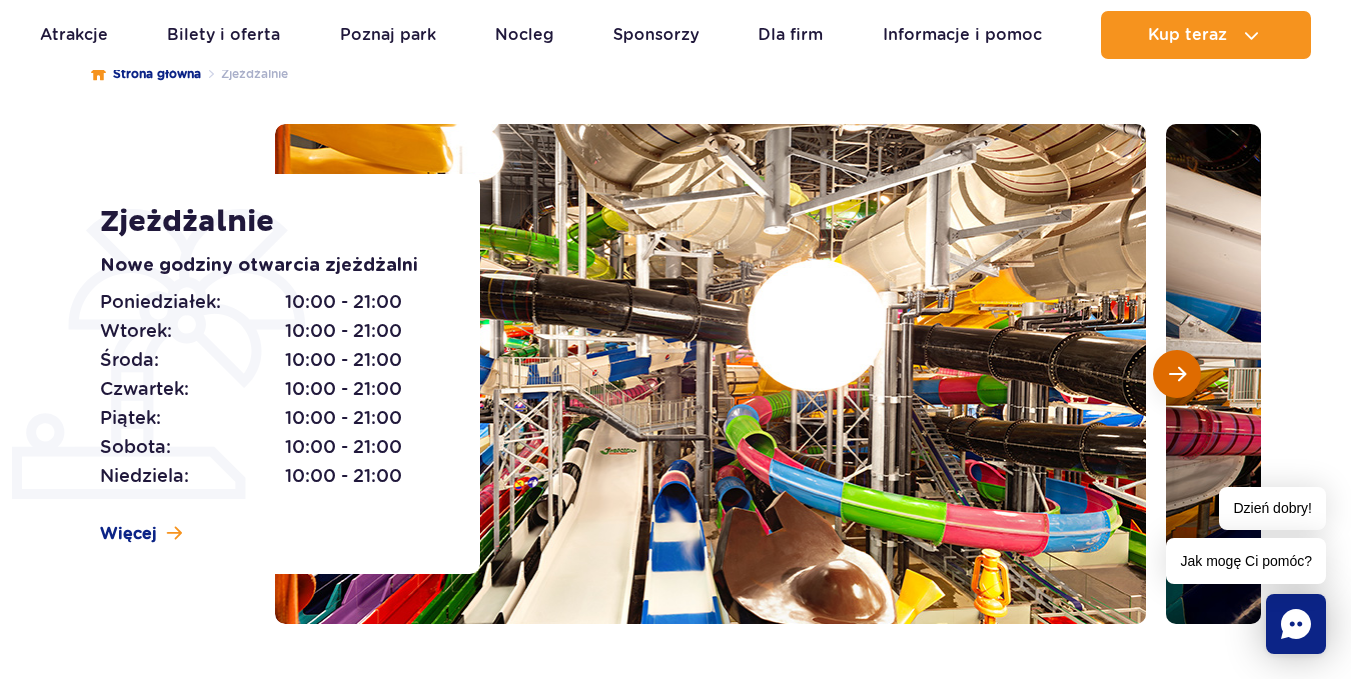 click at bounding box center (1177, 374) 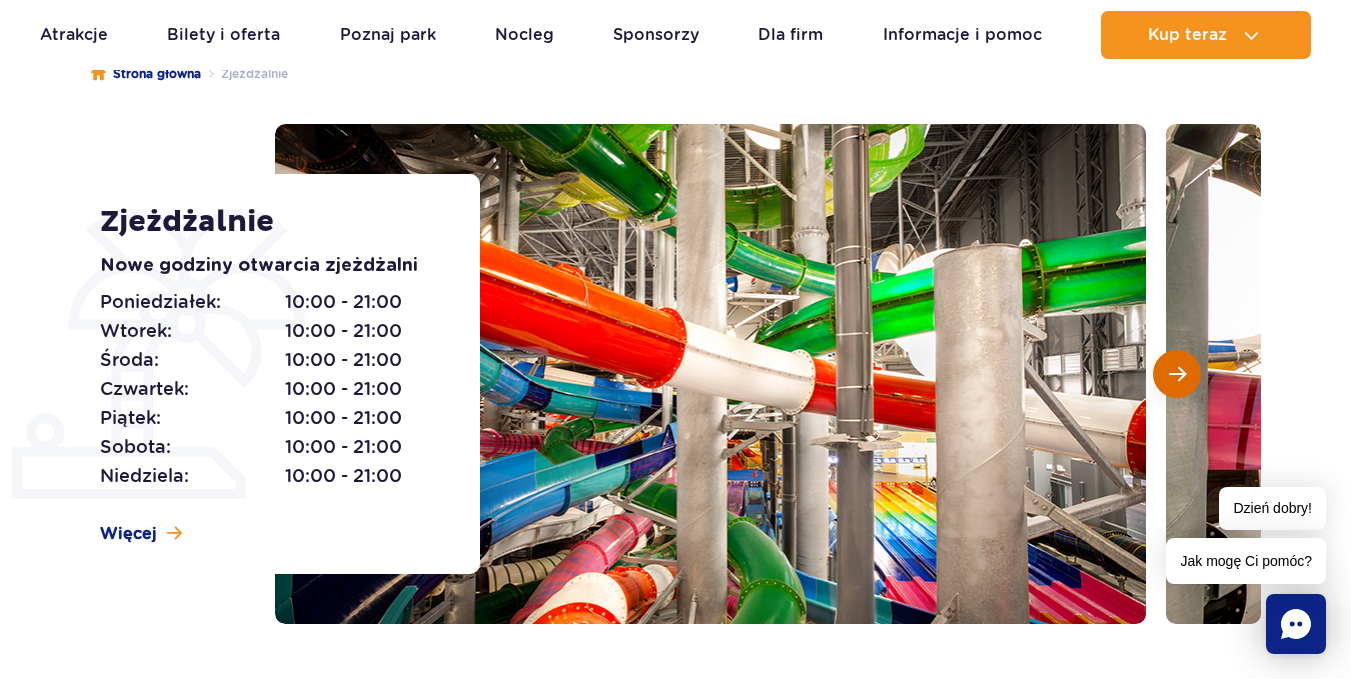 click at bounding box center [1177, 374] 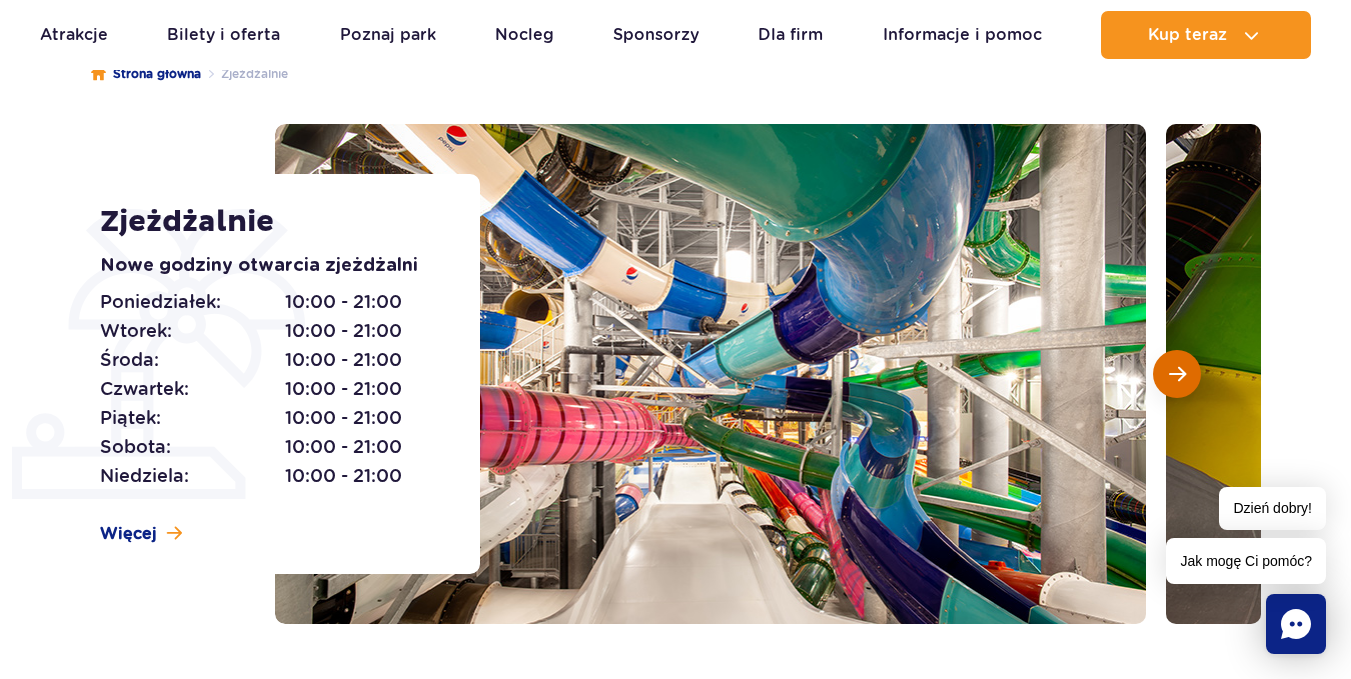 click at bounding box center [1177, 374] 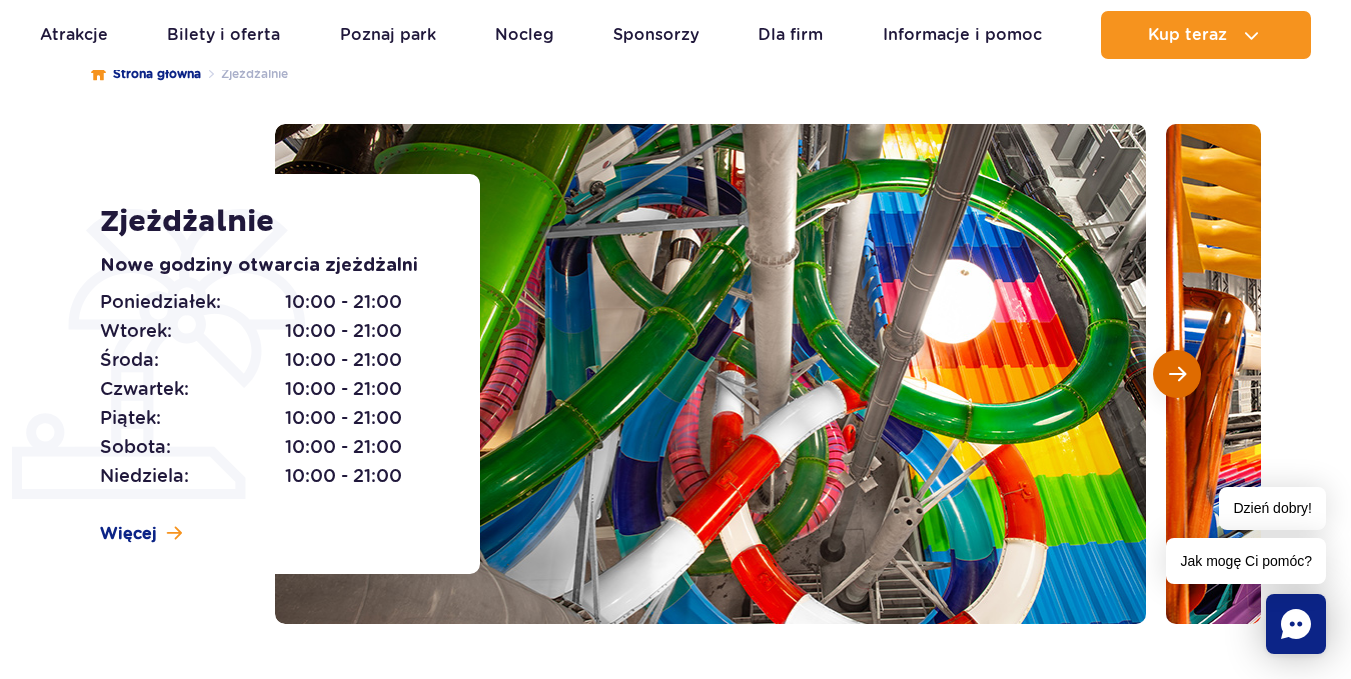 click at bounding box center (1177, 374) 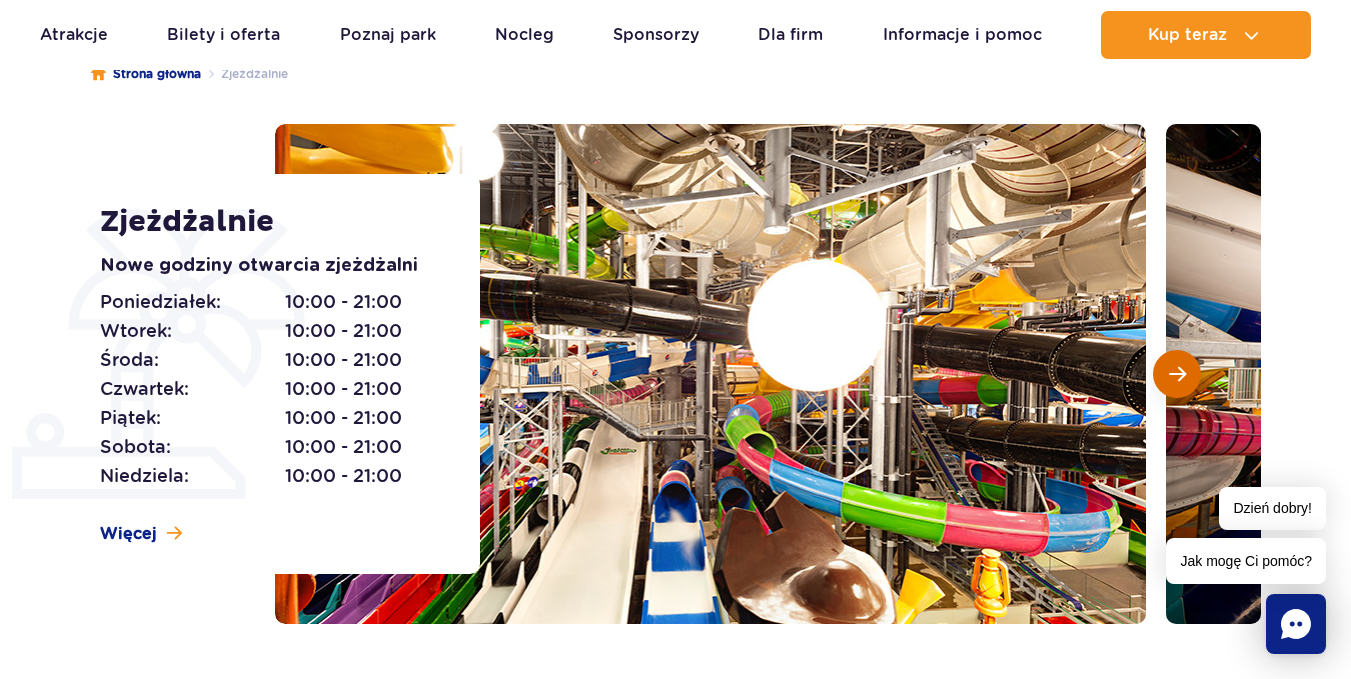 click at bounding box center [1177, 374] 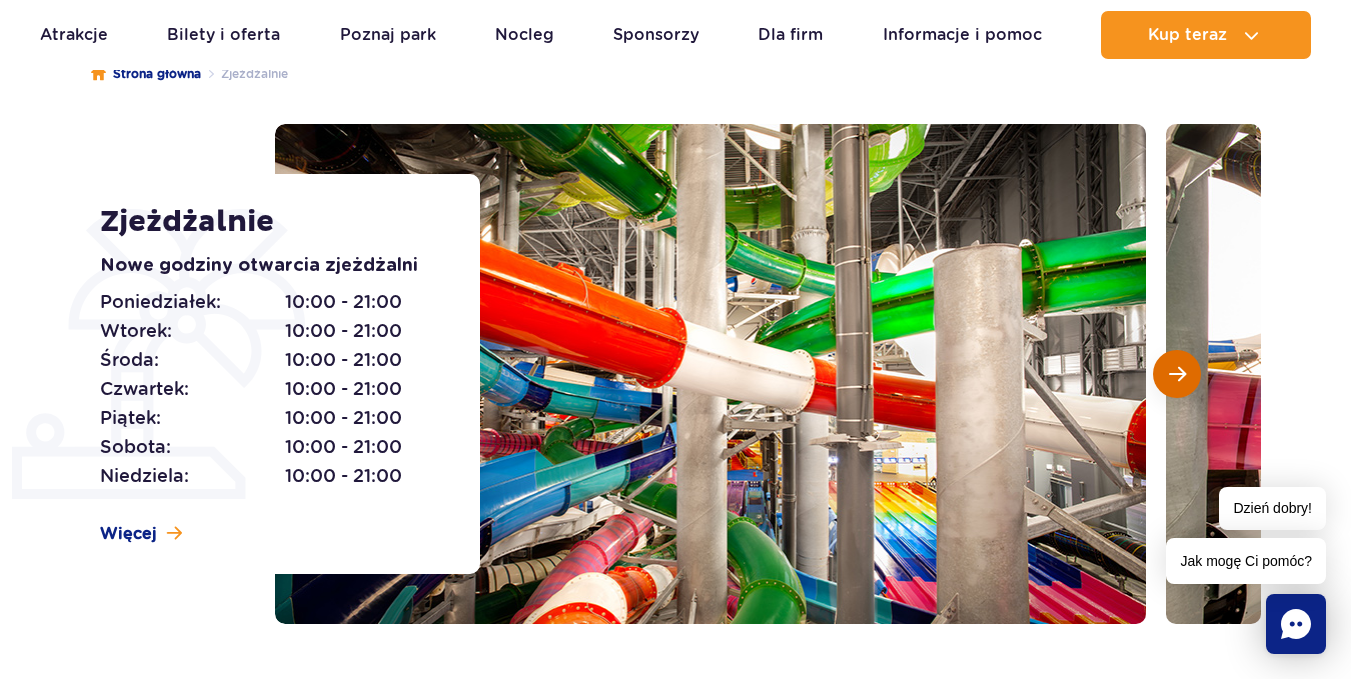 click at bounding box center (1177, 374) 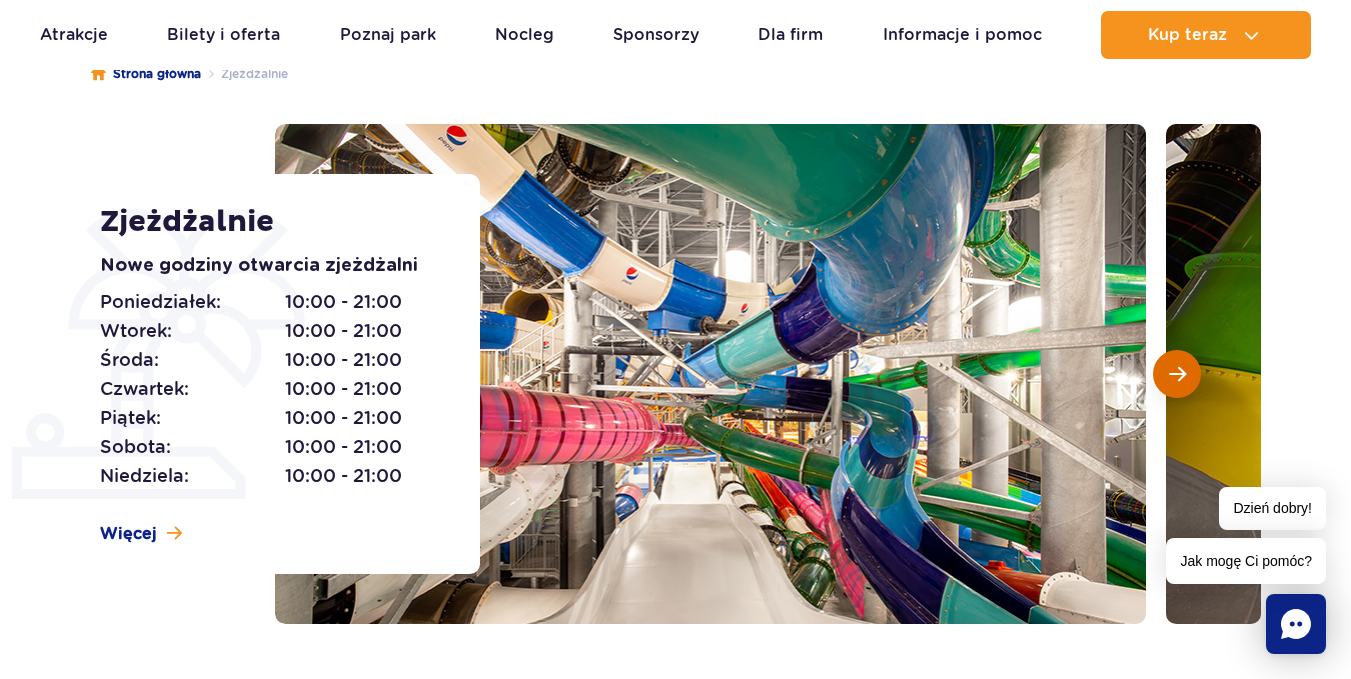 click at bounding box center [1177, 374] 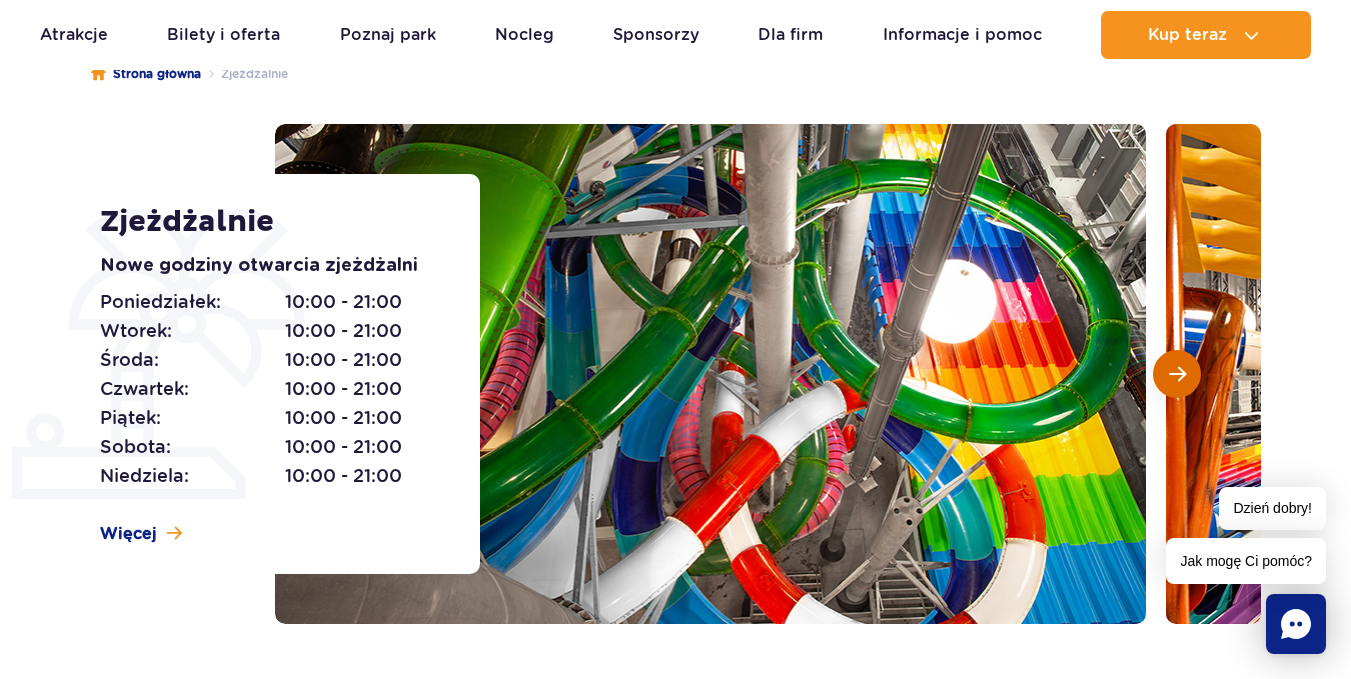 click at bounding box center [1177, 374] 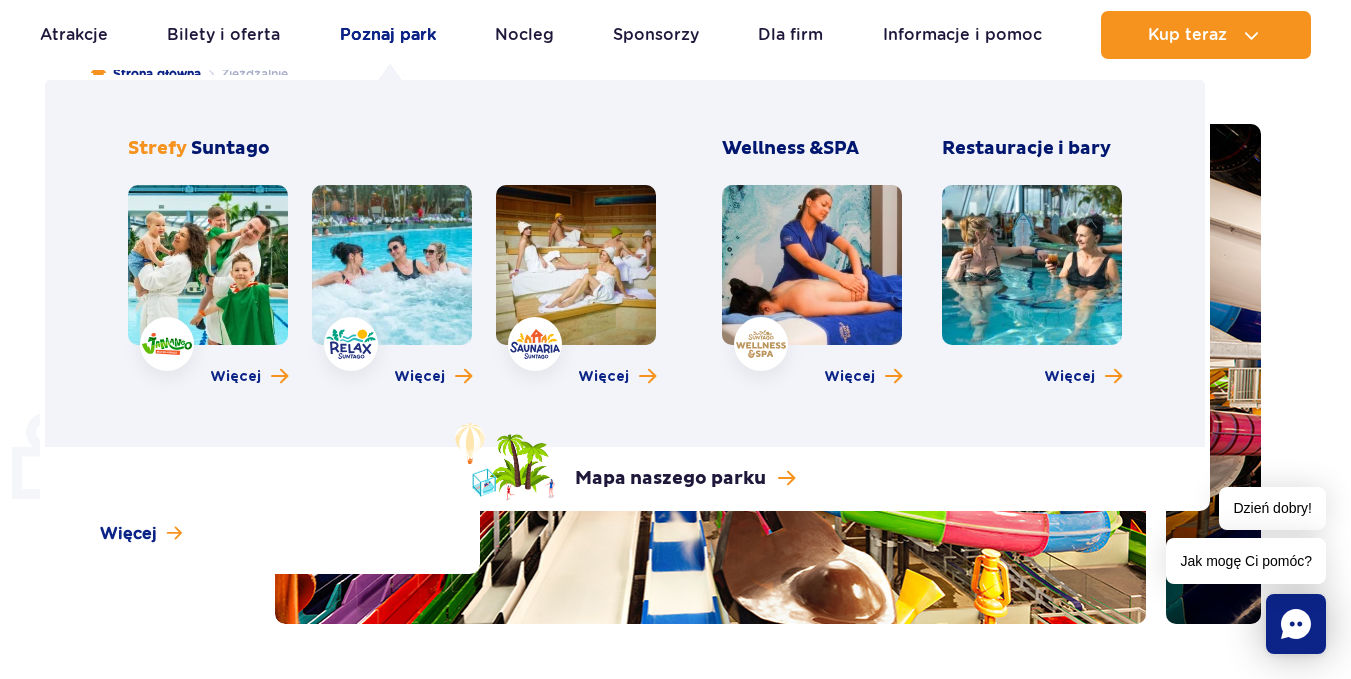 click on "Poznaj park" at bounding box center [388, 35] 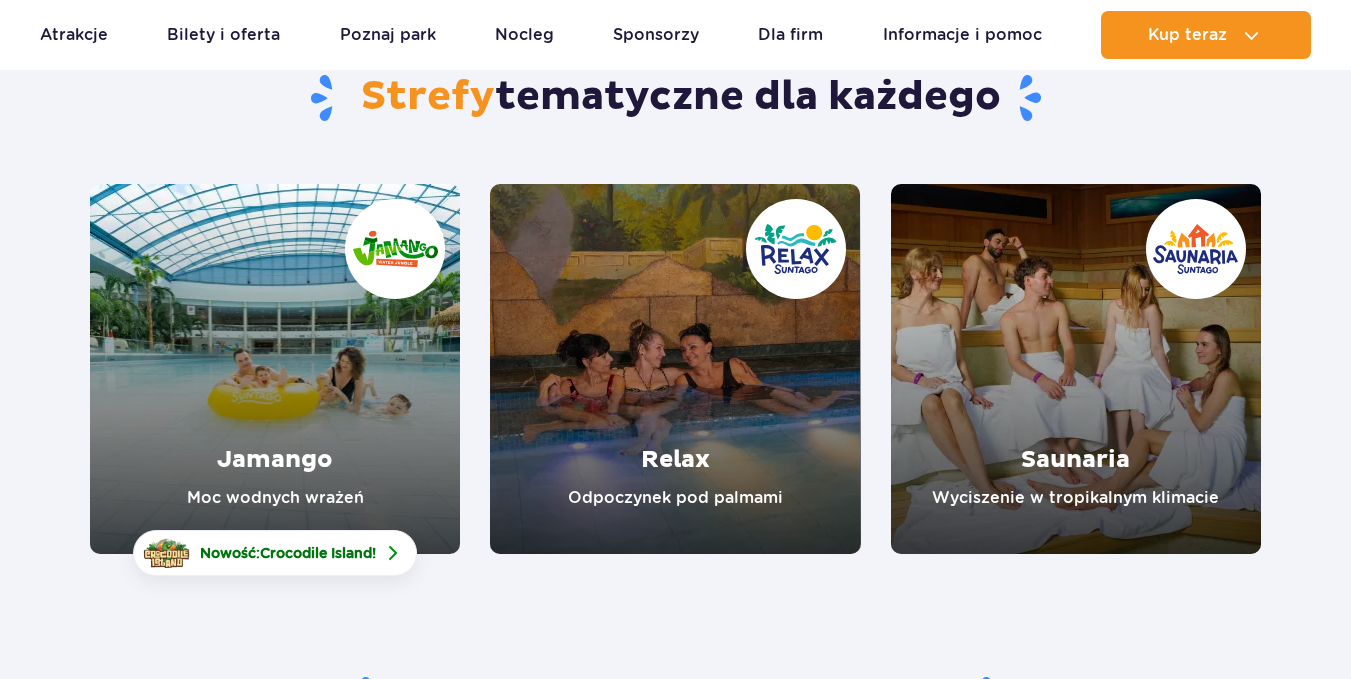 scroll, scrollTop: 200, scrollLeft: 0, axis: vertical 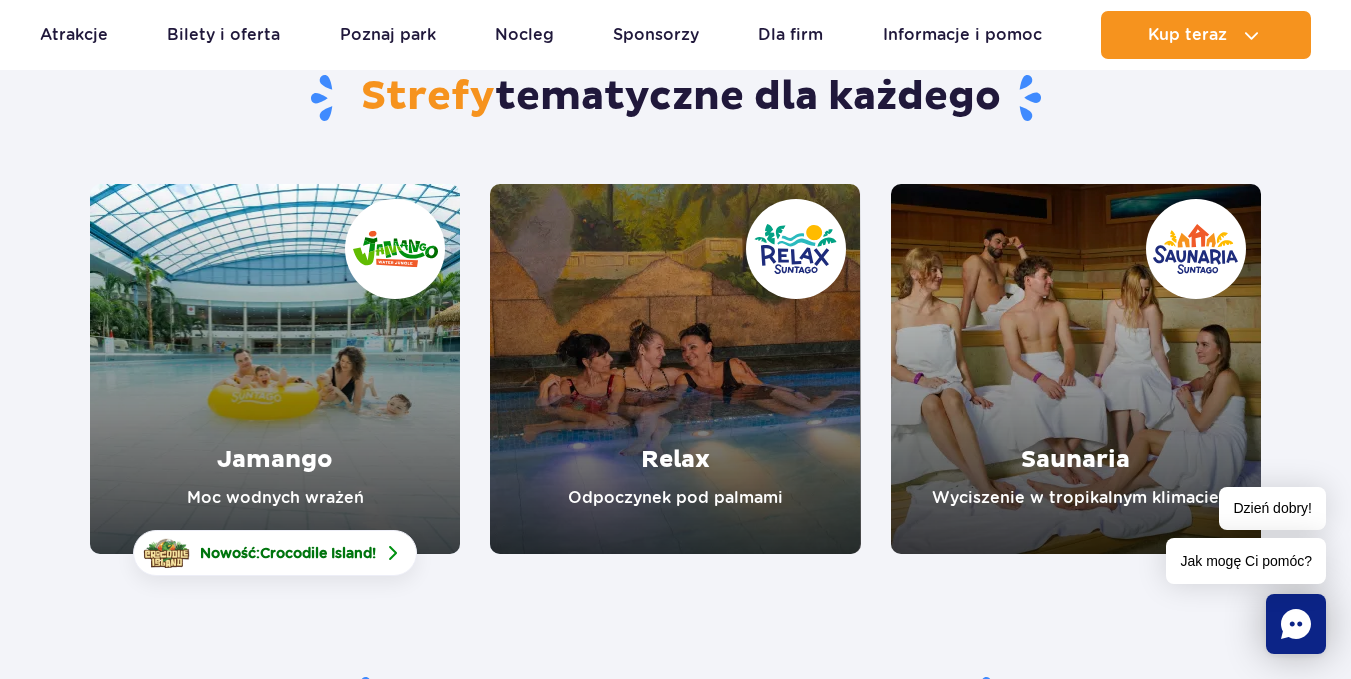 click at bounding box center [675, 369] 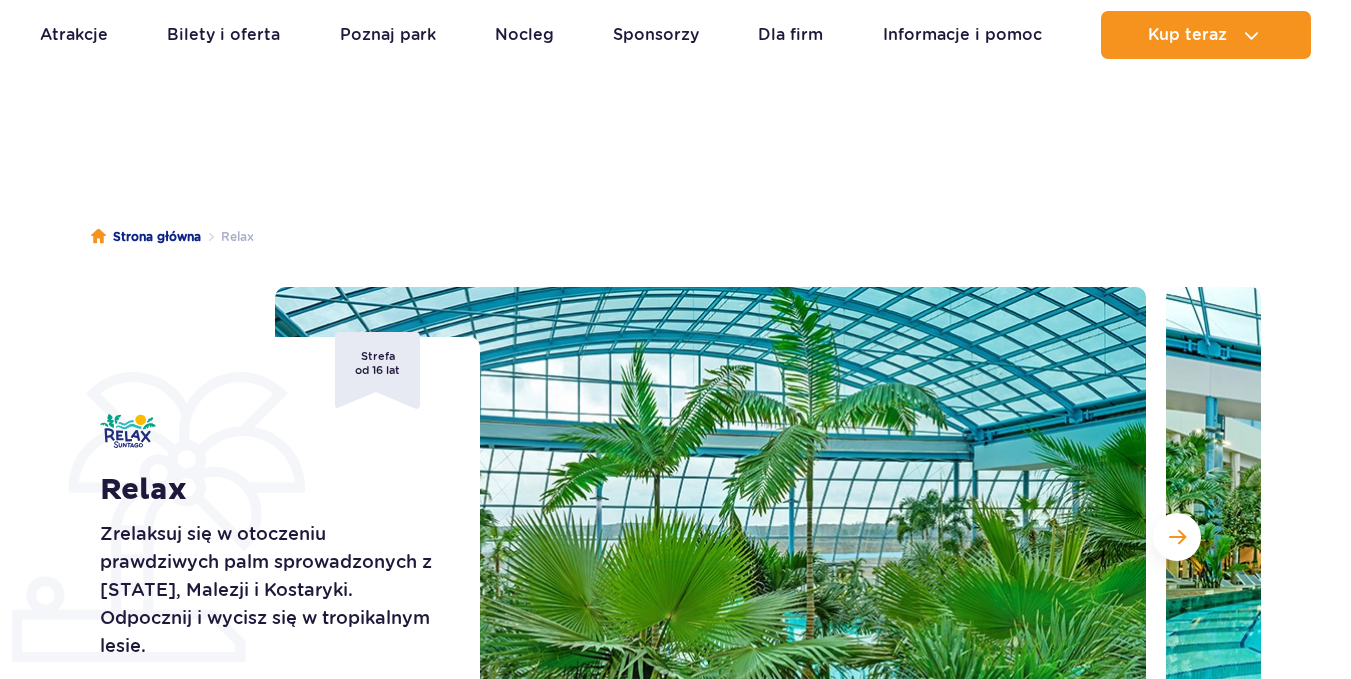scroll, scrollTop: 200, scrollLeft: 0, axis: vertical 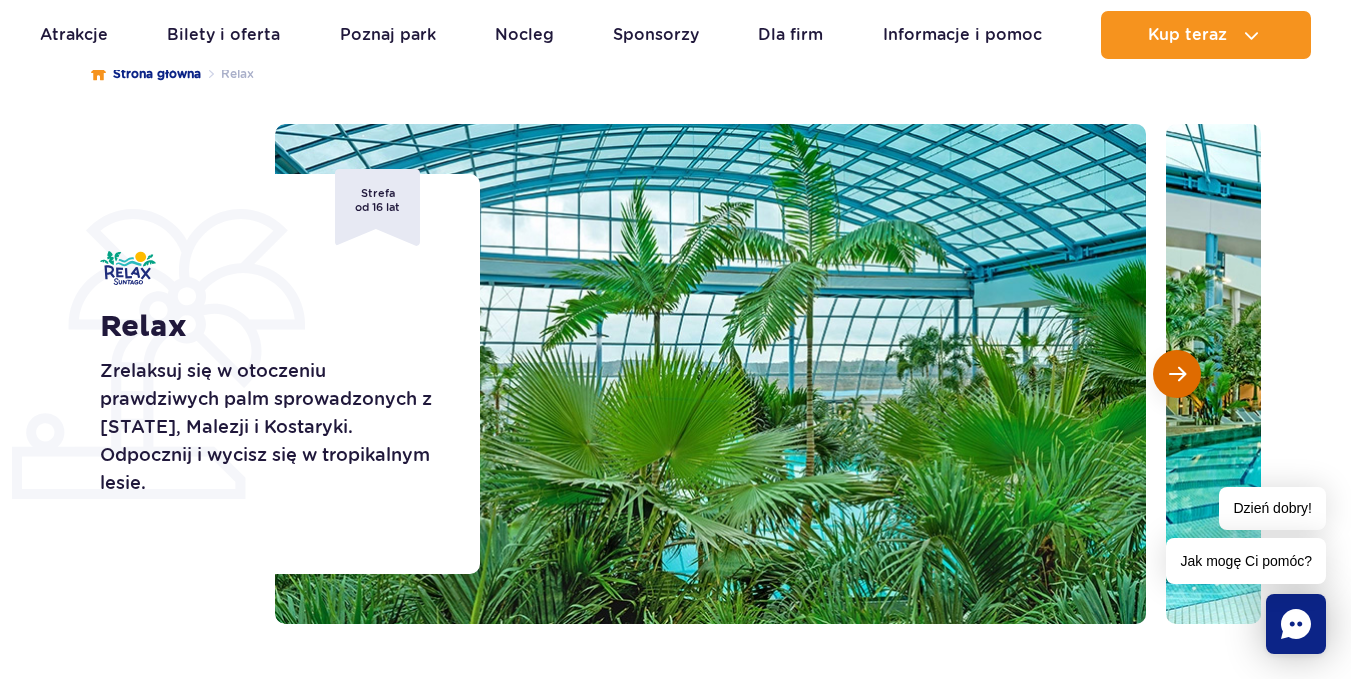 click at bounding box center (1177, 374) 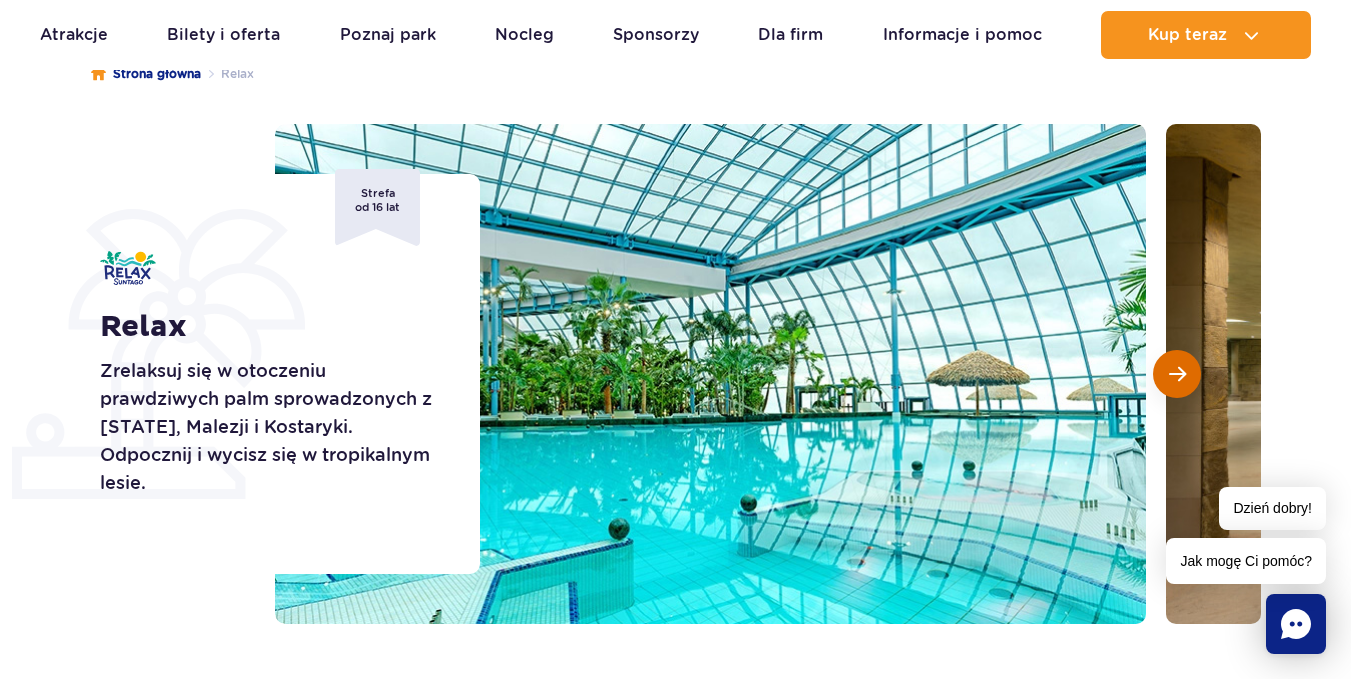 click at bounding box center [1177, 374] 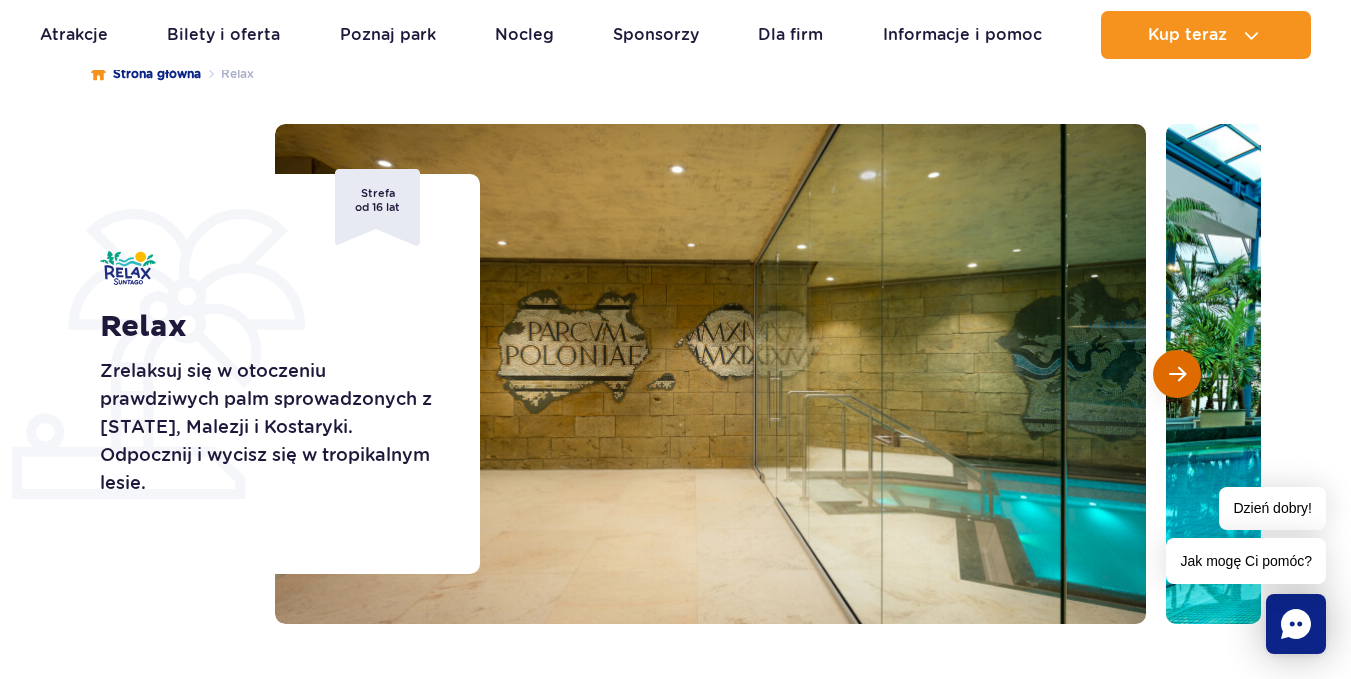 click at bounding box center (1177, 374) 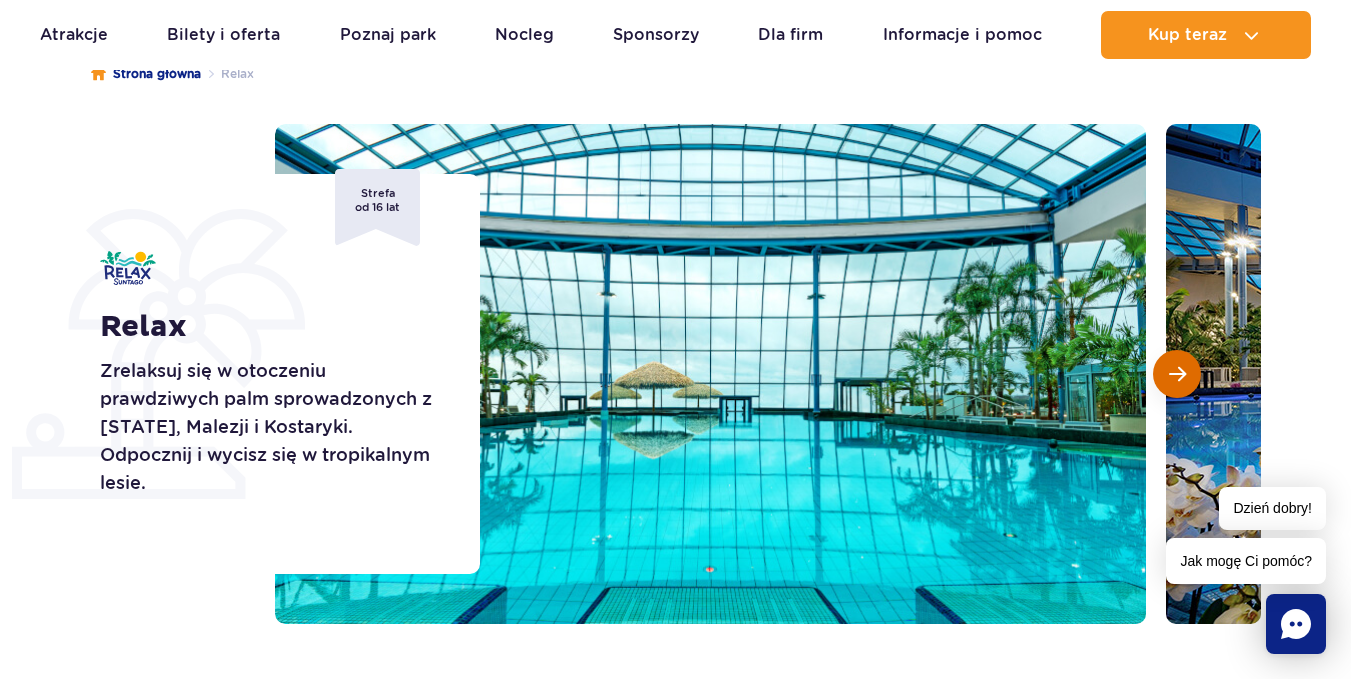 click at bounding box center (1177, 374) 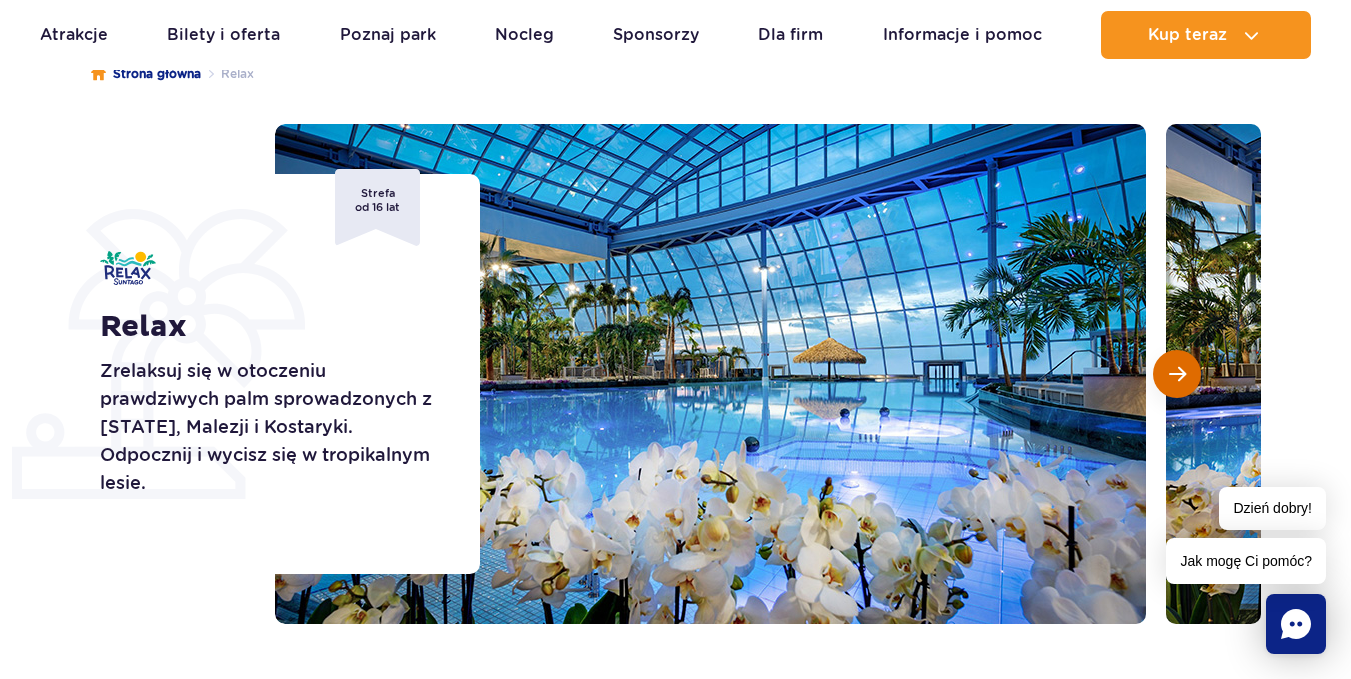 click at bounding box center (1177, 374) 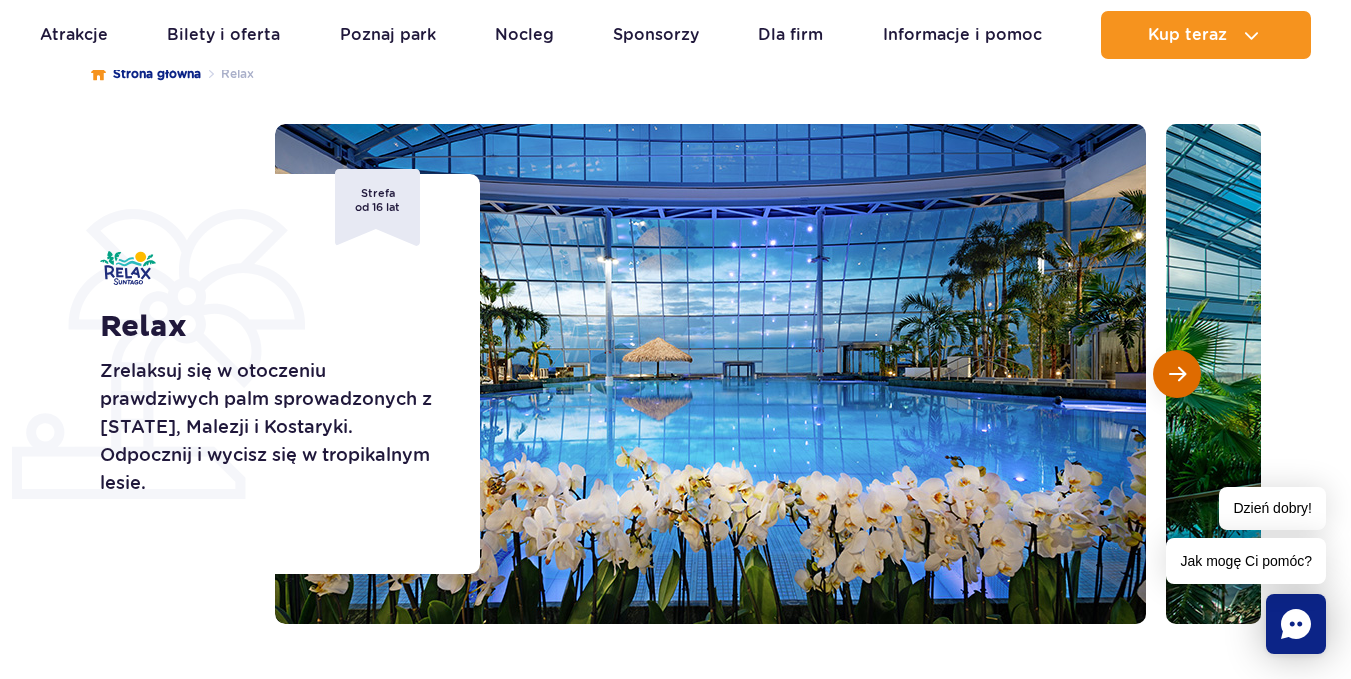 click at bounding box center (1177, 374) 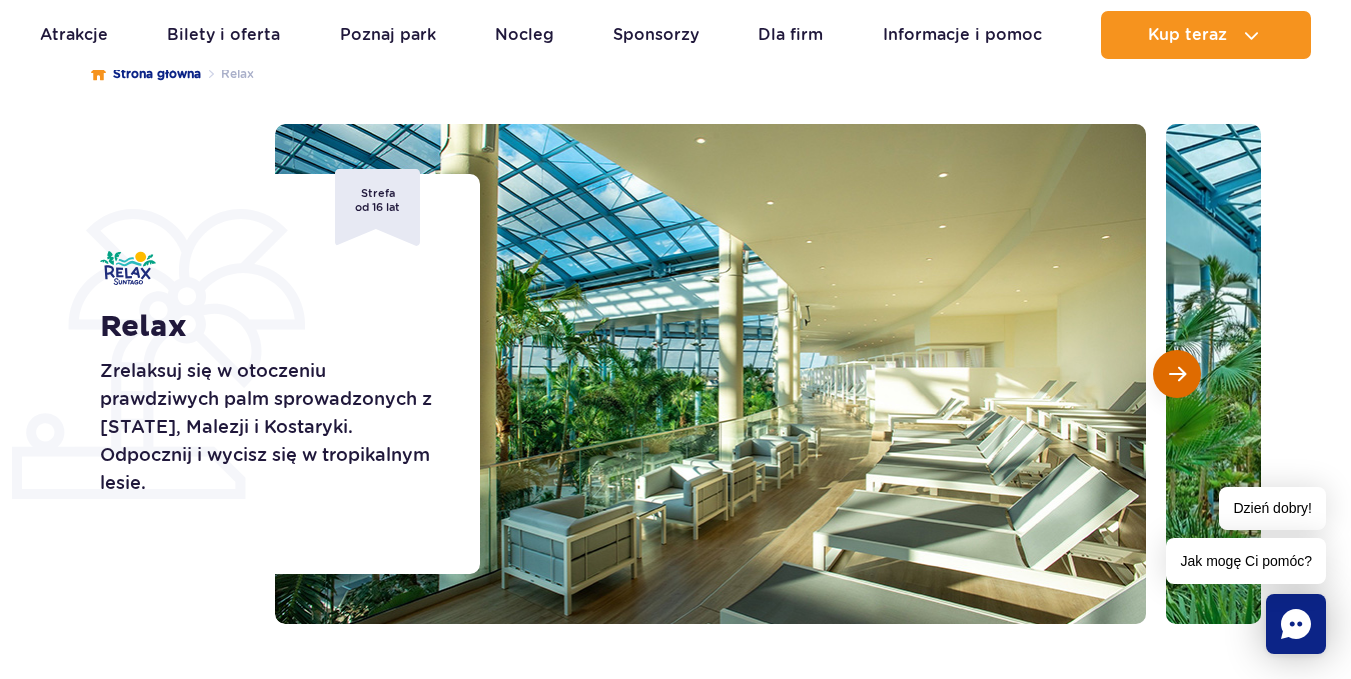 click at bounding box center (1177, 374) 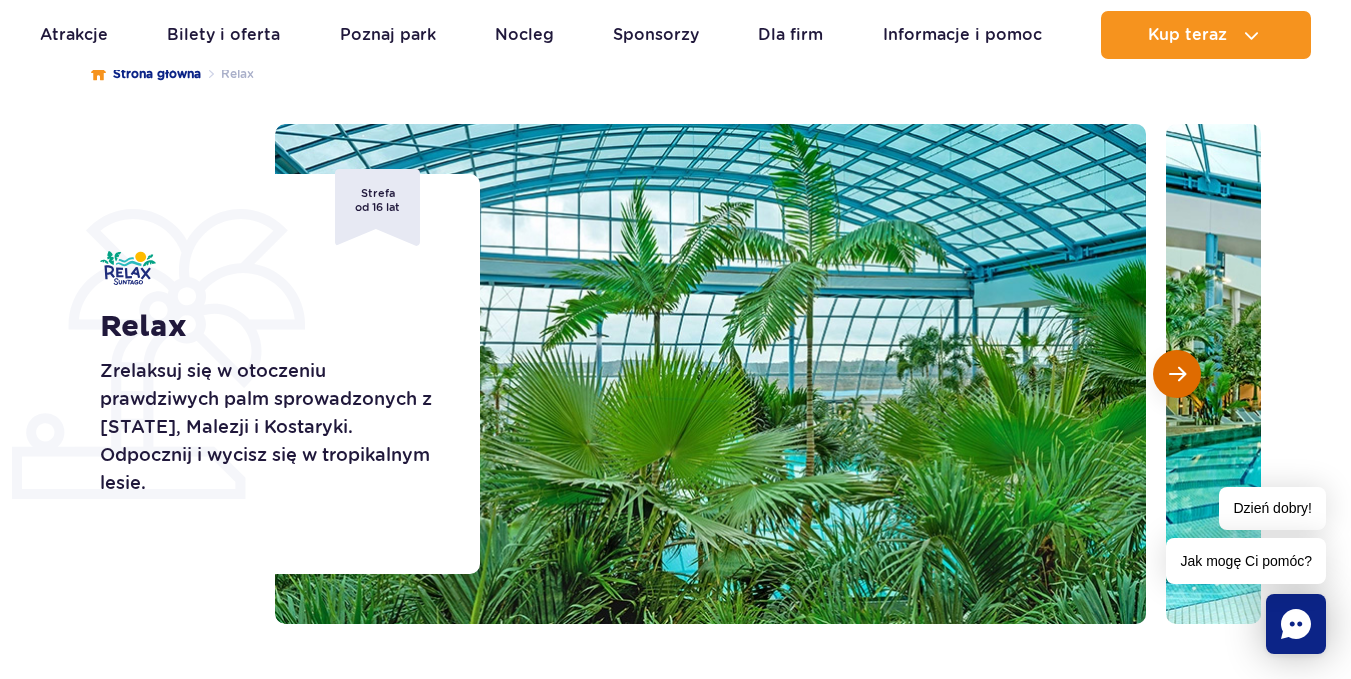 click at bounding box center [1177, 374] 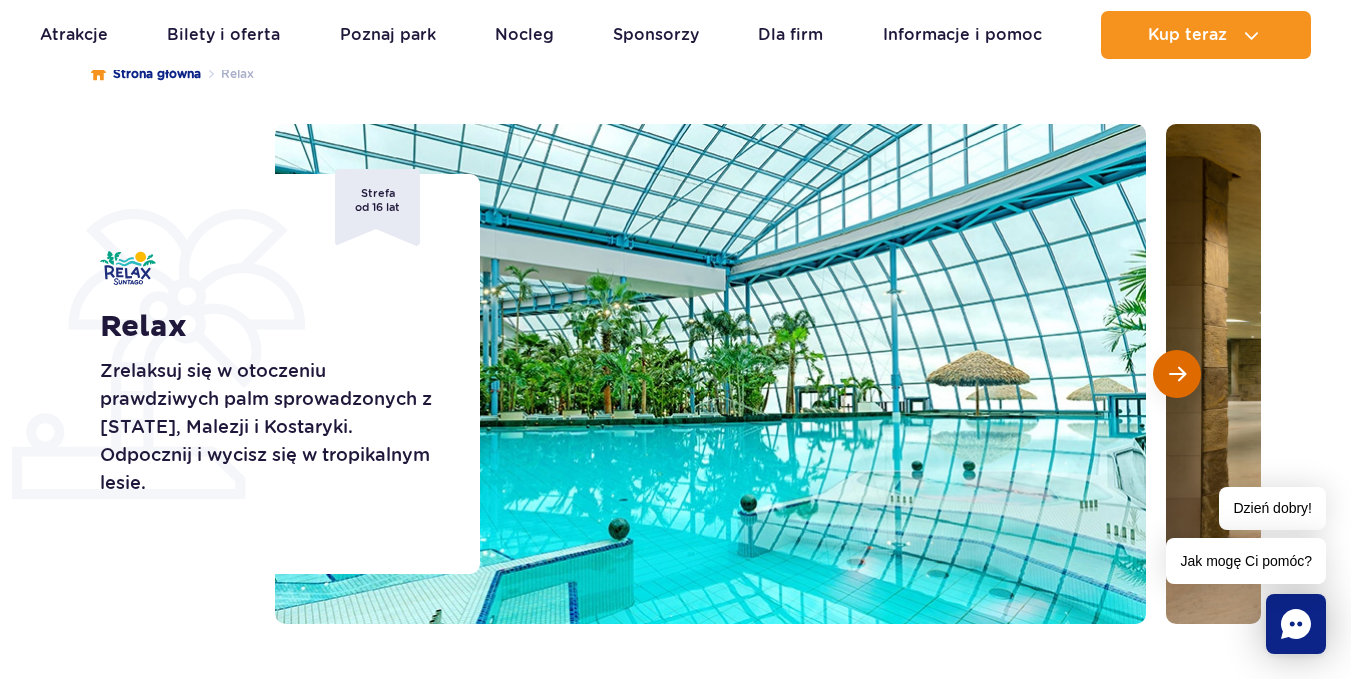 click at bounding box center [1177, 374] 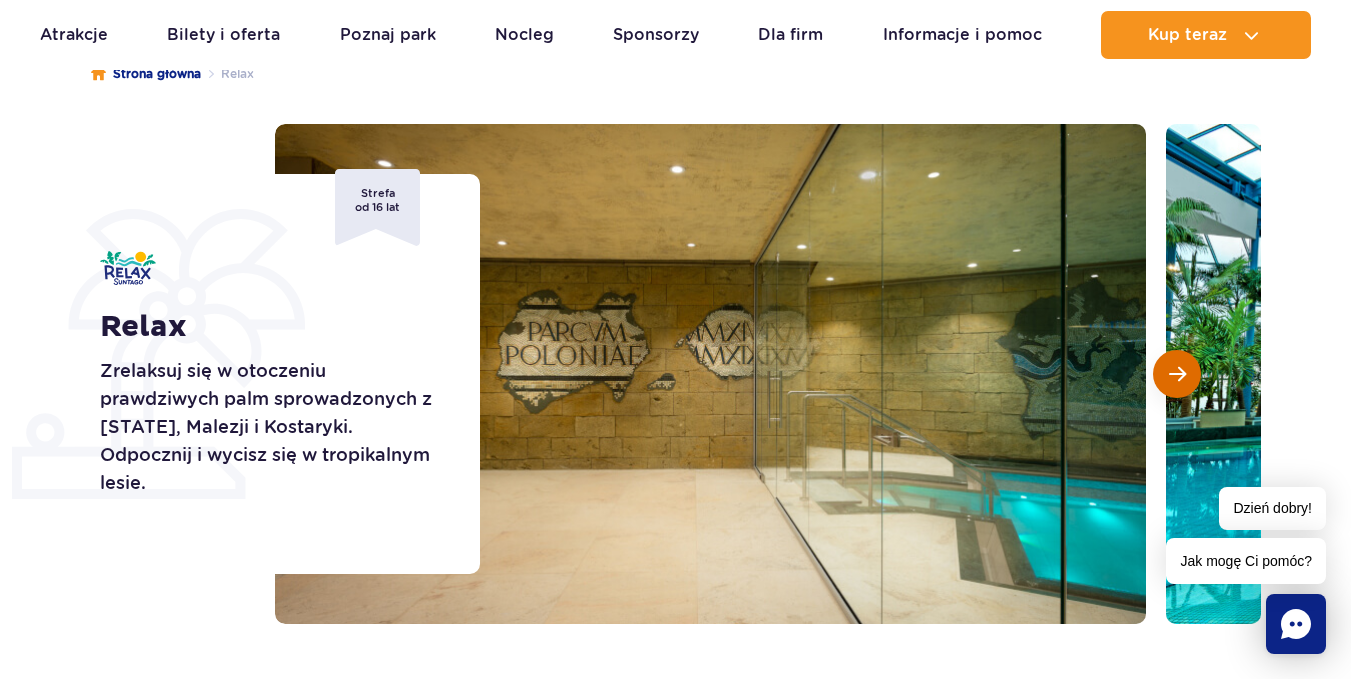 click at bounding box center (1177, 374) 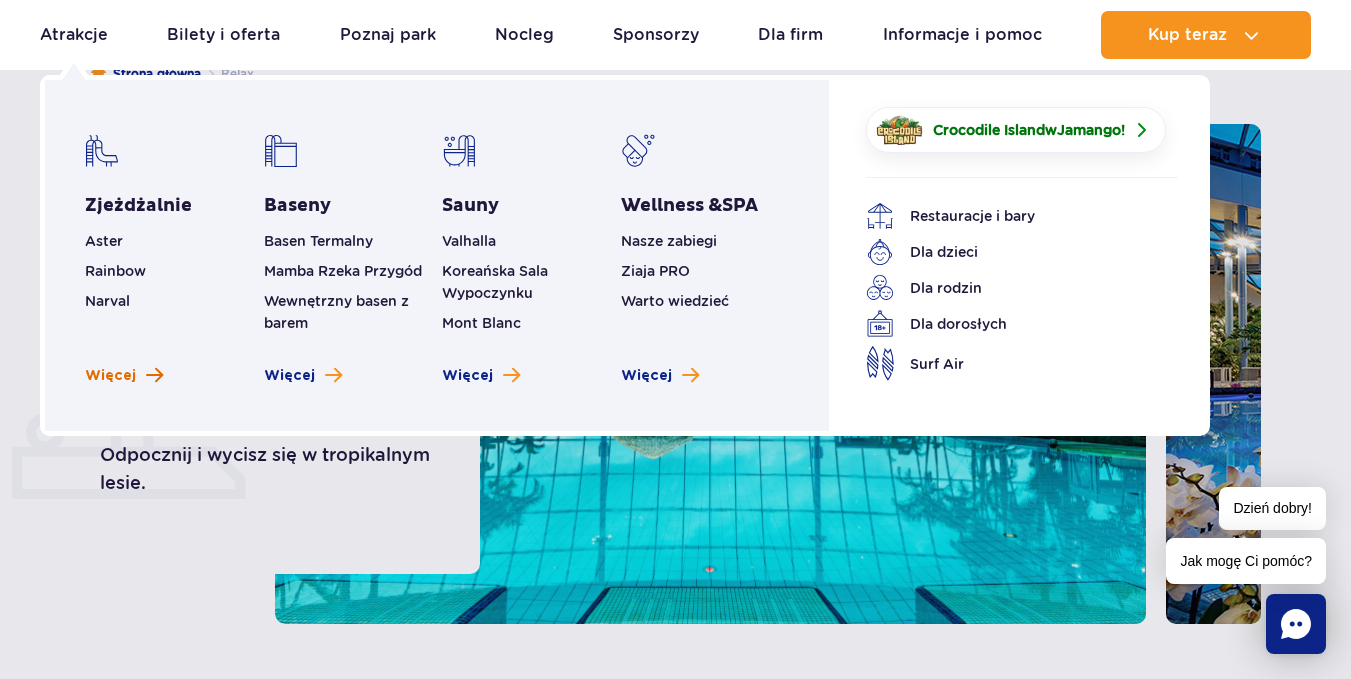 click on "Więcej" at bounding box center [110, 376] 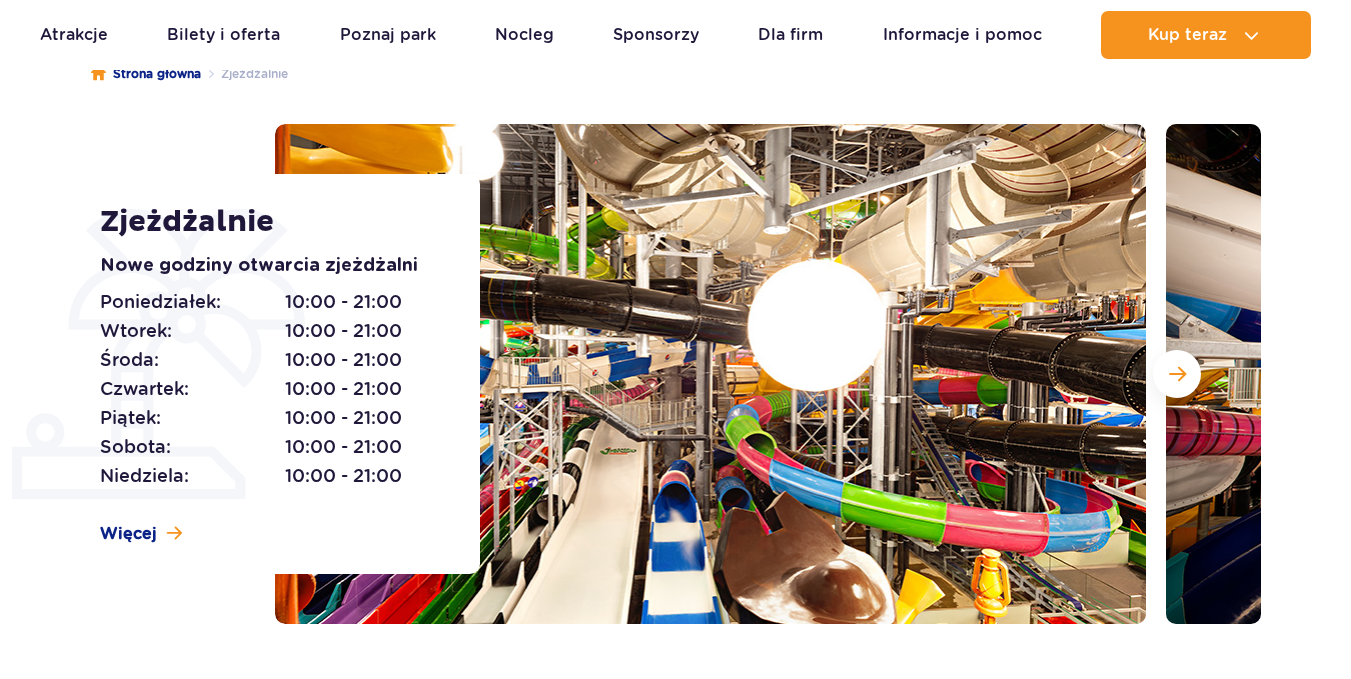 scroll, scrollTop: 200, scrollLeft: 0, axis: vertical 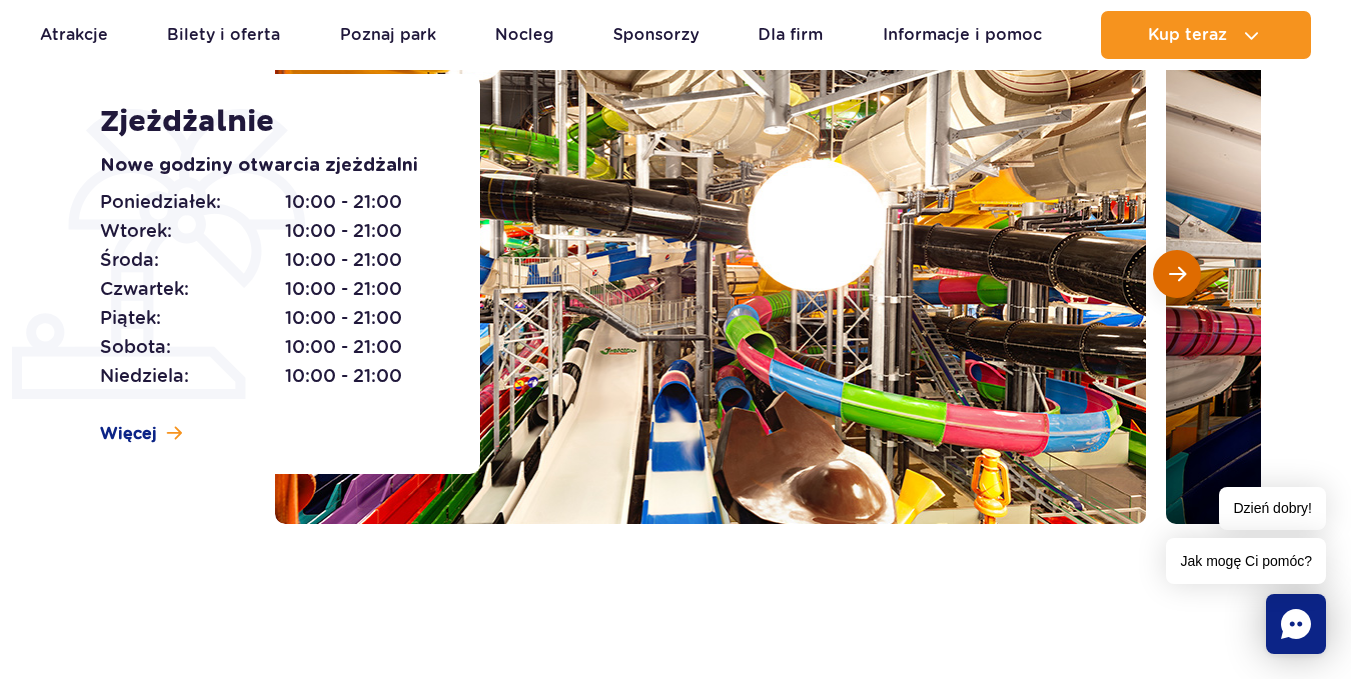click at bounding box center [1177, 274] 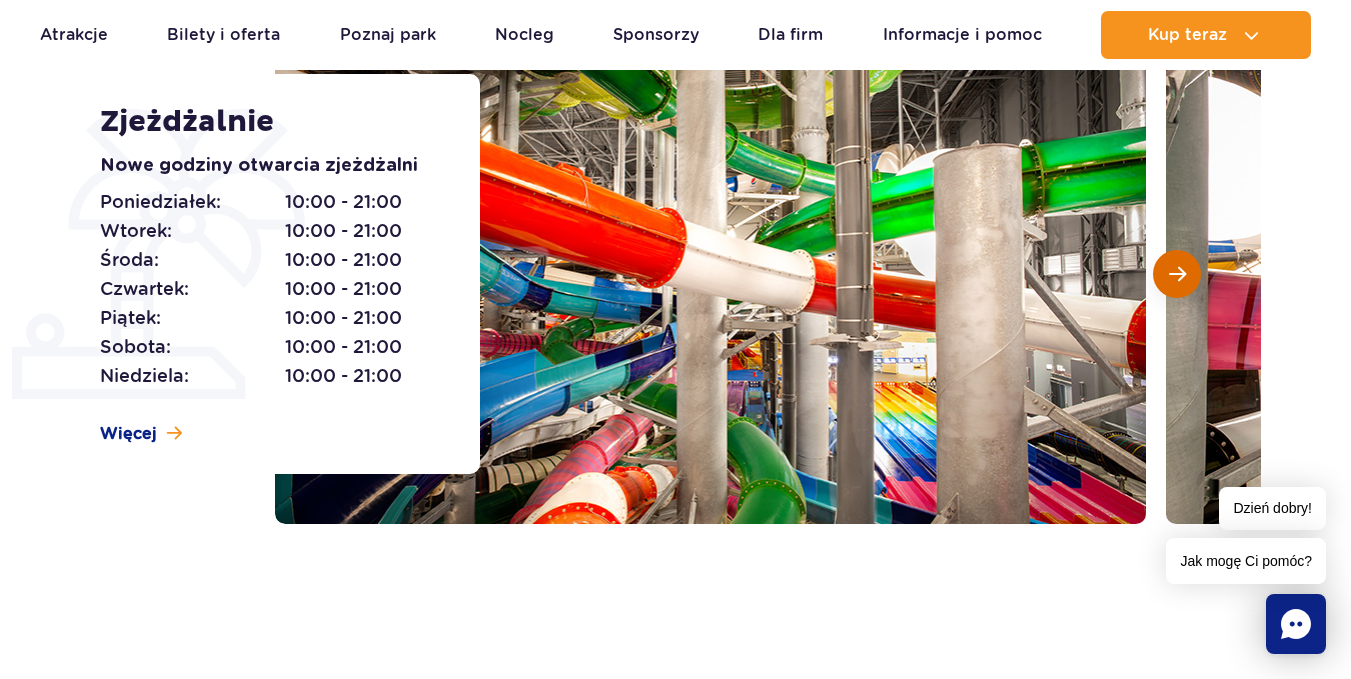click at bounding box center [1177, 274] 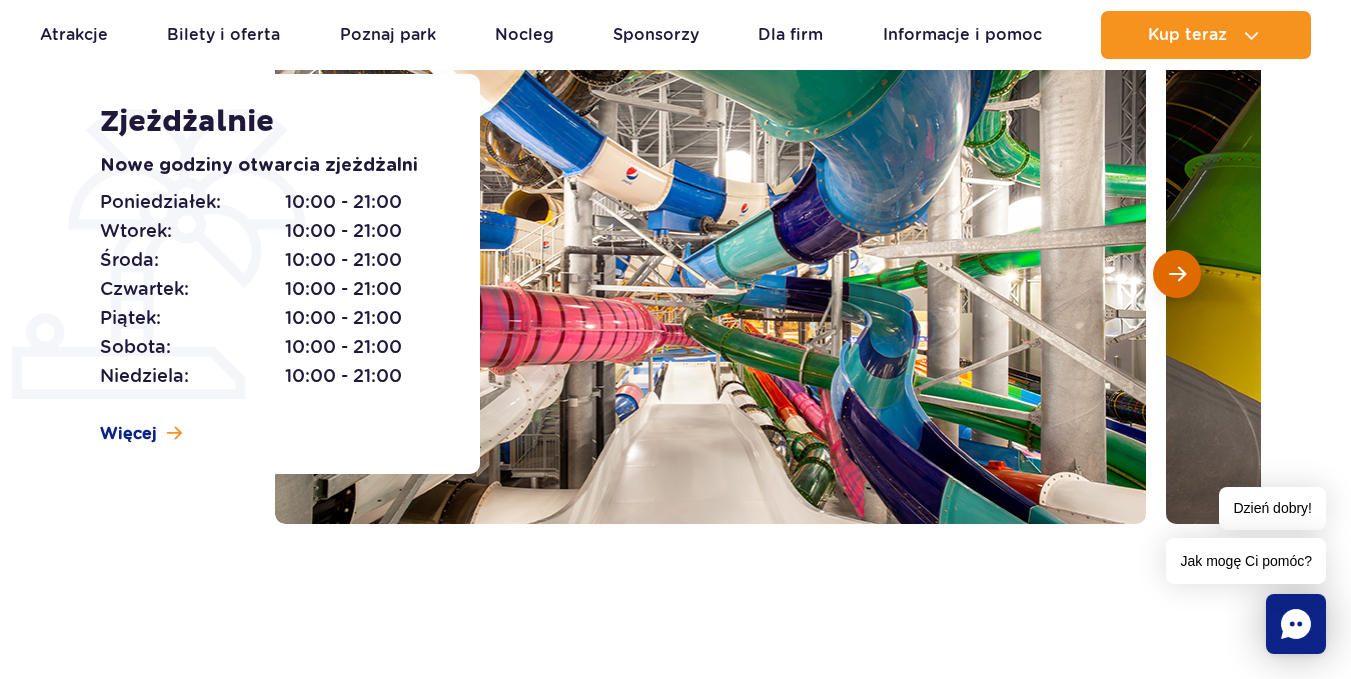 click at bounding box center (1177, 274) 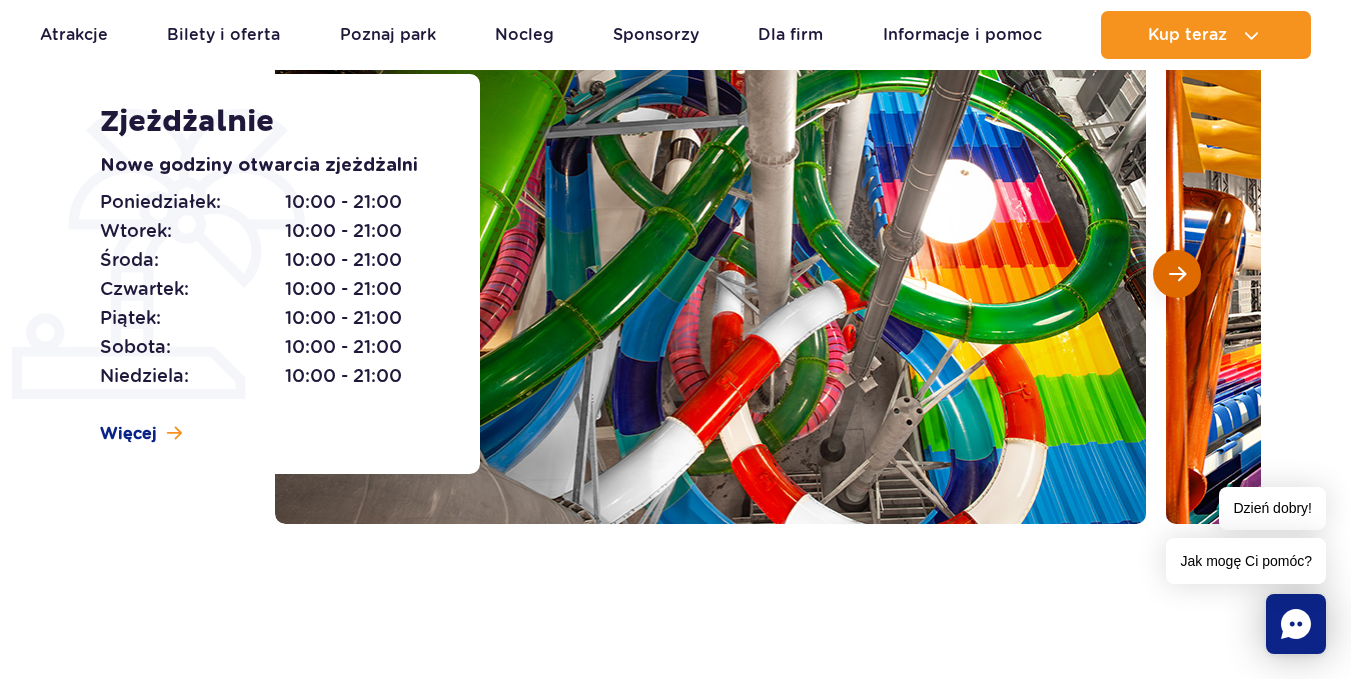 click at bounding box center (1177, 274) 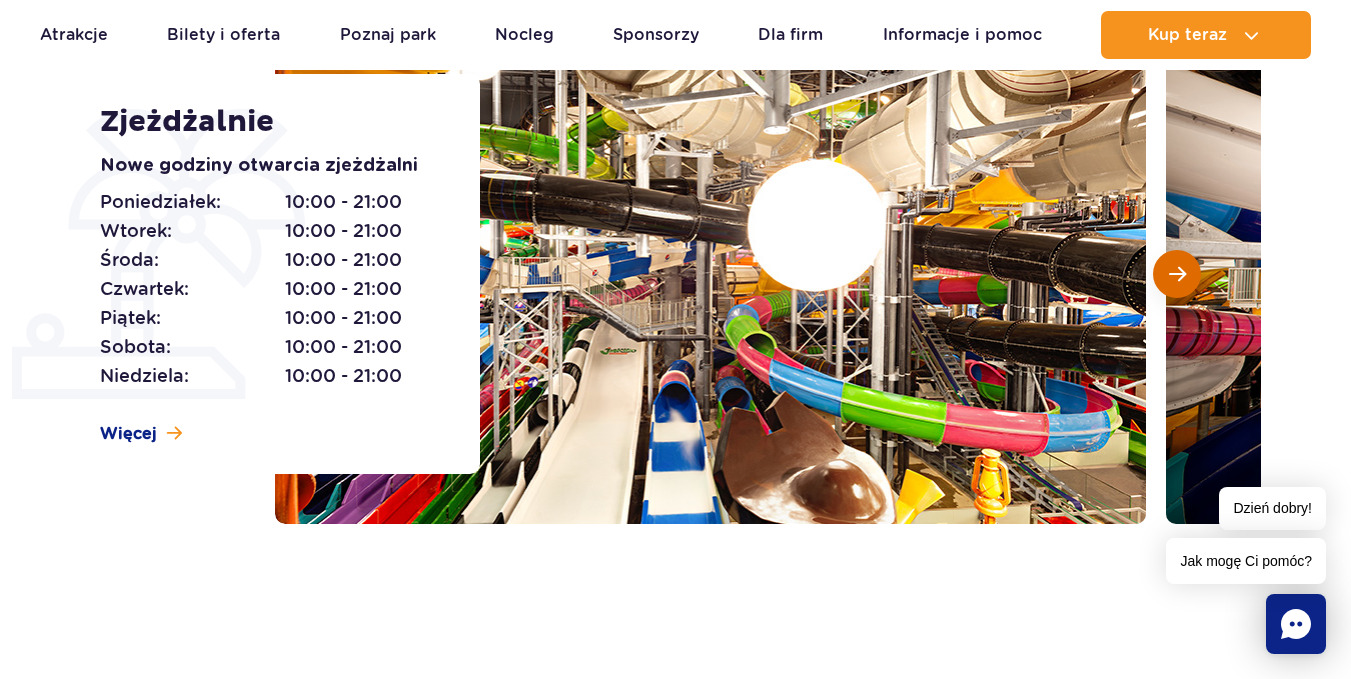 click at bounding box center (1177, 274) 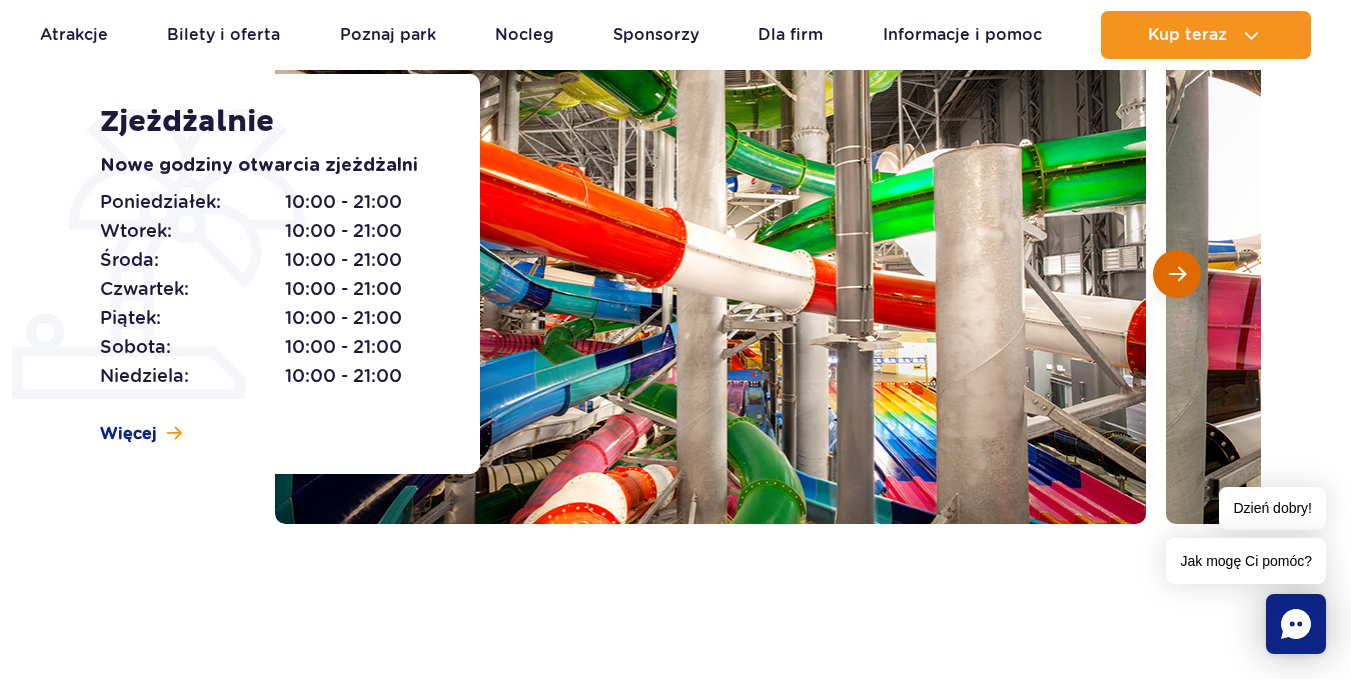click at bounding box center [1177, 274] 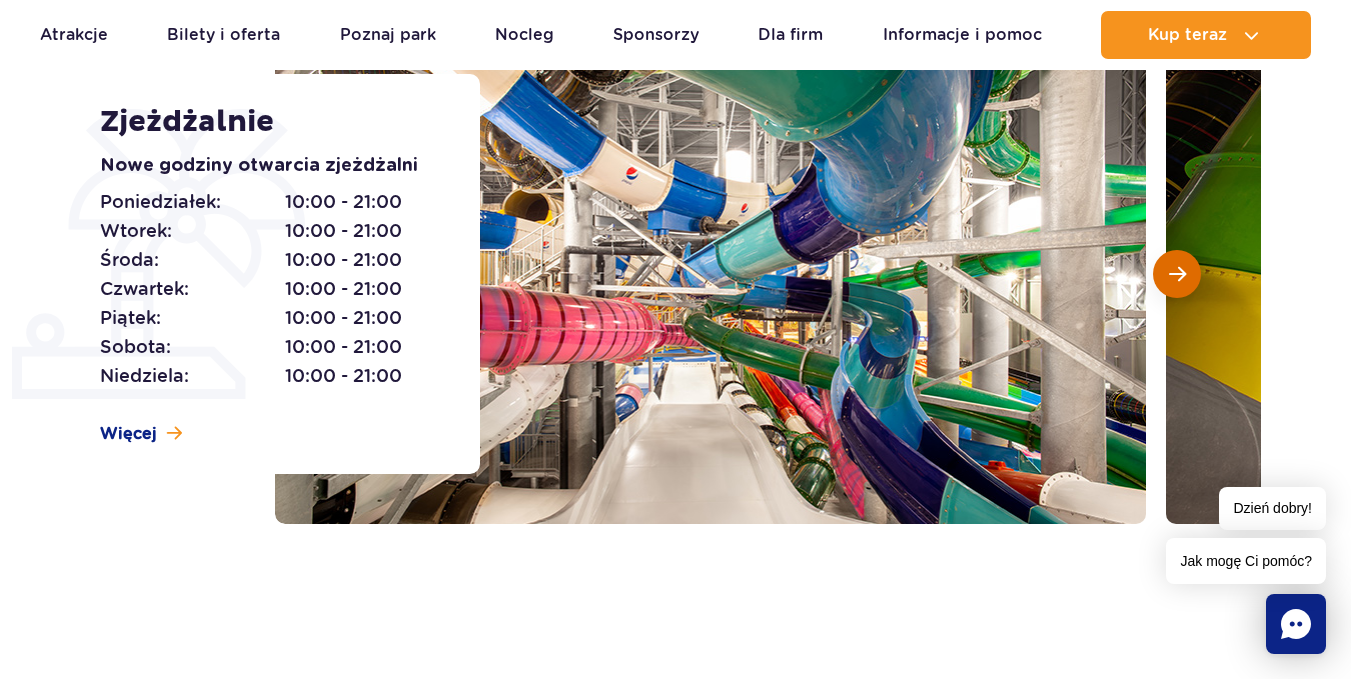click at bounding box center [1177, 274] 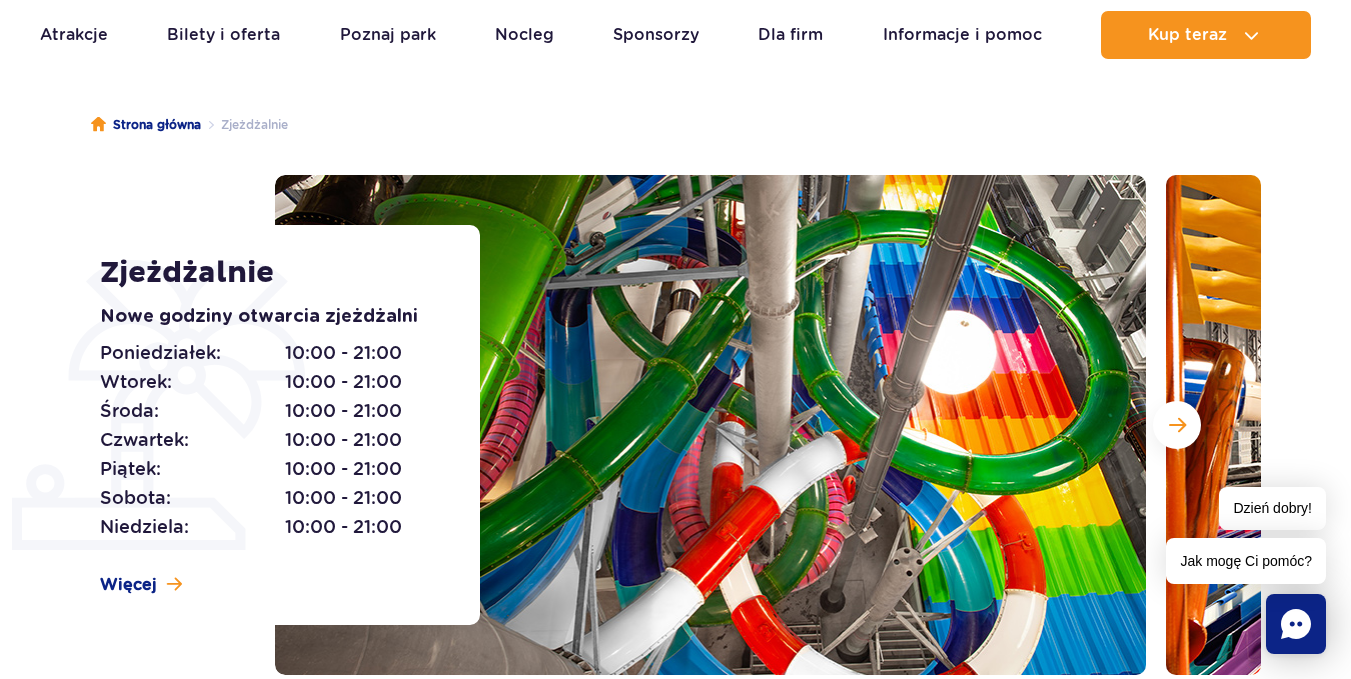 scroll, scrollTop: 100, scrollLeft: 0, axis: vertical 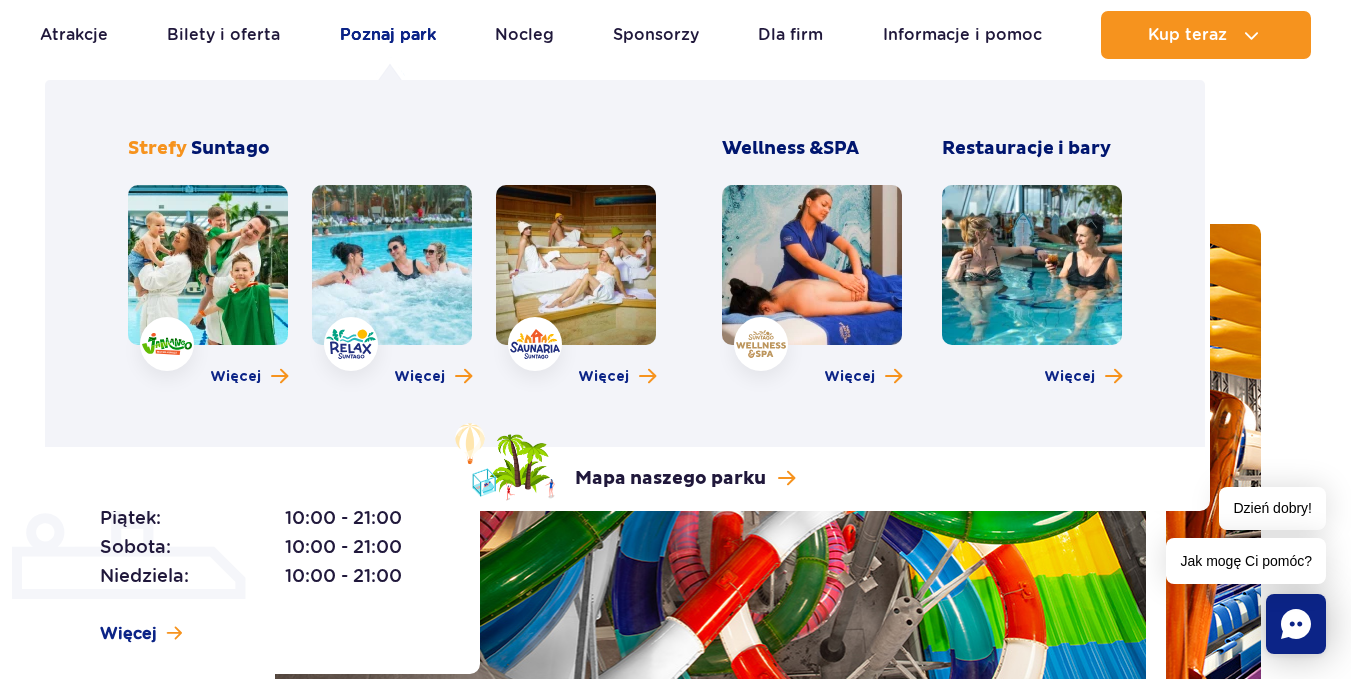 click on "Poznaj park" at bounding box center [388, 35] 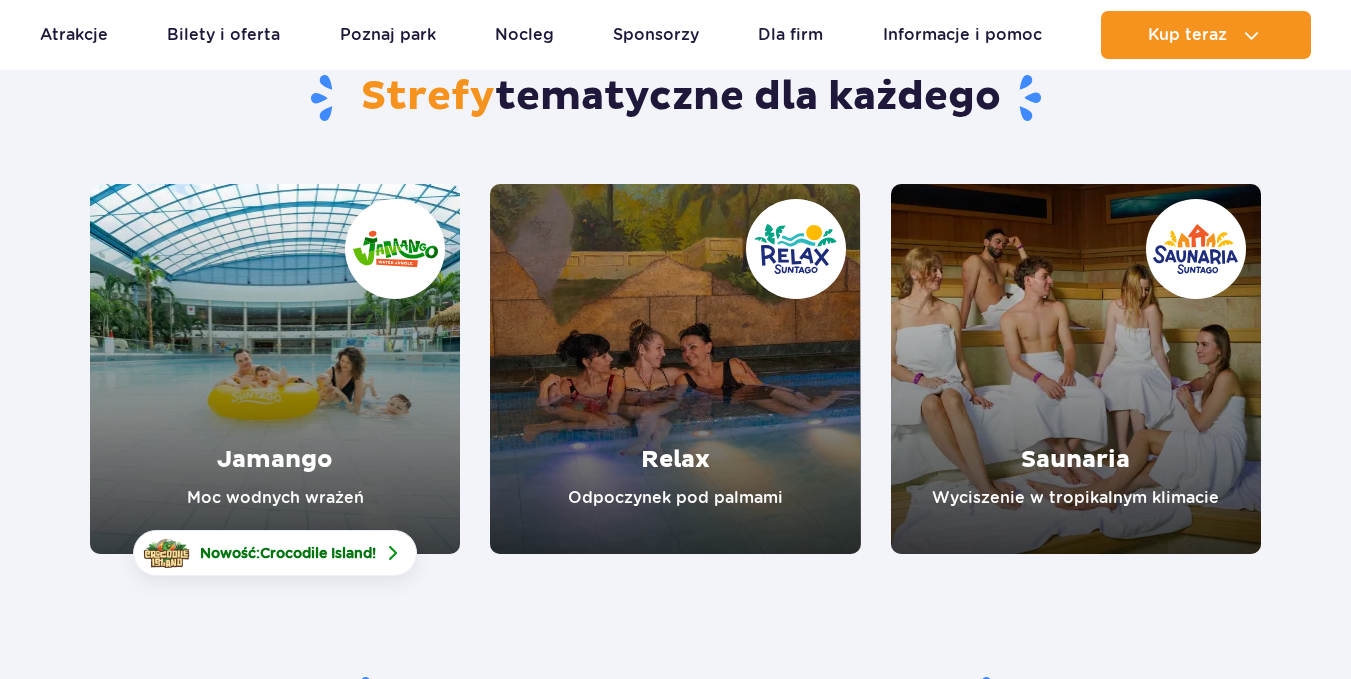 scroll, scrollTop: 200, scrollLeft: 0, axis: vertical 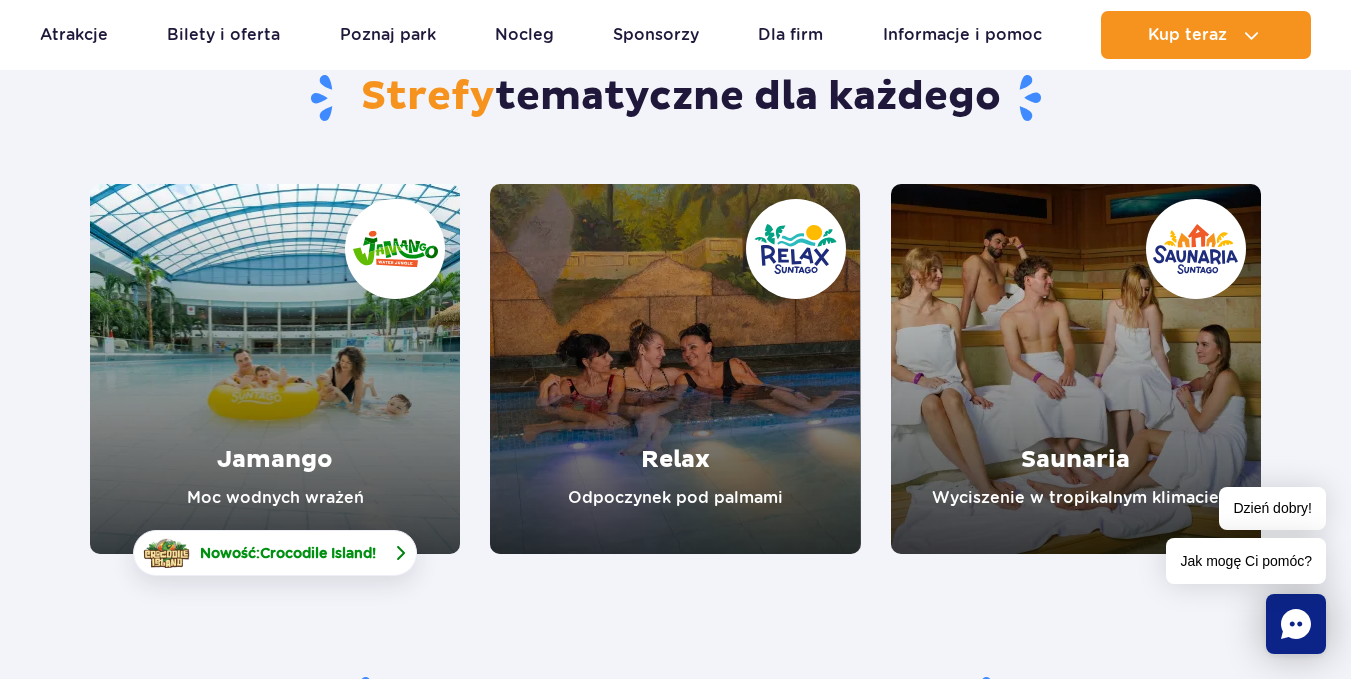 click on "Crocodile Island" at bounding box center (316, 553) 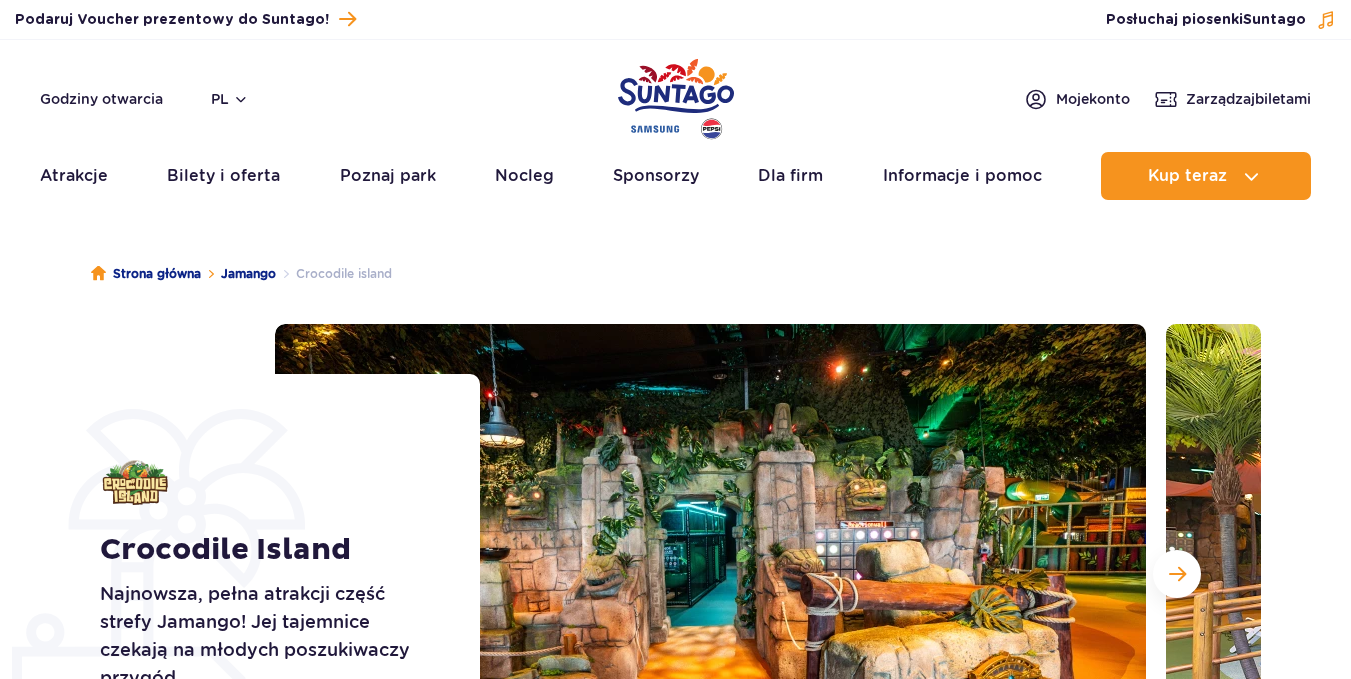 scroll, scrollTop: 0, scrollLeft: 0, axis: both 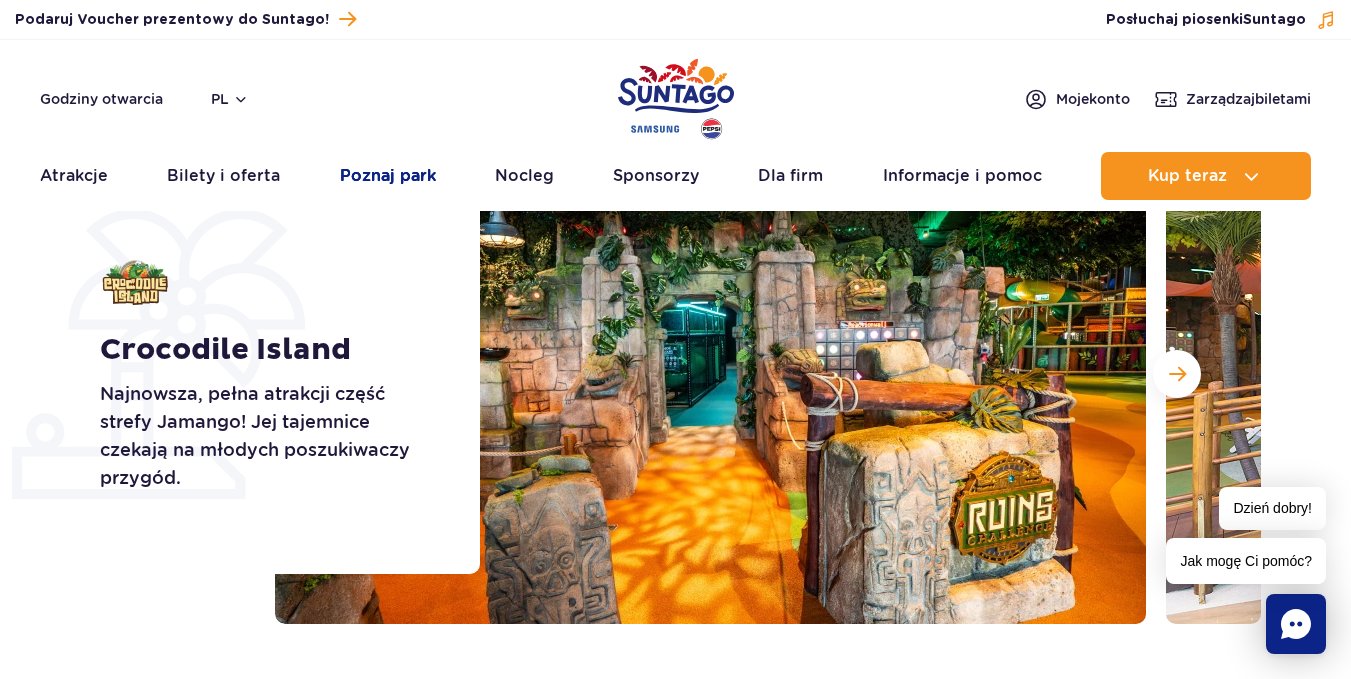 click on "Poznaj park" at bounding box center [388, 176] 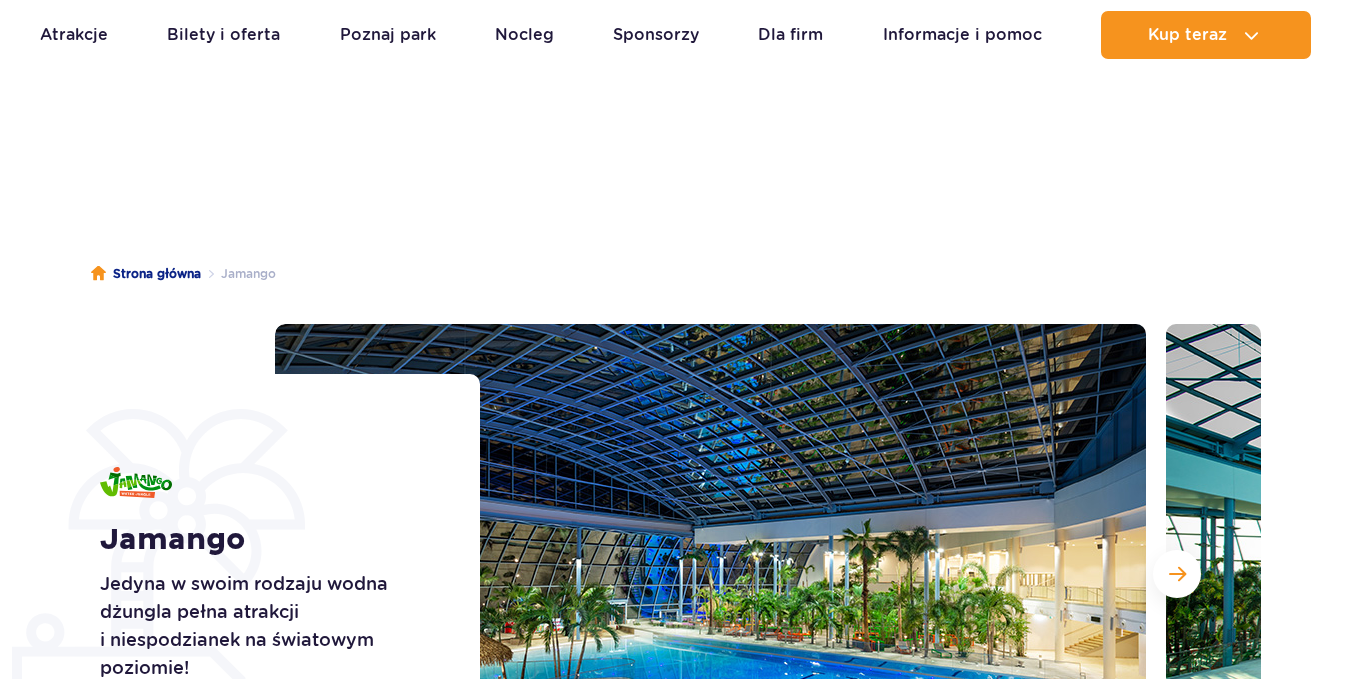 scroll, scrollTop: 300, scrollLeft: 0, axis: vertical 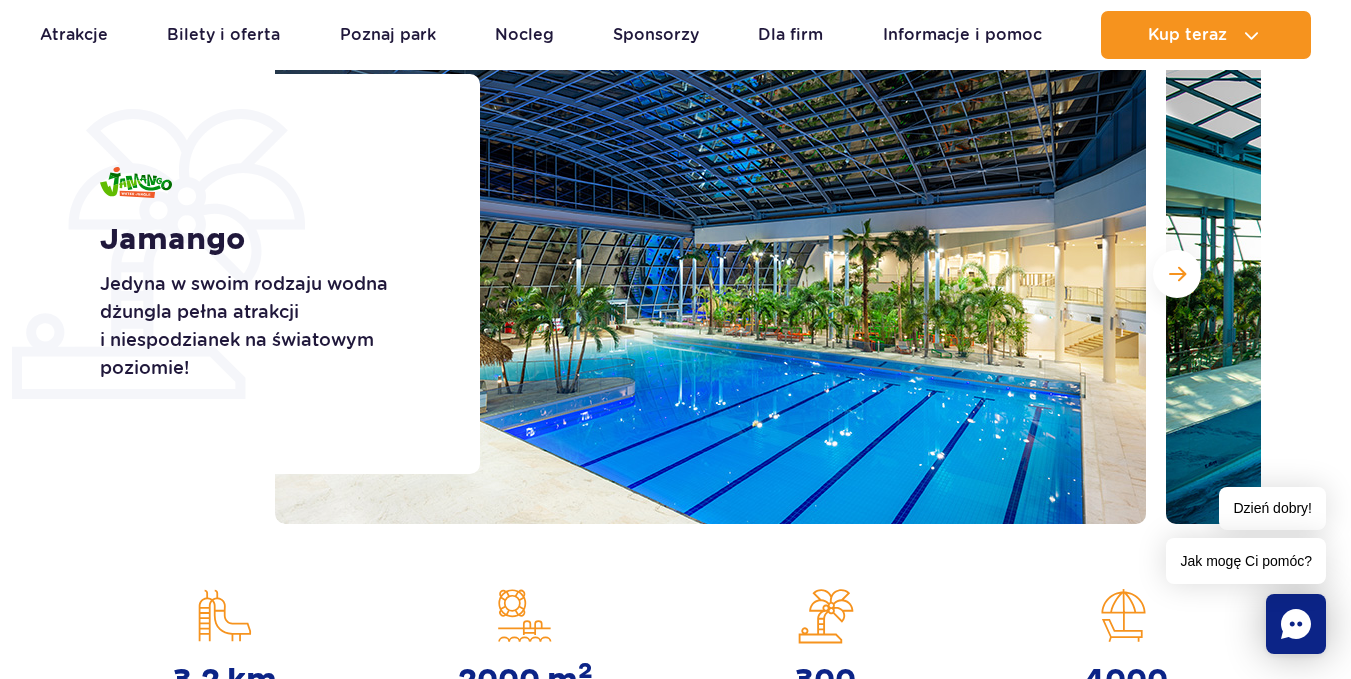click at bounding box center [1177, 274] 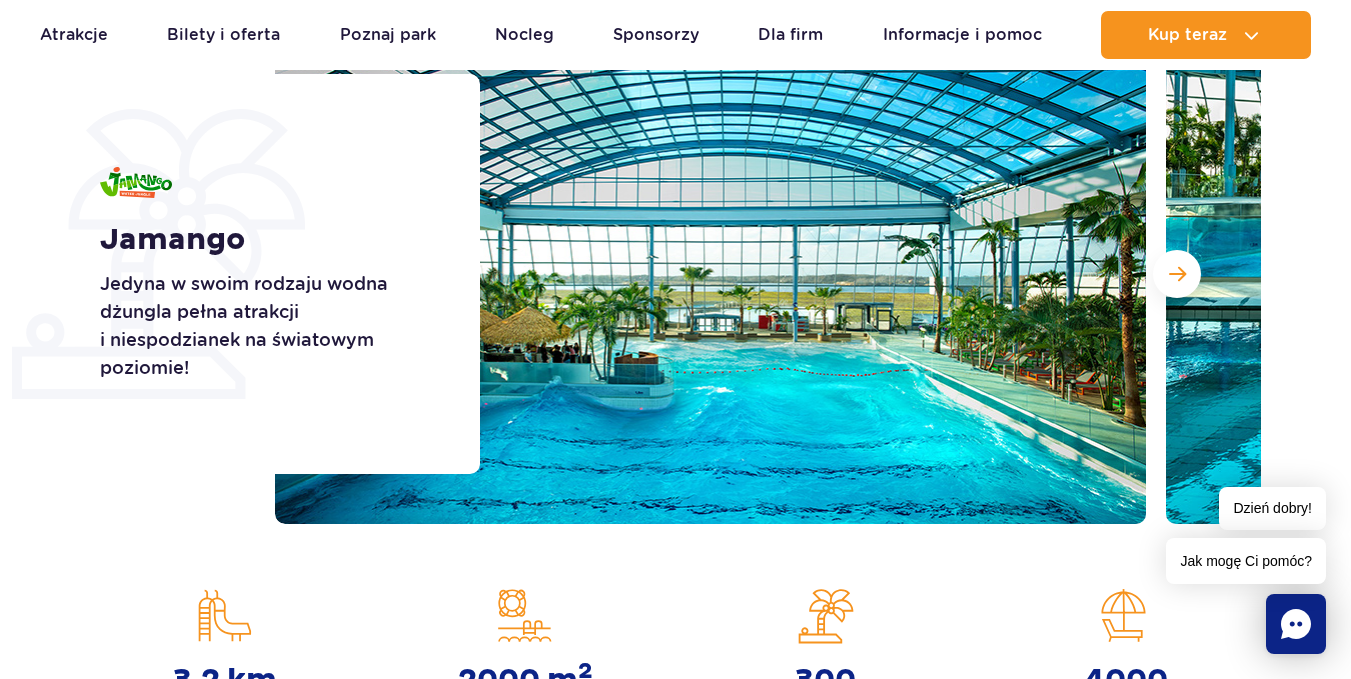 click at bounding box center [1177, 274] 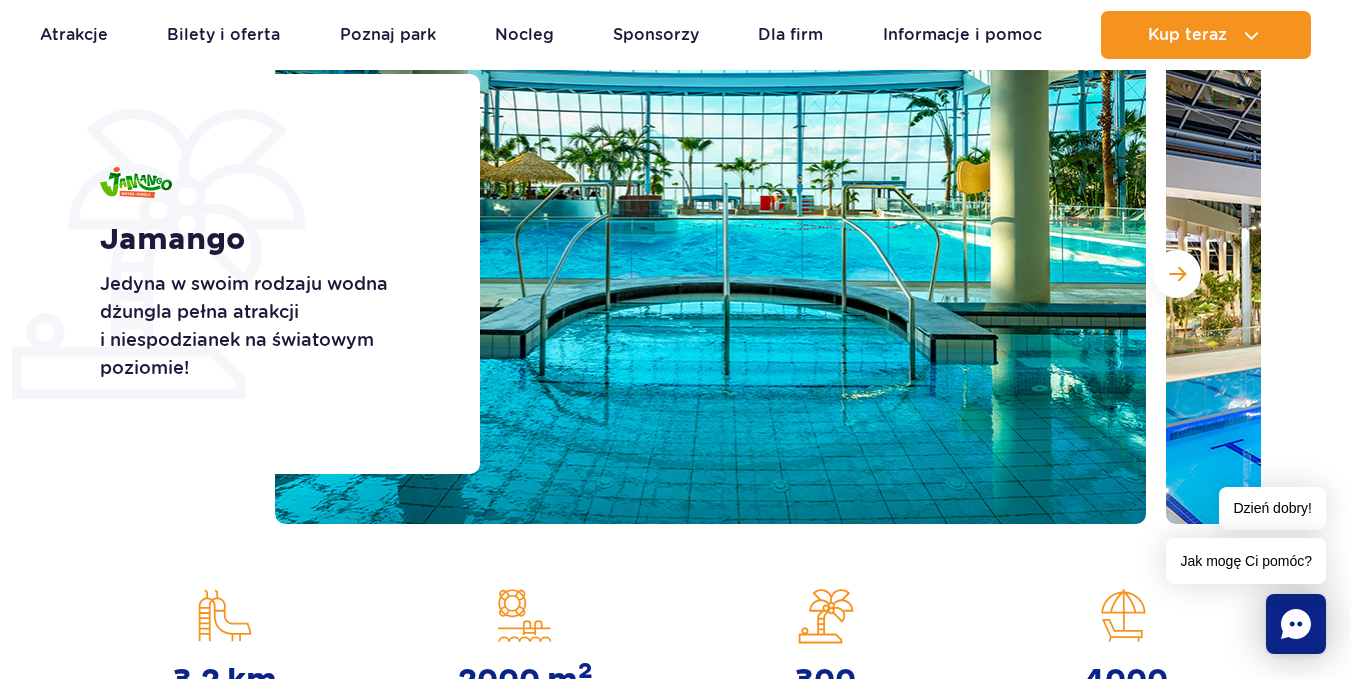 click at bounding box center (1177, 274) 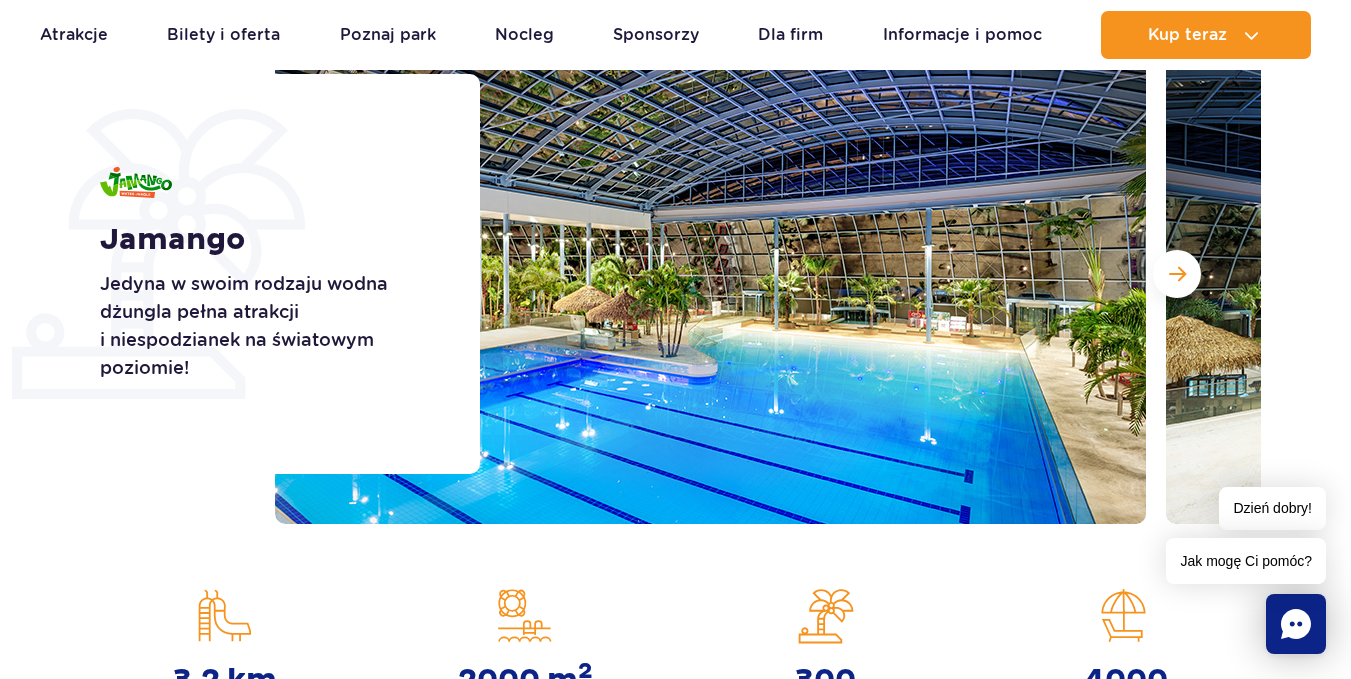 click at bounding box center (1177, 274) 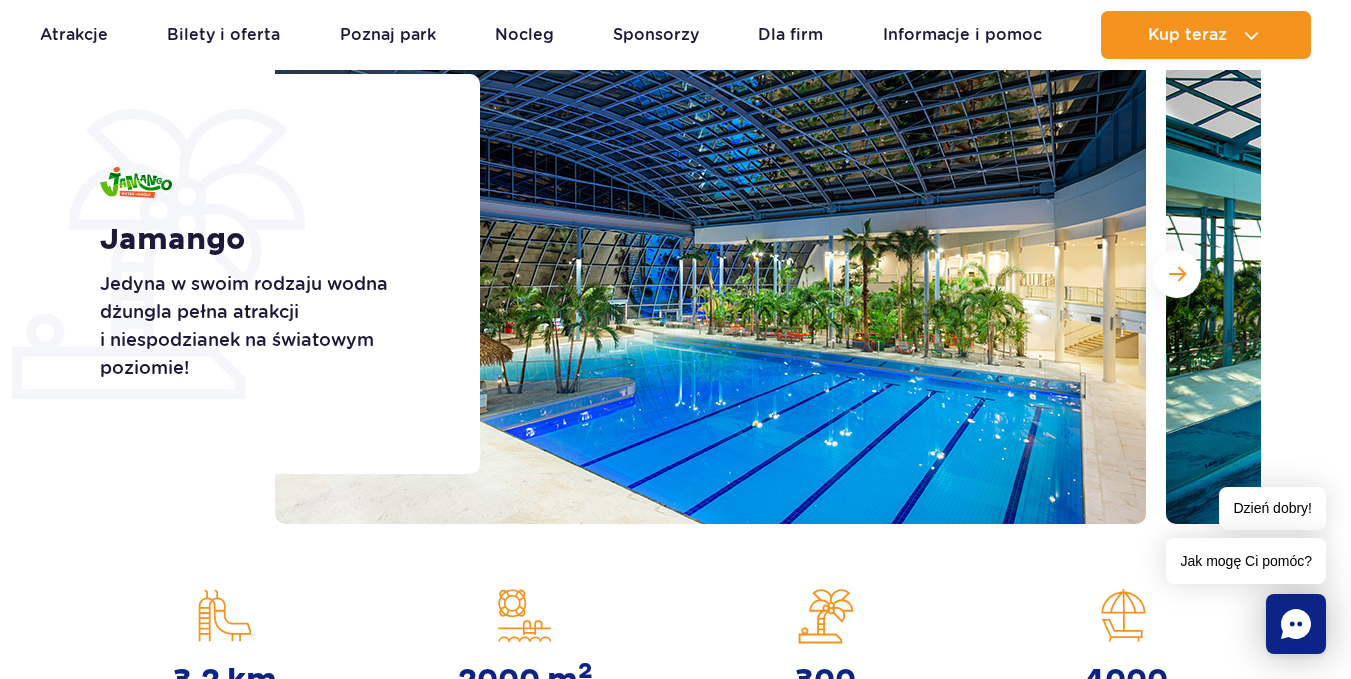 click at bounding box center (1177, 274) 